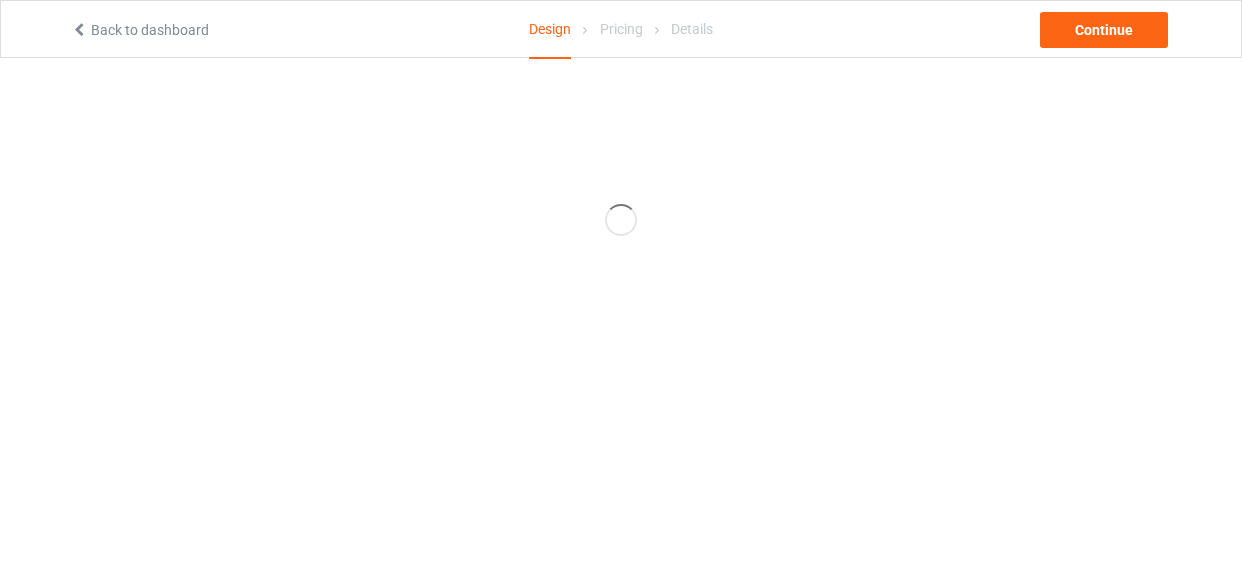 scroll, scrollTop: 0, scrollLeft: 0, axis: both 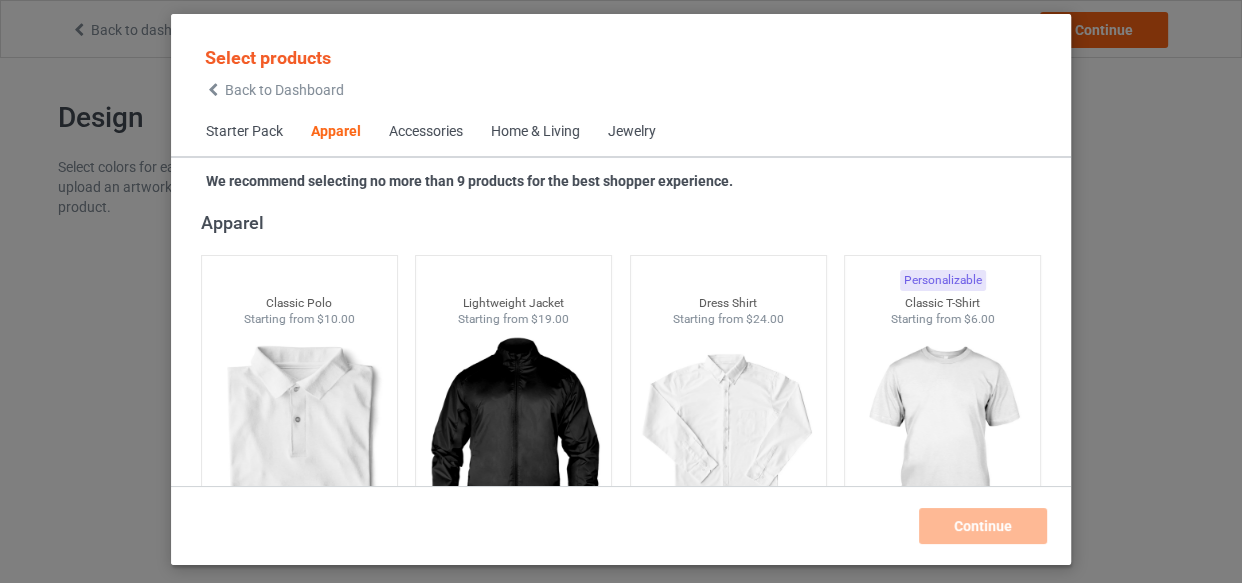 click on "Home & Living" at bounding box center [535, 132] 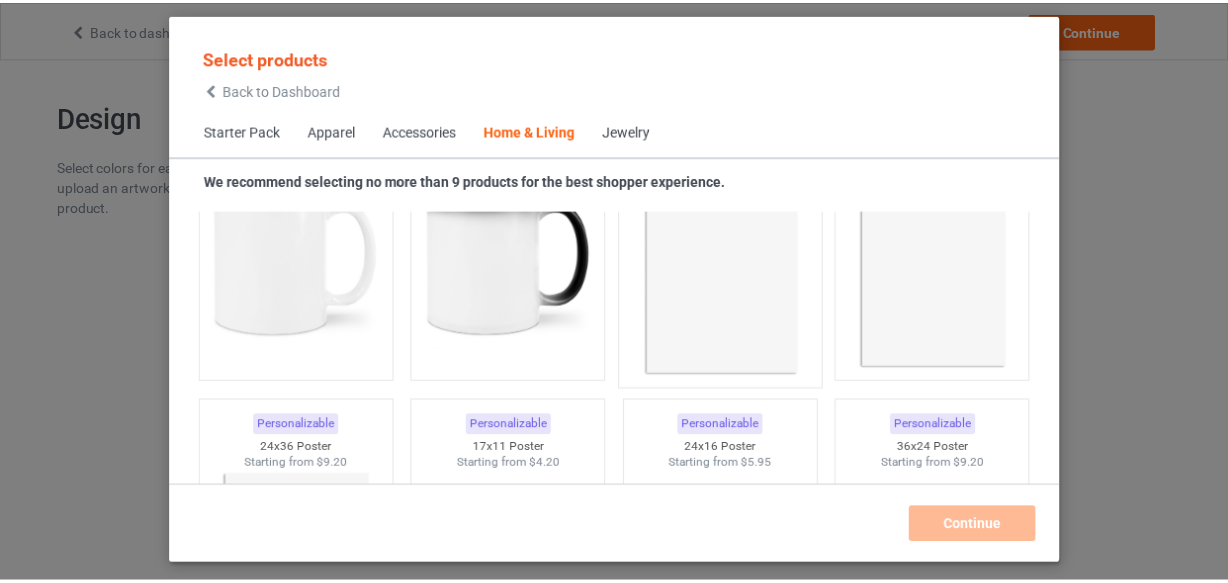 scroll, scrollTop: 9200, scrollLeft: 0, axis: vertical 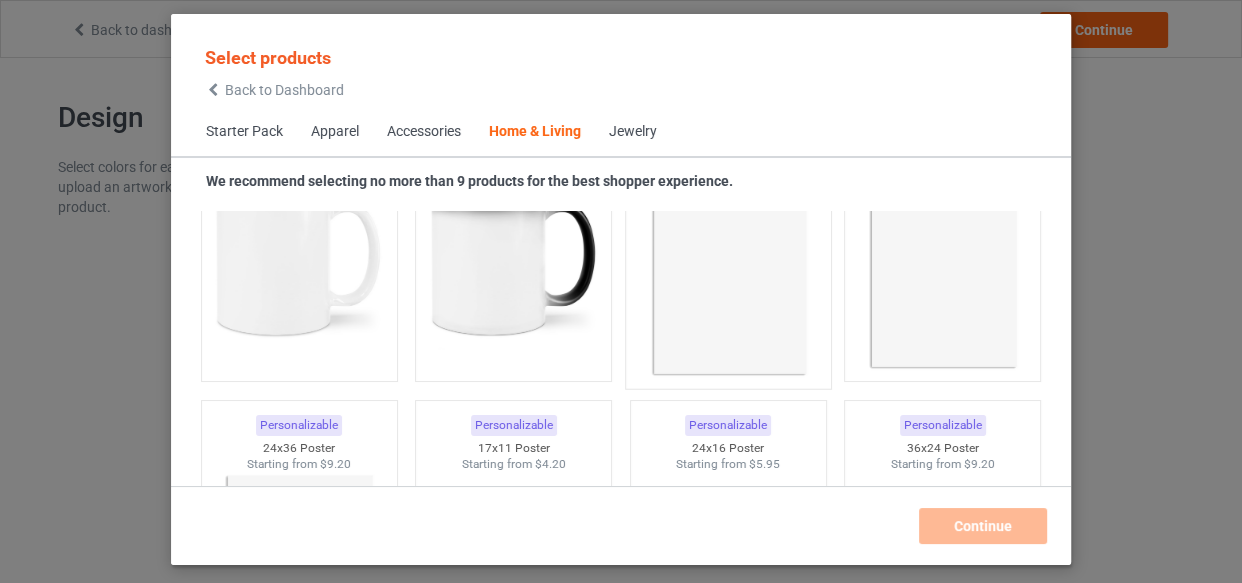 click at bounding box center (728, 260) 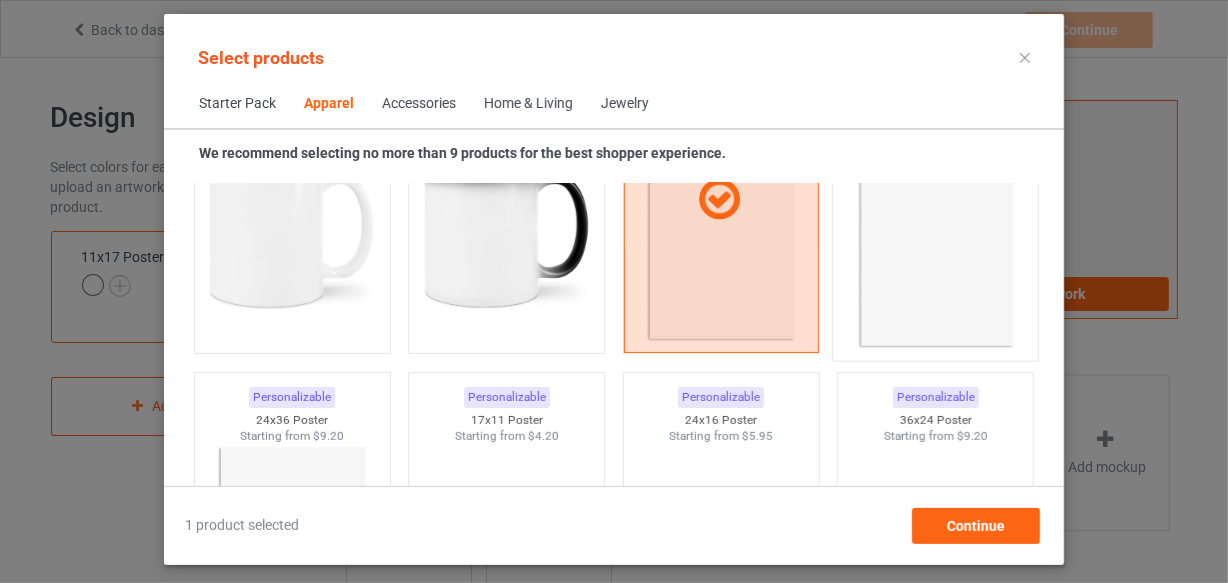 click at bounding box center (936, 232) 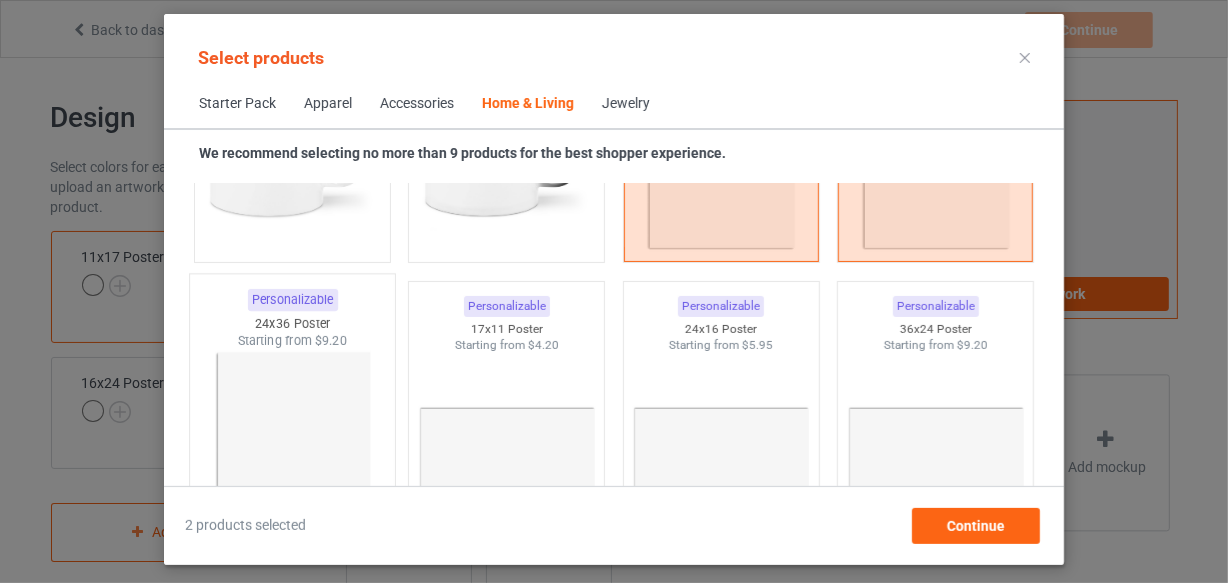 click at bounding box center [292, 467] 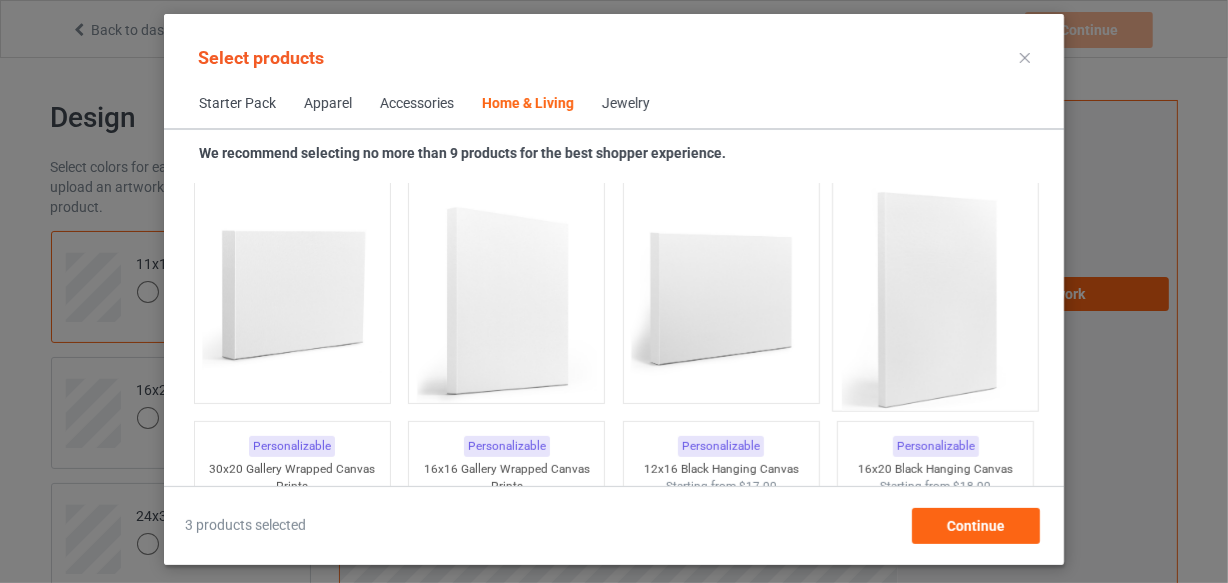 click at bounding box center [936, 299] 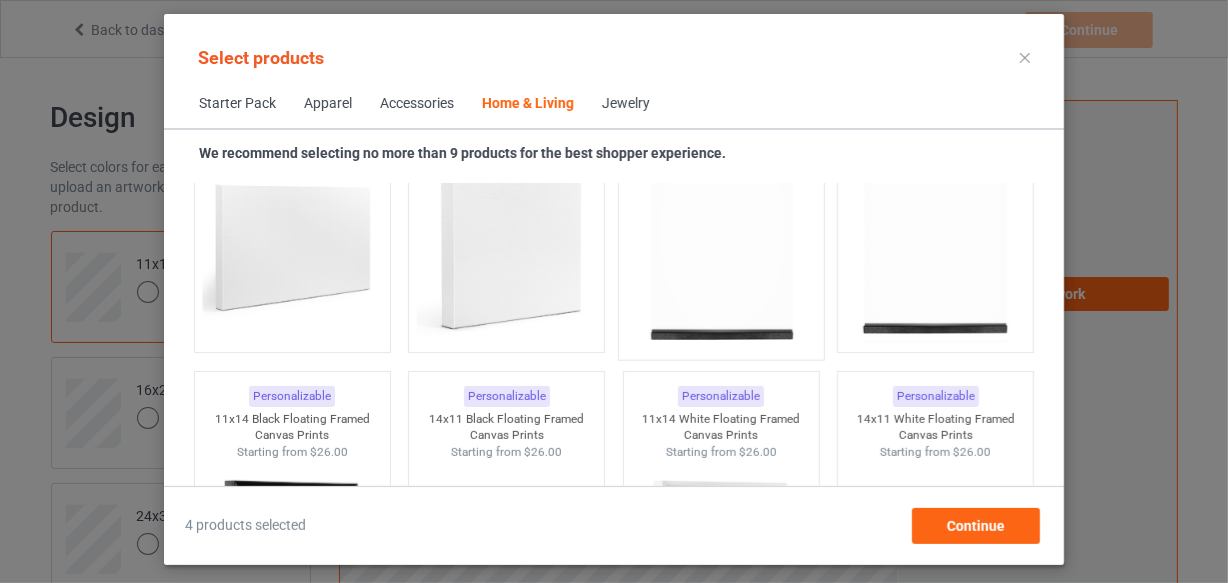 scroll, scrollTop: 13746, scrollLeft: 0, axis: vertical 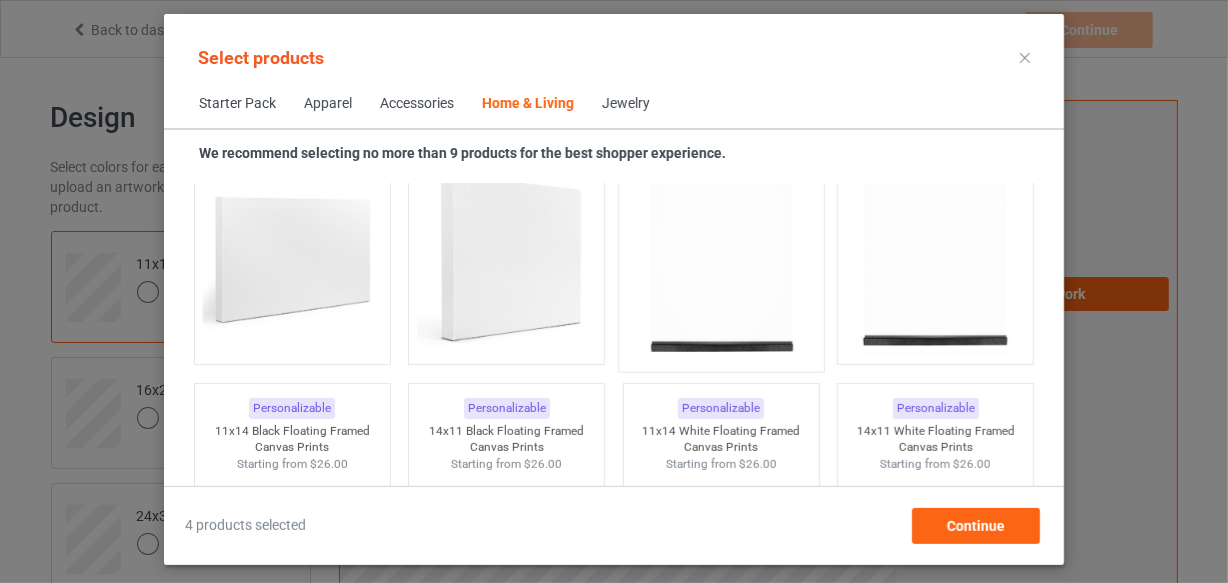 click at bounding box center [721, 243] 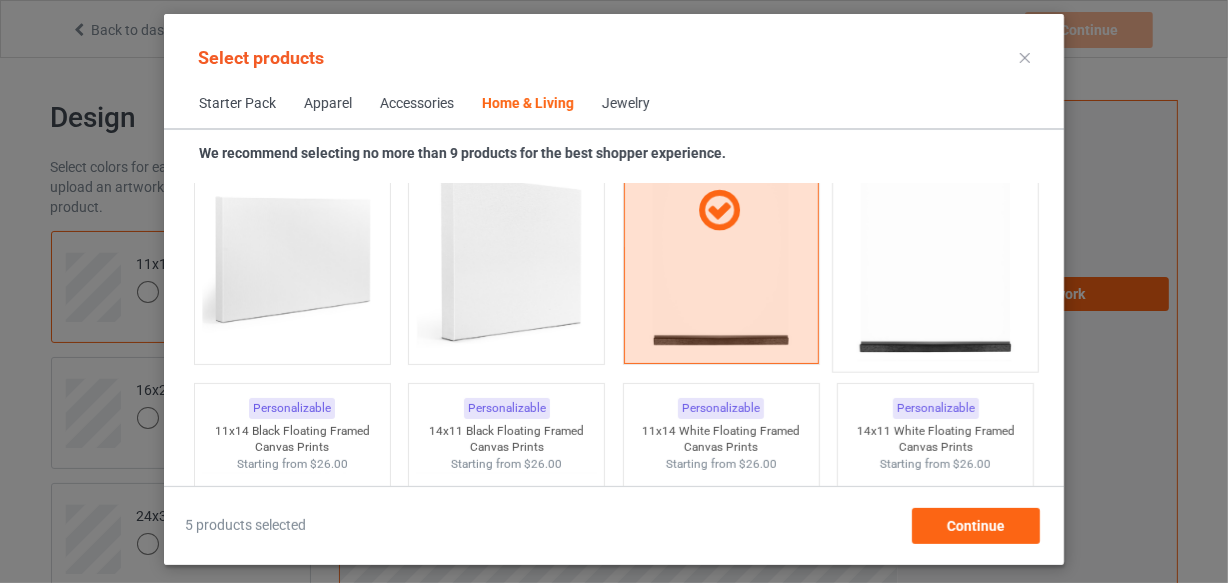 click at bounding box center [936, 243] 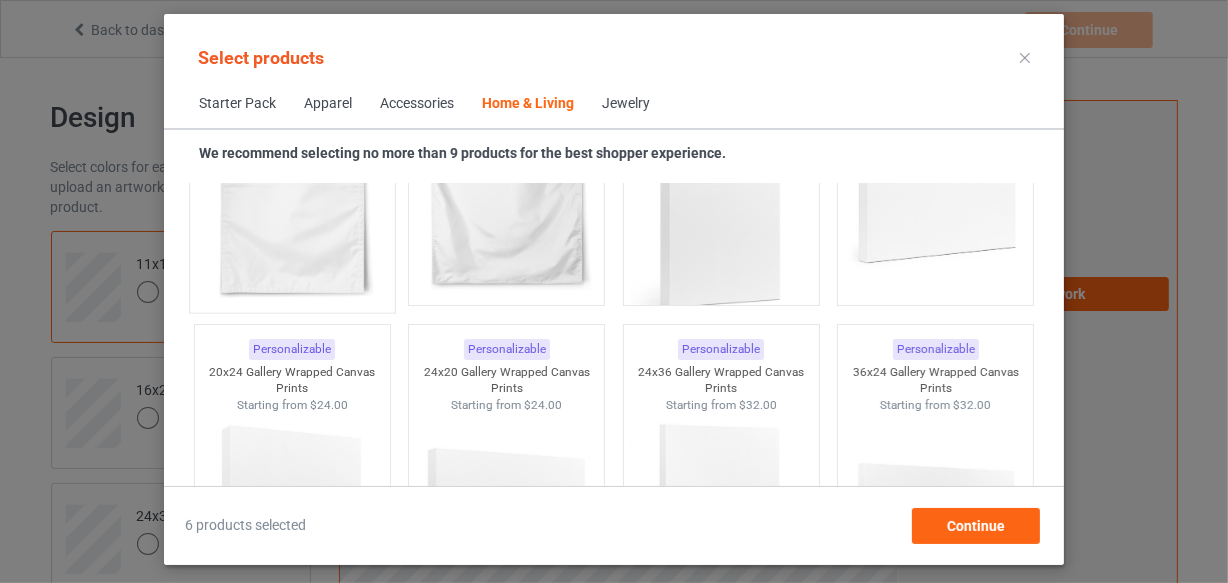 scroll, scrollTop: 14473, scrollLeft: 0, axis: vertical 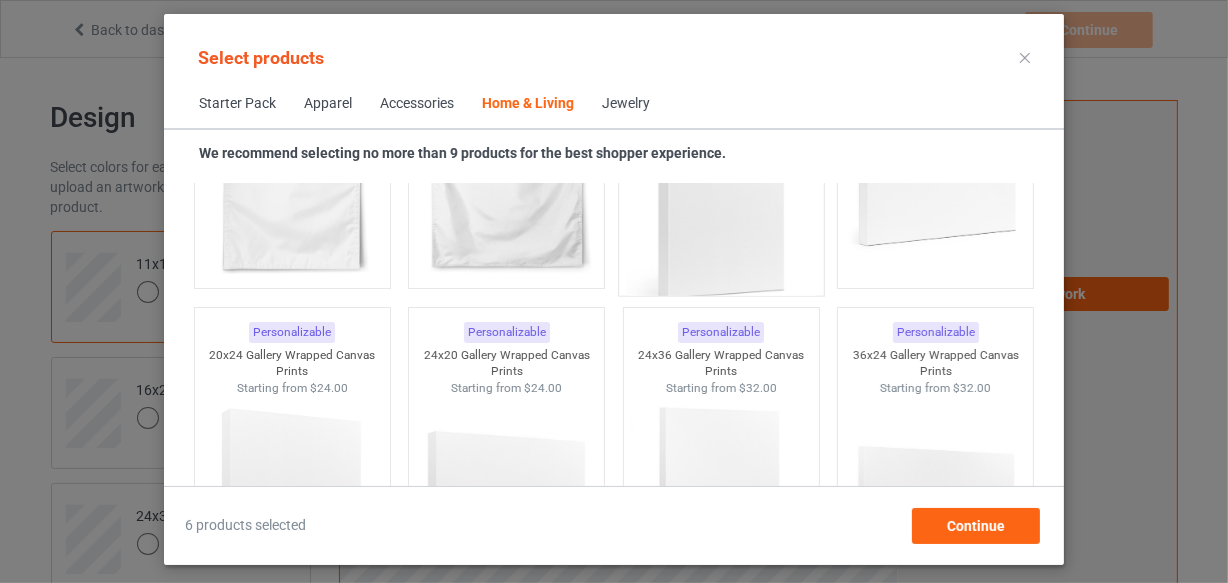 click at bounding box center [721, 185] 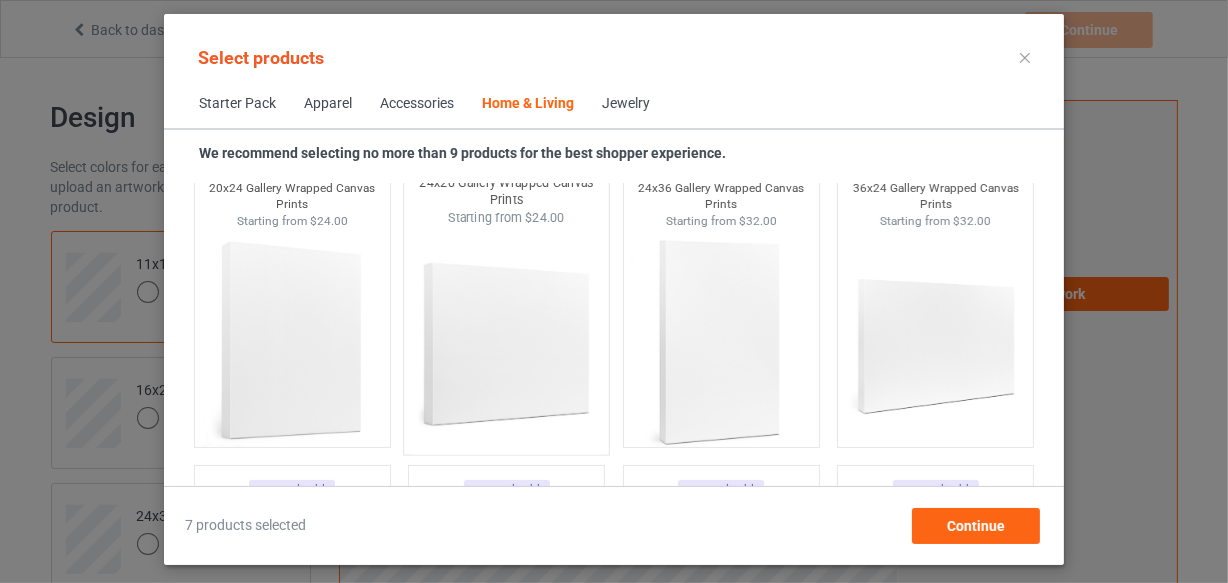 scroll, scrollTop: 14655, scrollLeft: 0, axis: vertical 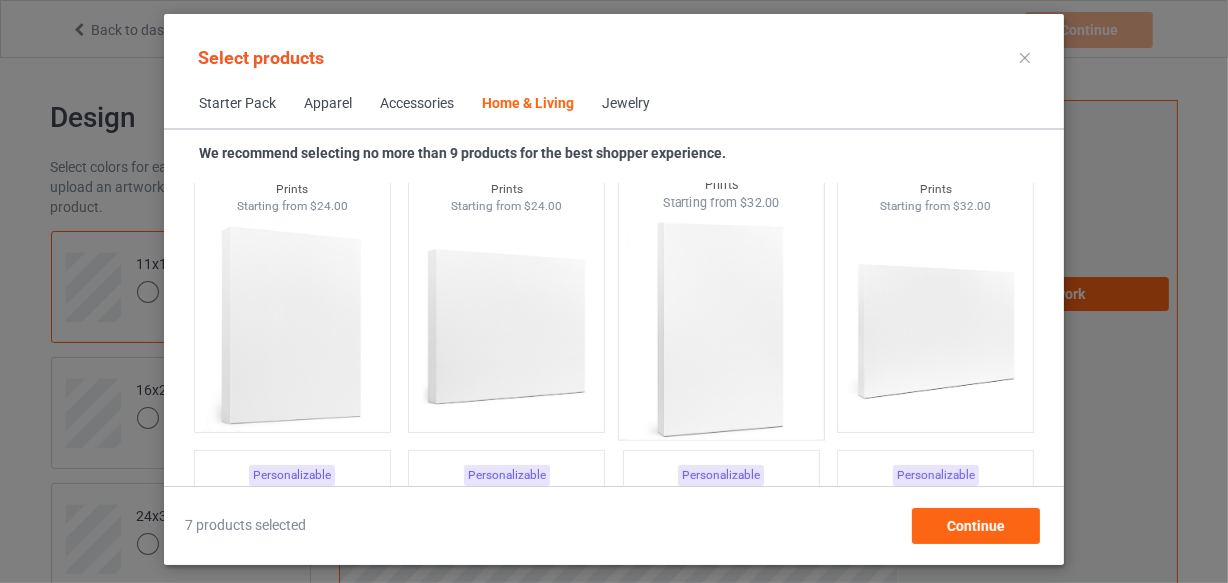 click at bounding box center [721, 328] 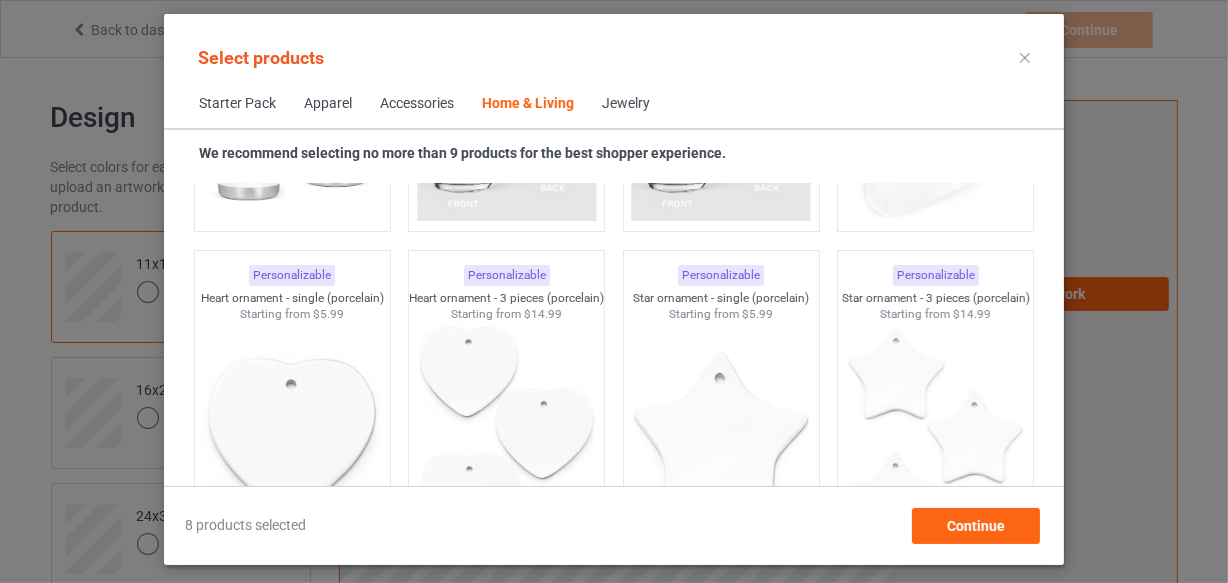 scroll, scrollTop: 14928, scrollLeft: 0, axis: vertical 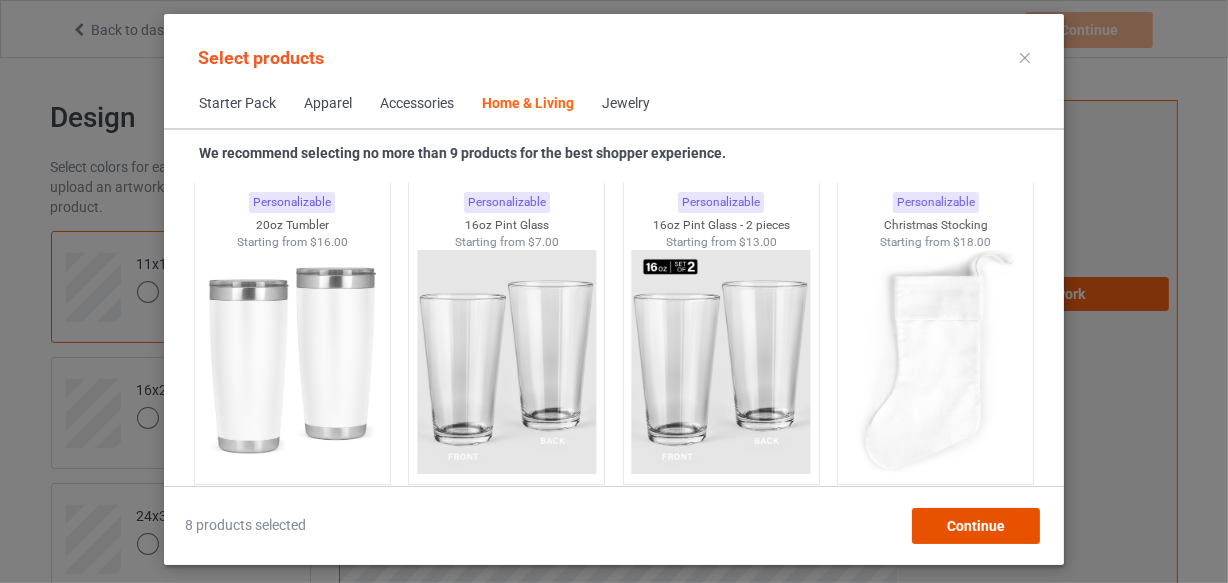 click on "Continue" at bounding box center [976, 526] 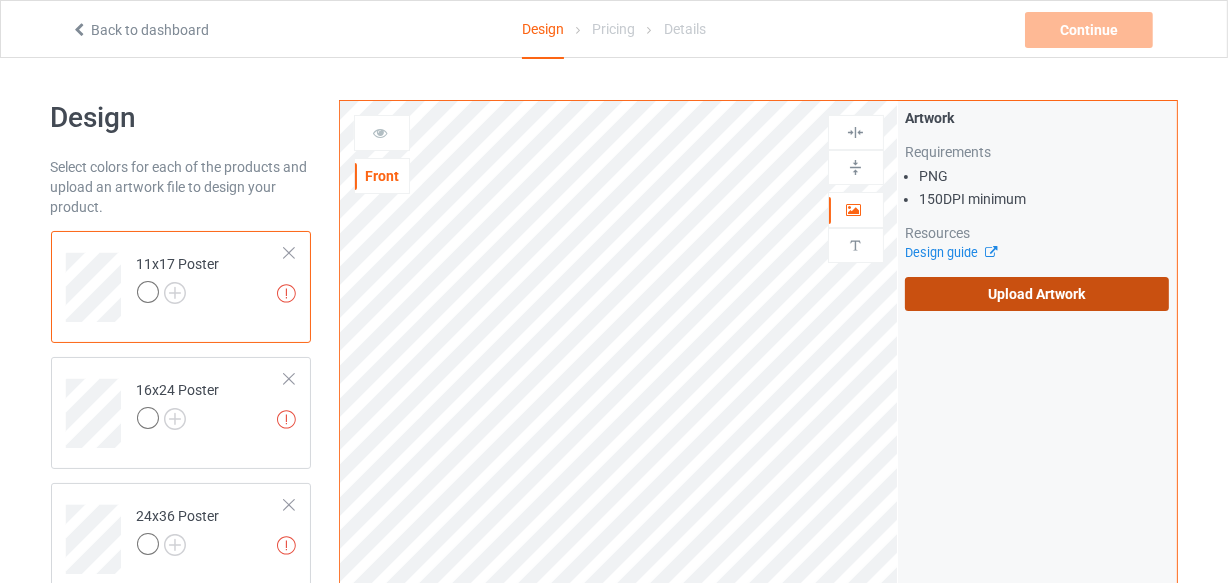 click on "Upload Artwork" at bounding box center [1037, 294] 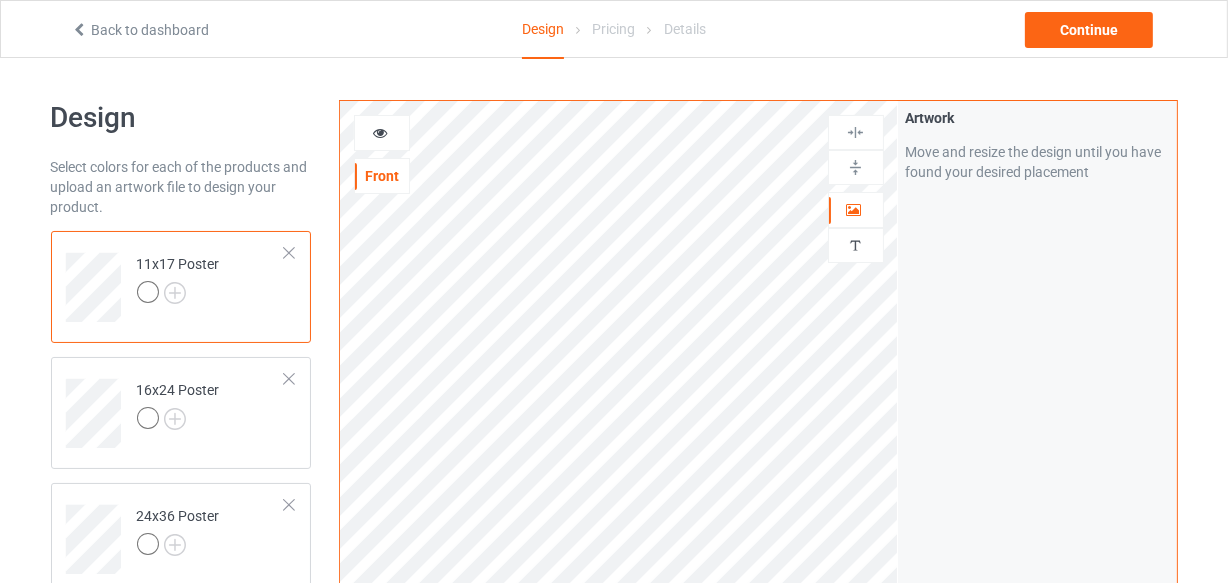 scroll, scrollTop: 363, scrollLeft: 0, axis: vertical 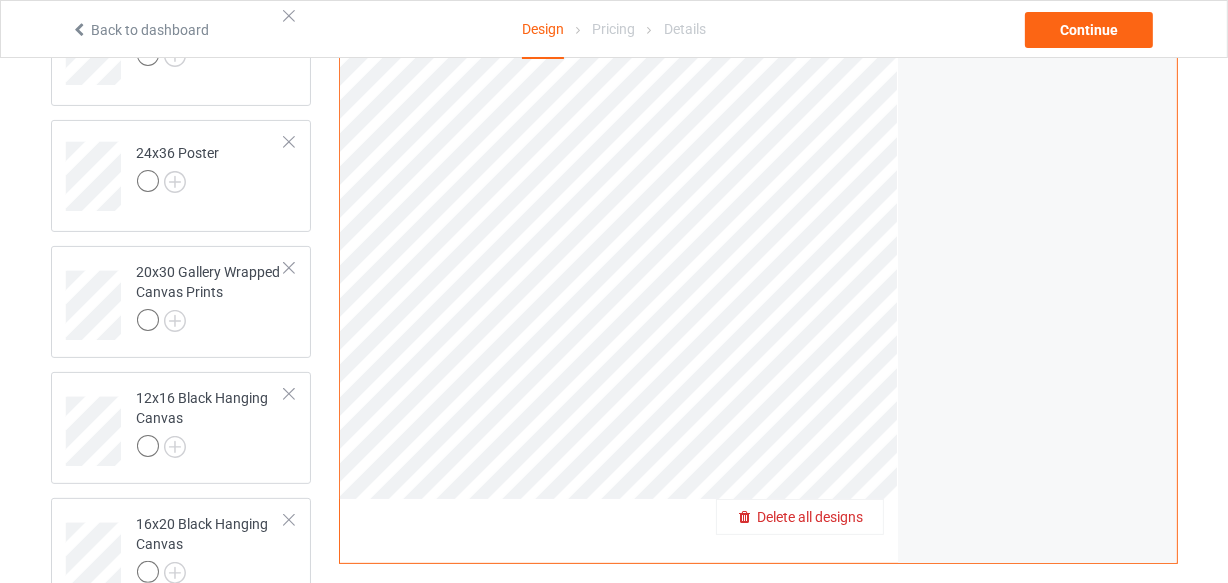 click on "Print quality:  Average  (  [NUMBER] " x  [NUMBER] " @ [NUMBER] DPI) Front Artwork Personalized text Delete all designs" at bounding box center (619, 183) 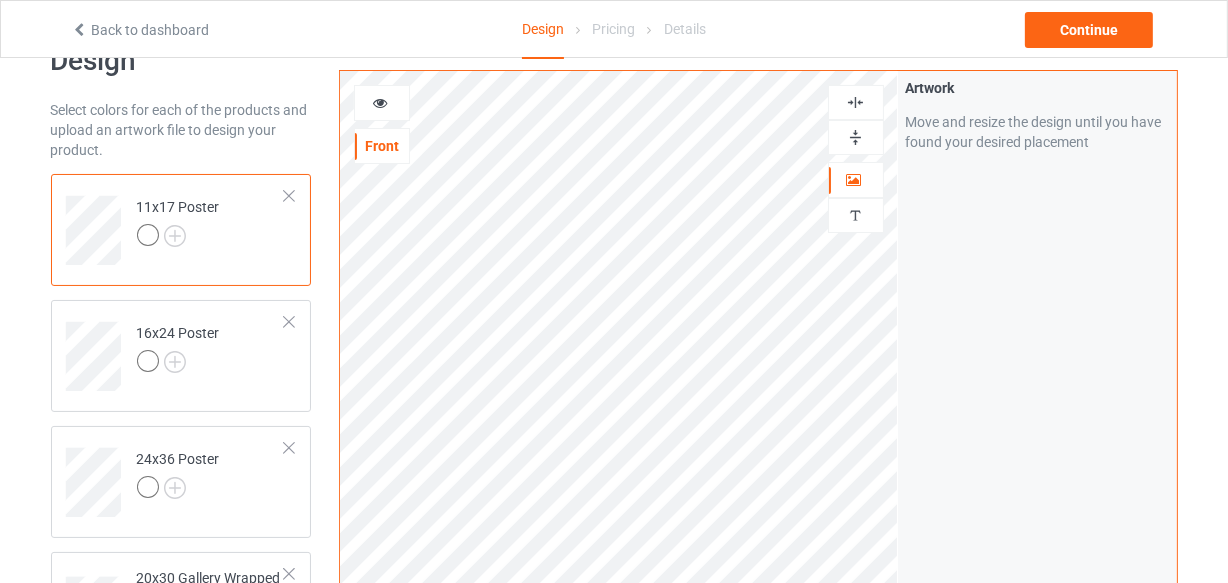 scroll, scrollTop: 0, scrollLeft: 0, axis: both 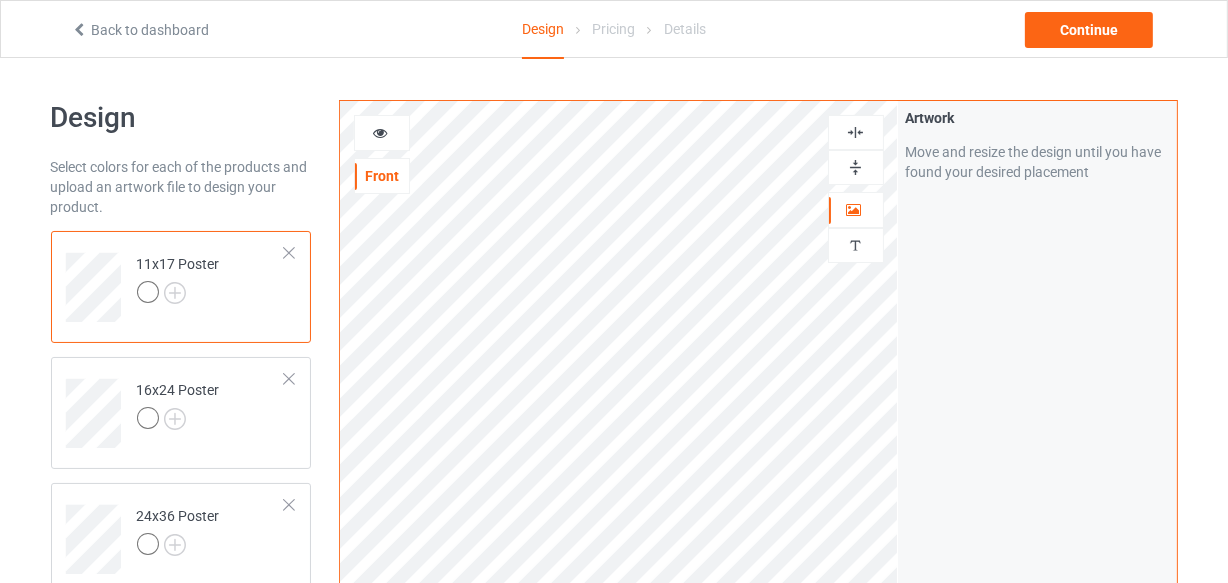 click at bounding box center (855, 132) 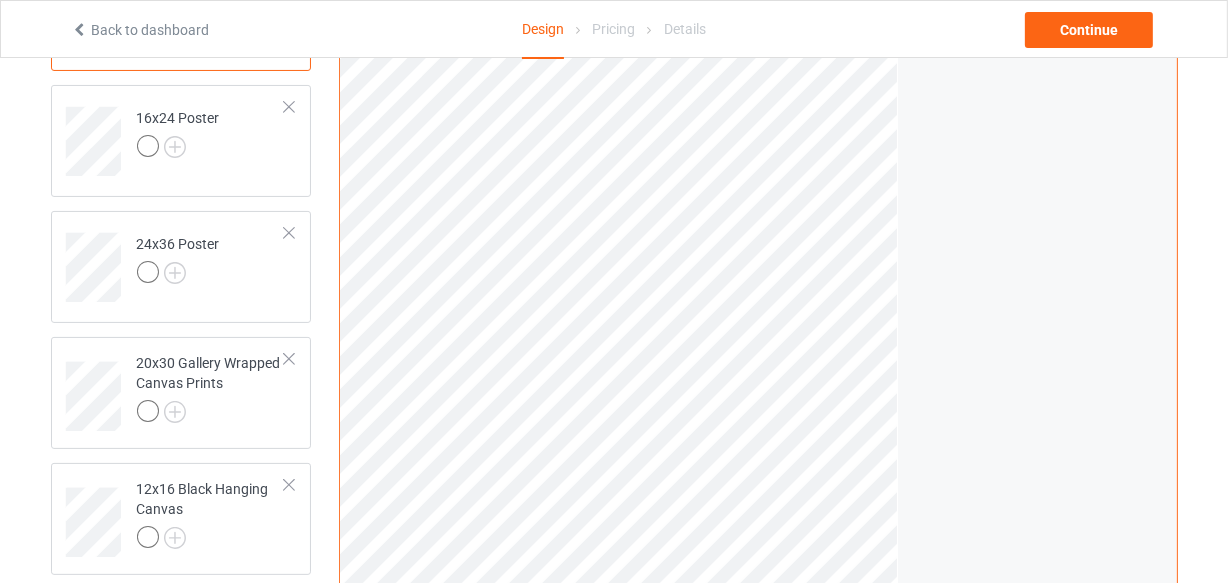 scroll, scrollTop: 0, scrollLeft: 0, axis: both 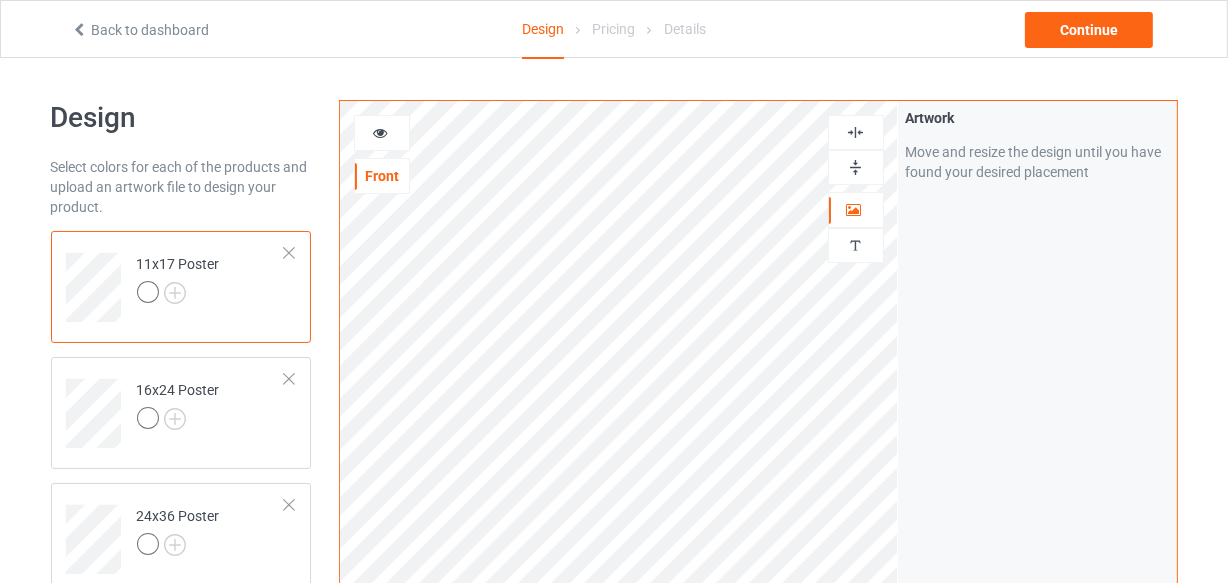 click at bounding box center [855, 132] 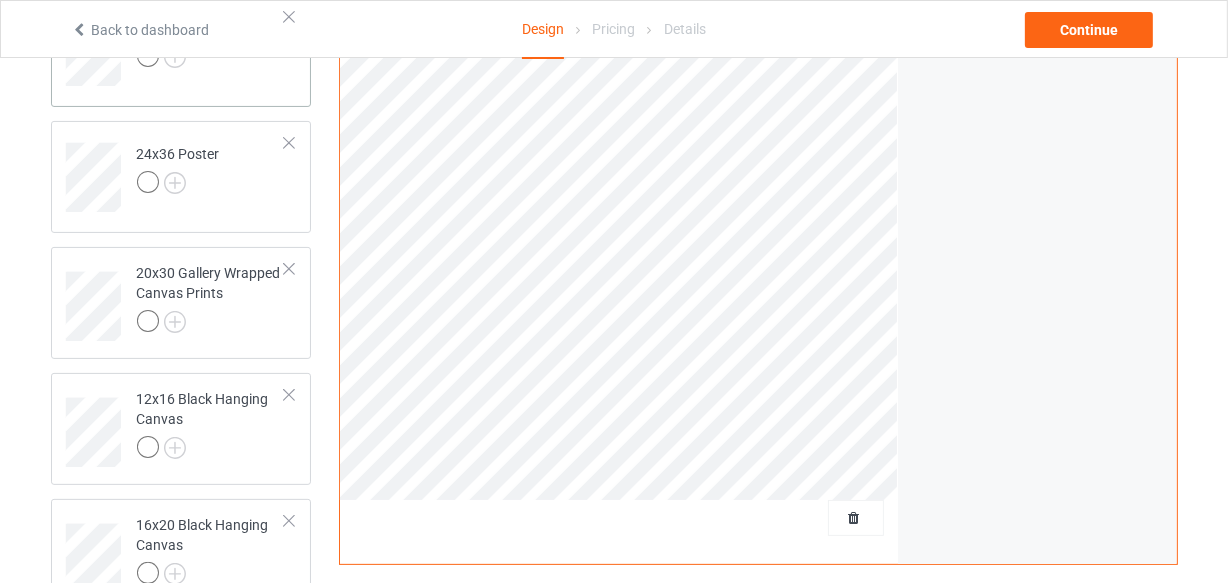 scroll, scrollTop: 363, scrollLeft: 0, axis: vertical 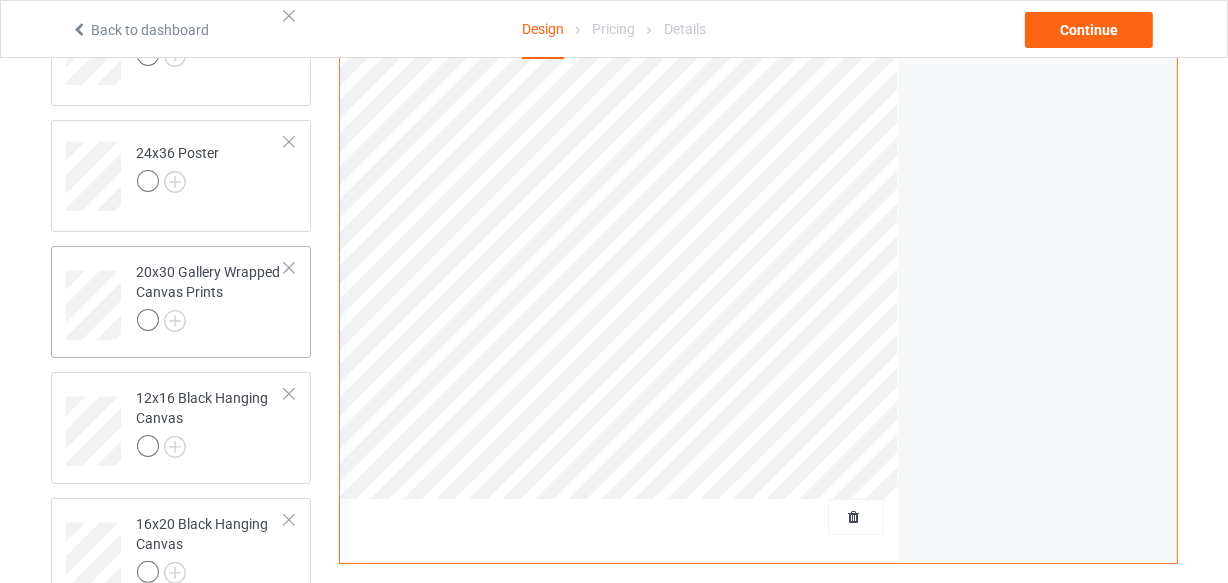 click at bounding box center [211, 323] 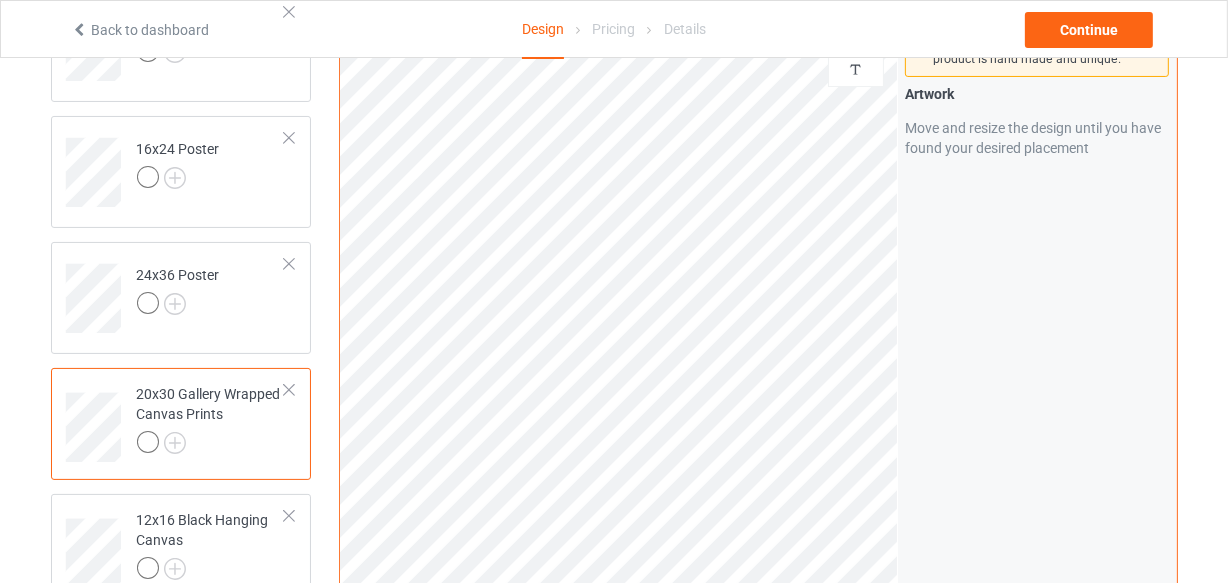 scroll, scrollTop: 0, scrollLeft: 0, axis: both 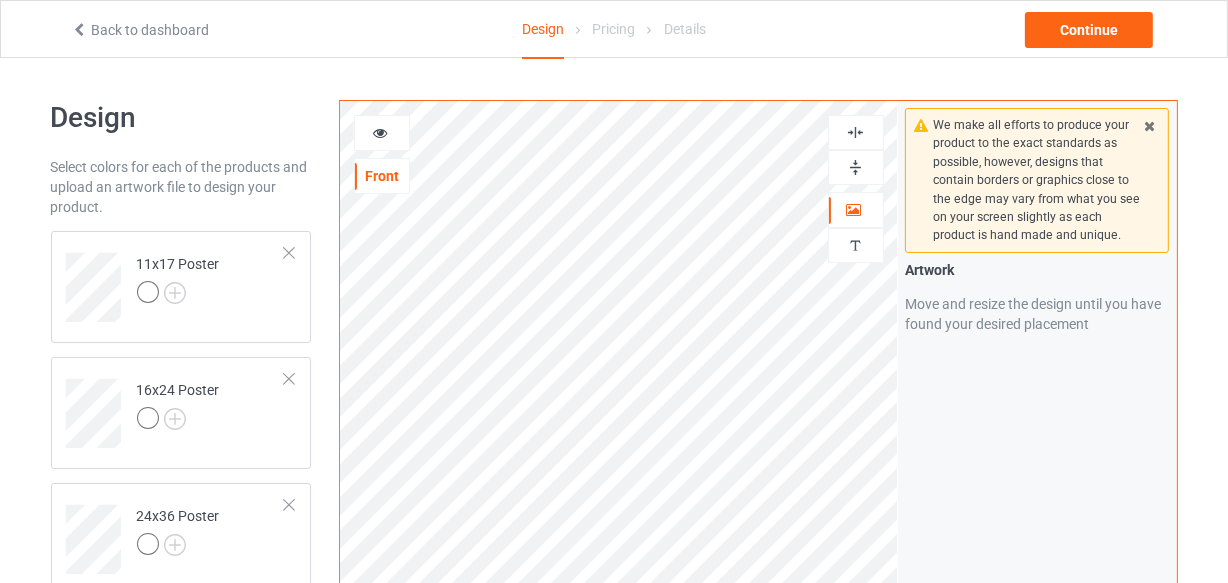 click at bounding box center [855, 132] 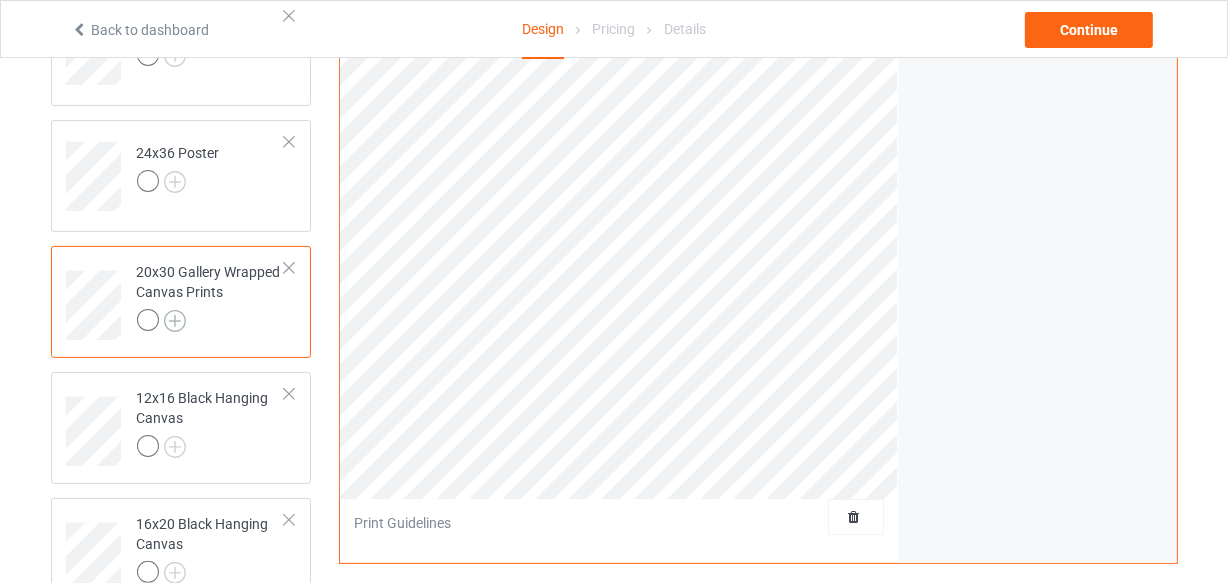 click at bounding box center [175, 321] 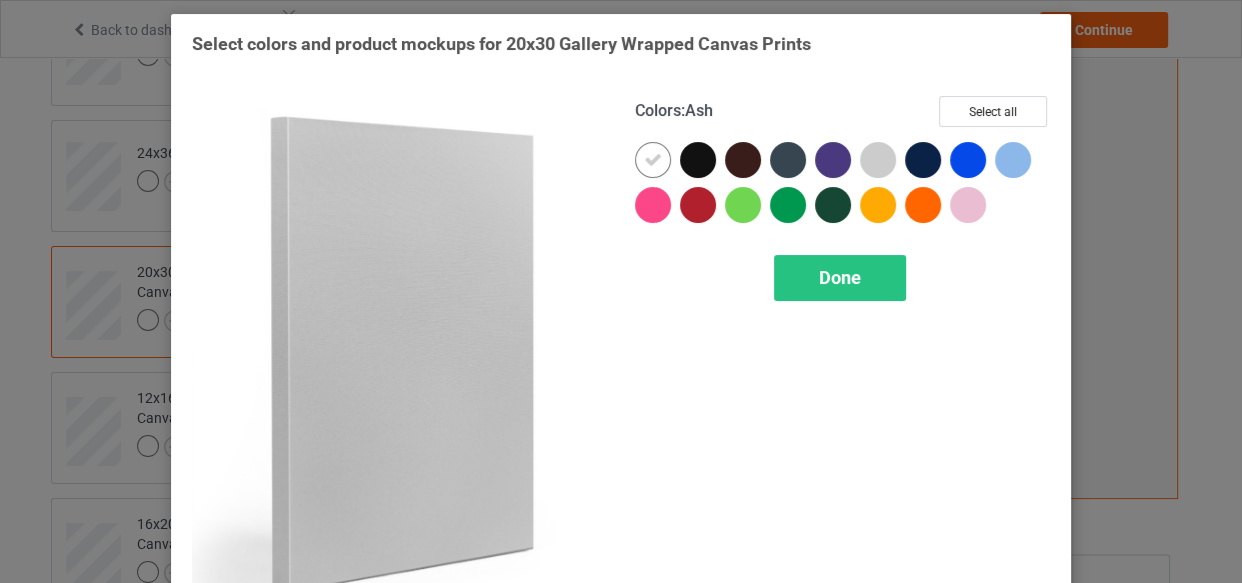 click at bounding box center (878, 160) 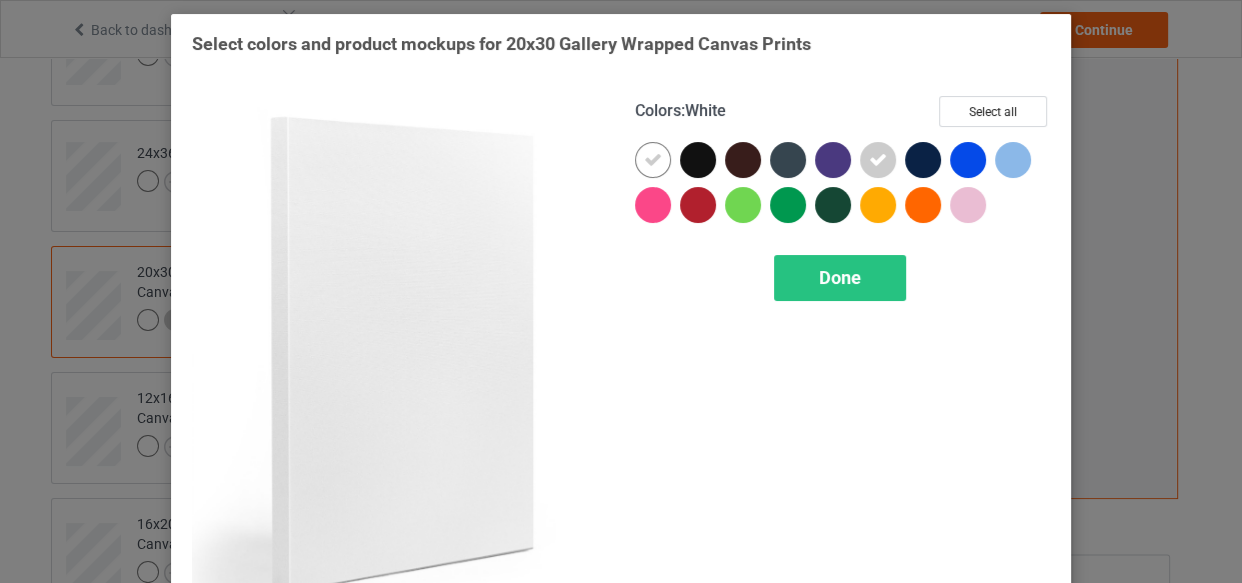 click at bounding box center [653, 160] 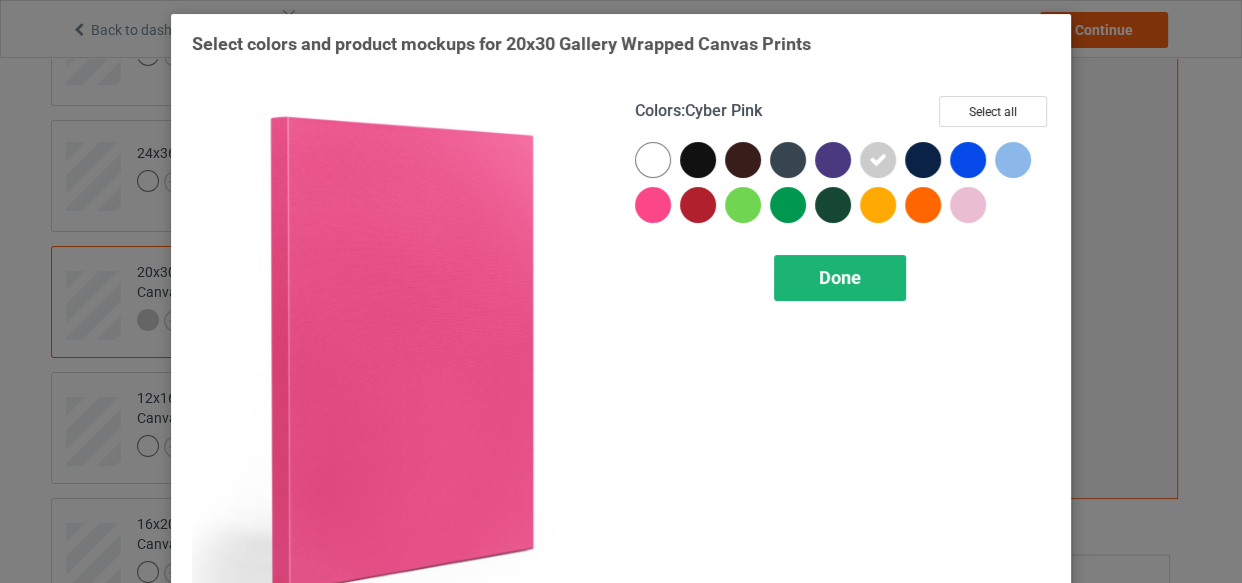 click on "Done" at bounding box center (840, 277) 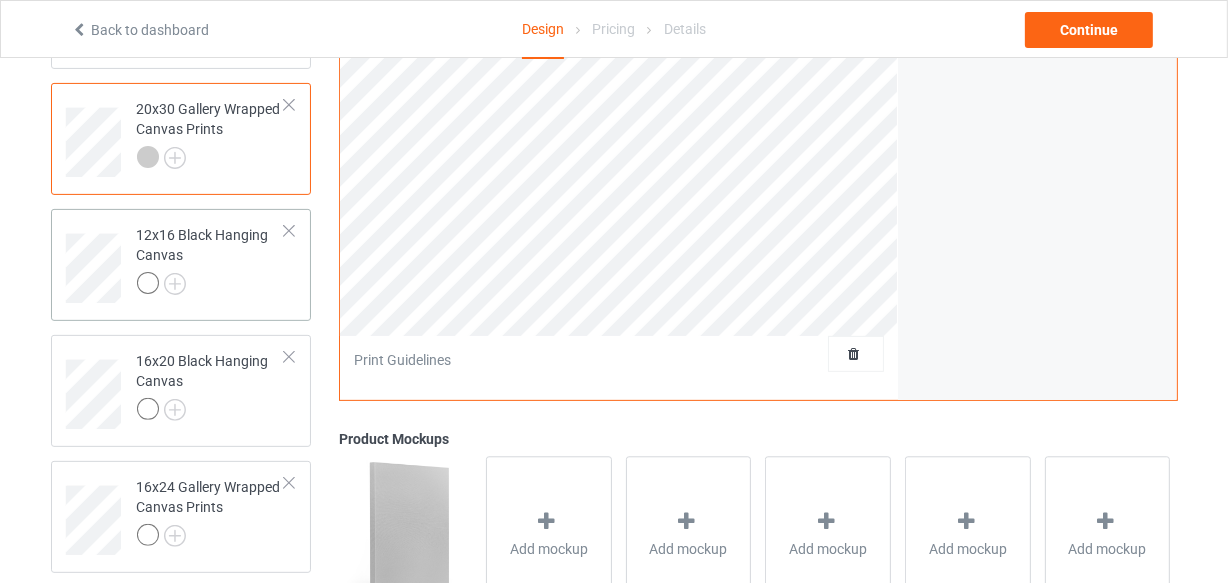 scroll, scrollTop: 545, scrollLeft: 0, axis: vertical 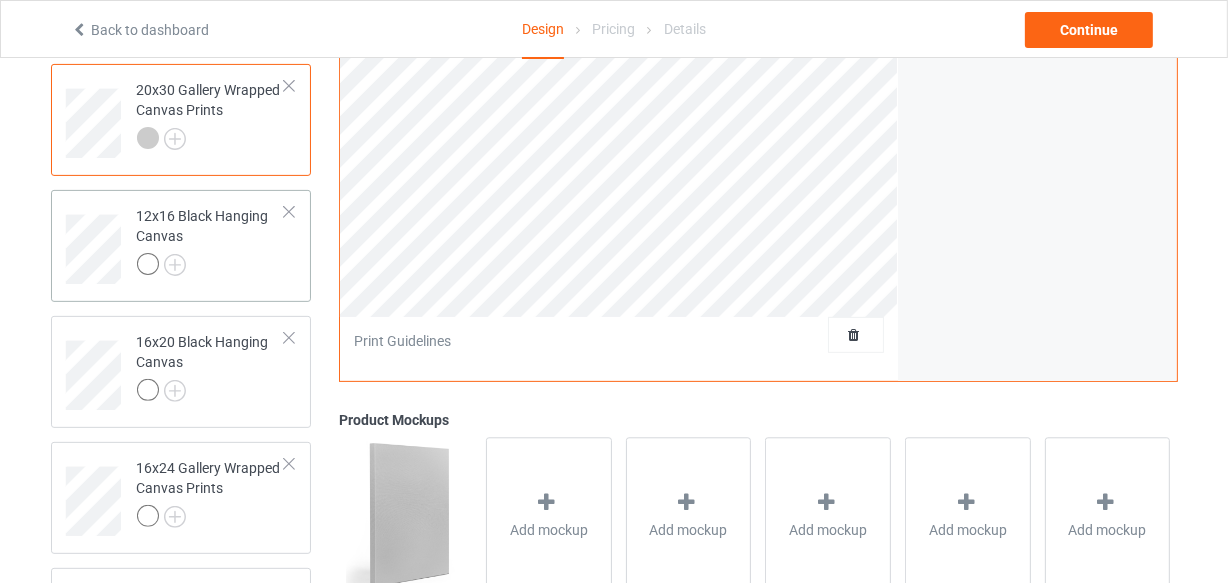 click at bounding box center [211, 267] 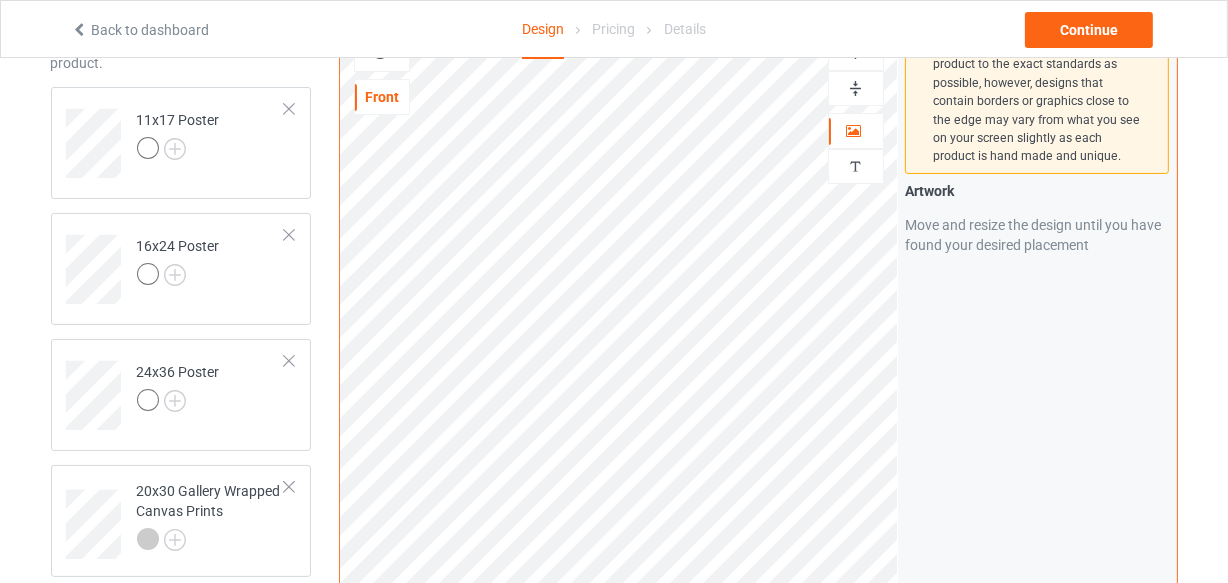 scroll, scrollTop: 0, scrollLeft: 0, axis: both 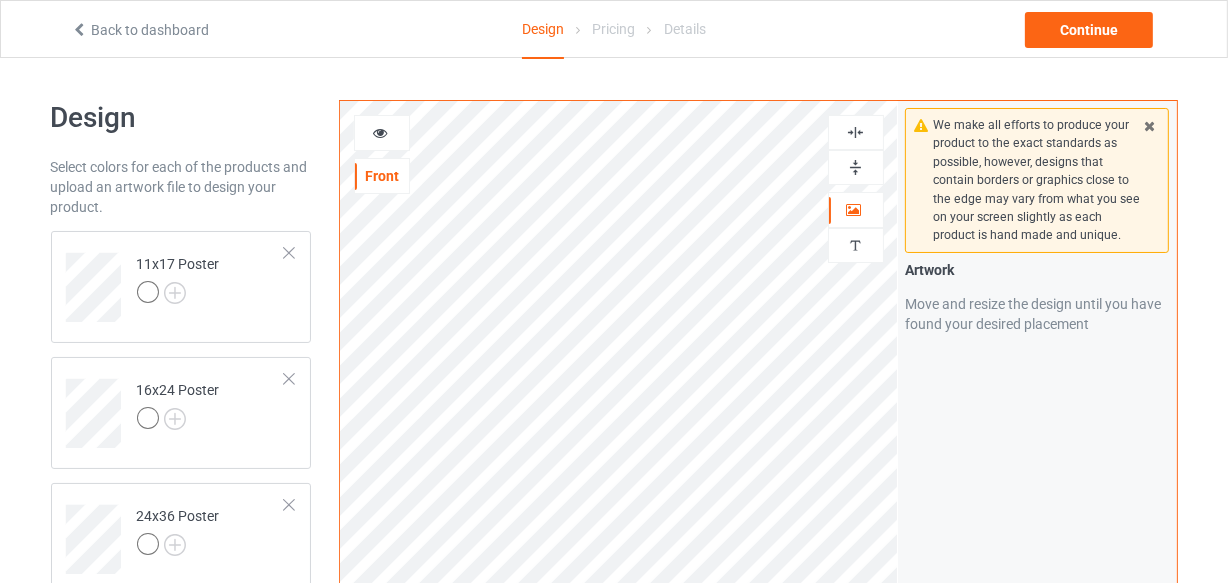 click at bounding box center [855, 132] 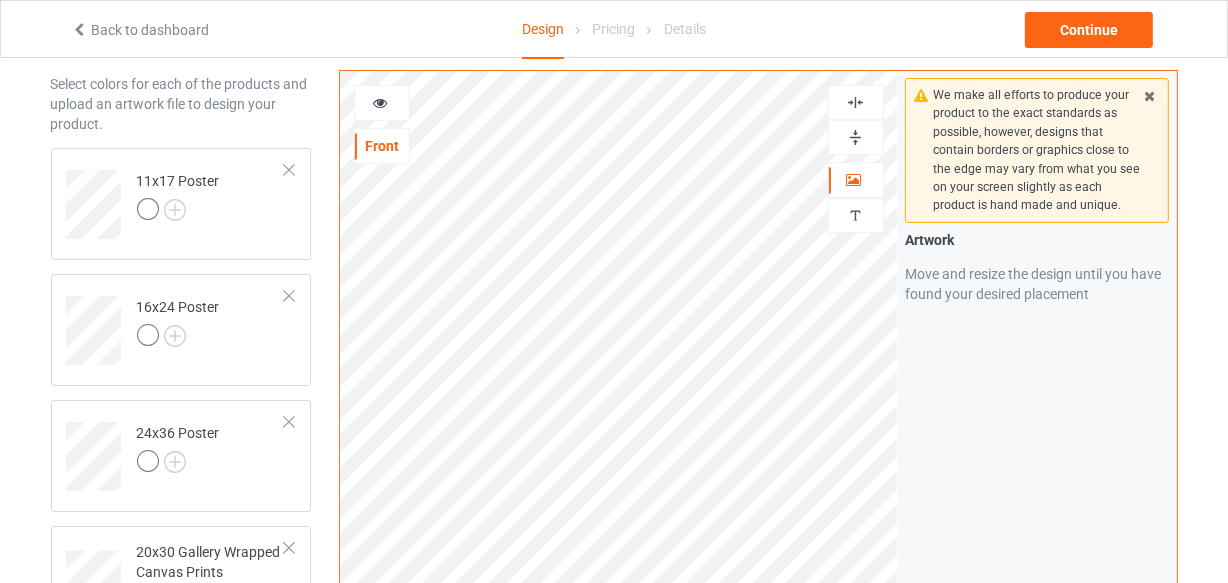scroll, scrollTop: 0, scrollLeft: 0, axis: both 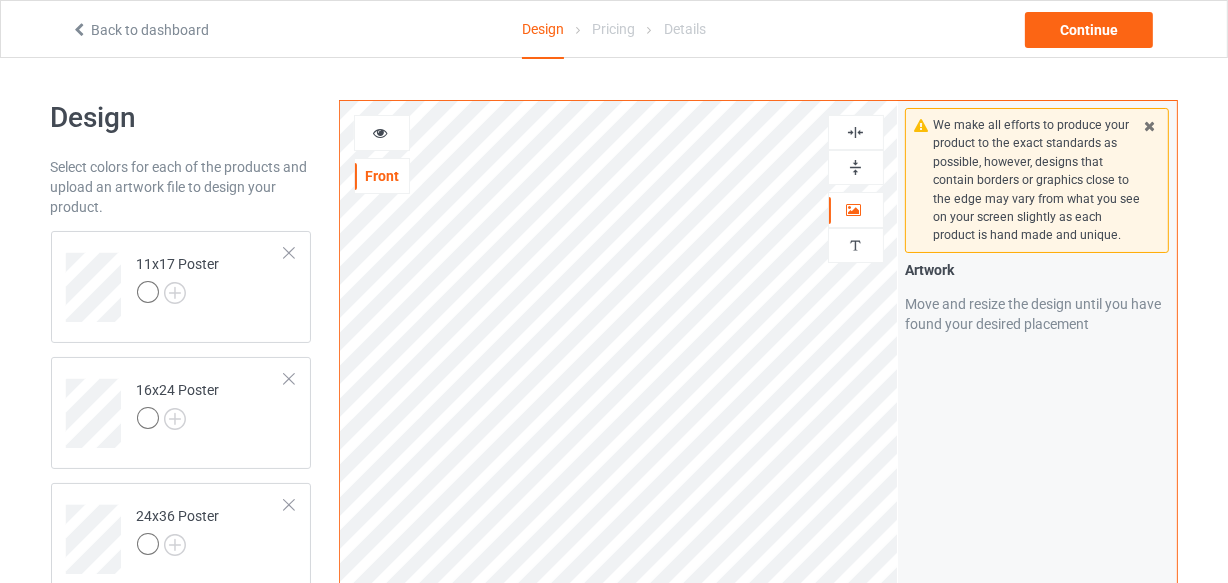 click at bounding box center (855, 132) 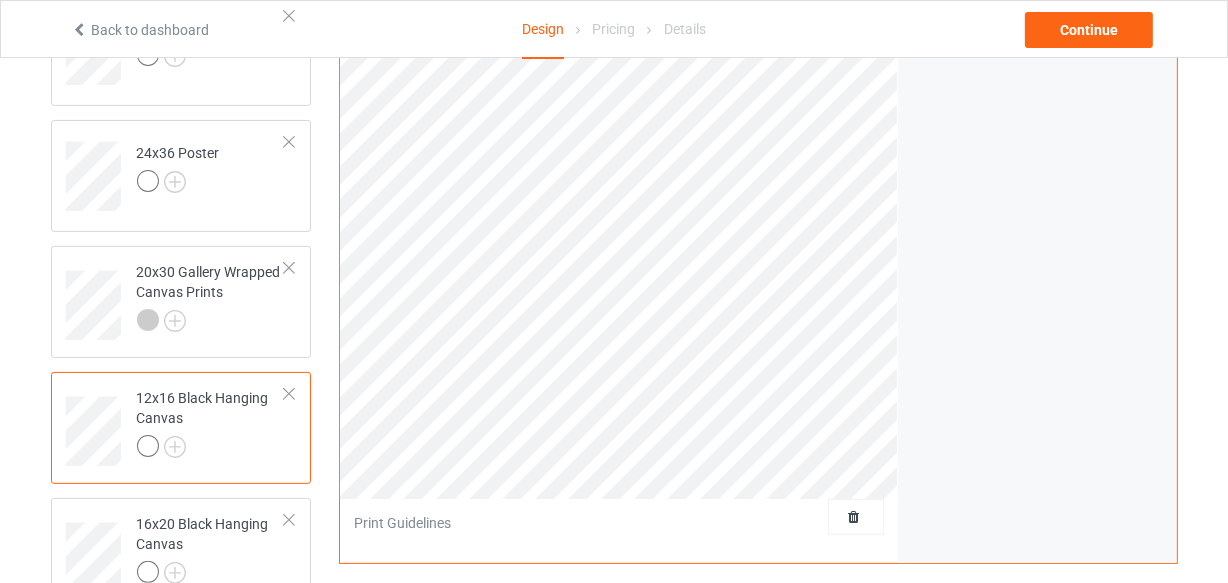 scroll, scrollTop: 0, scrollLeft: 0, axis: both 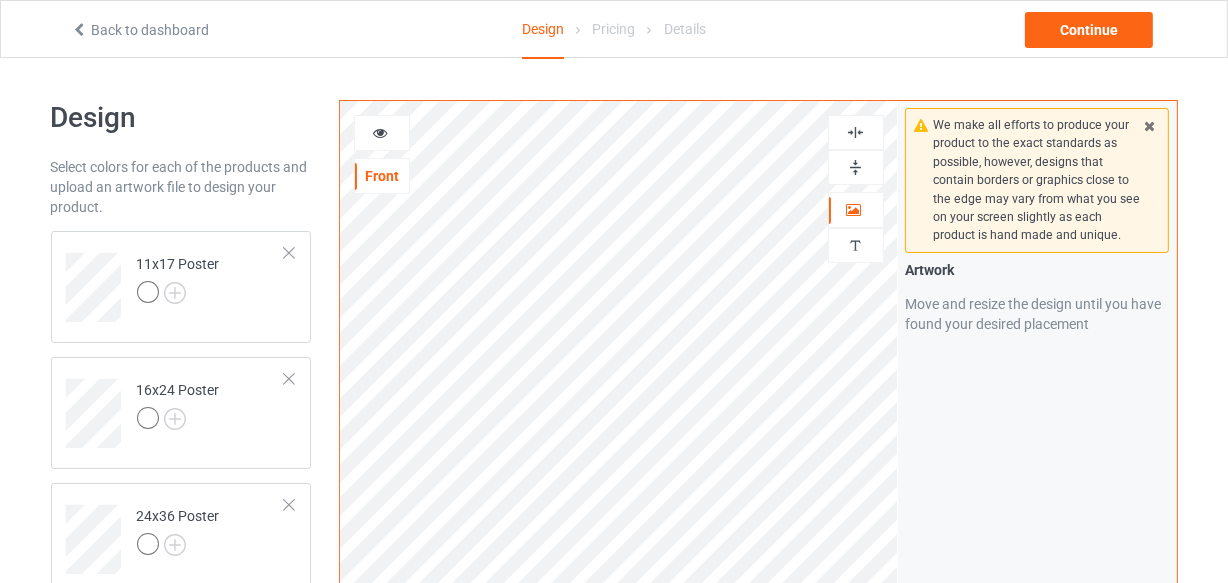 click at bounding box center (855, 132) 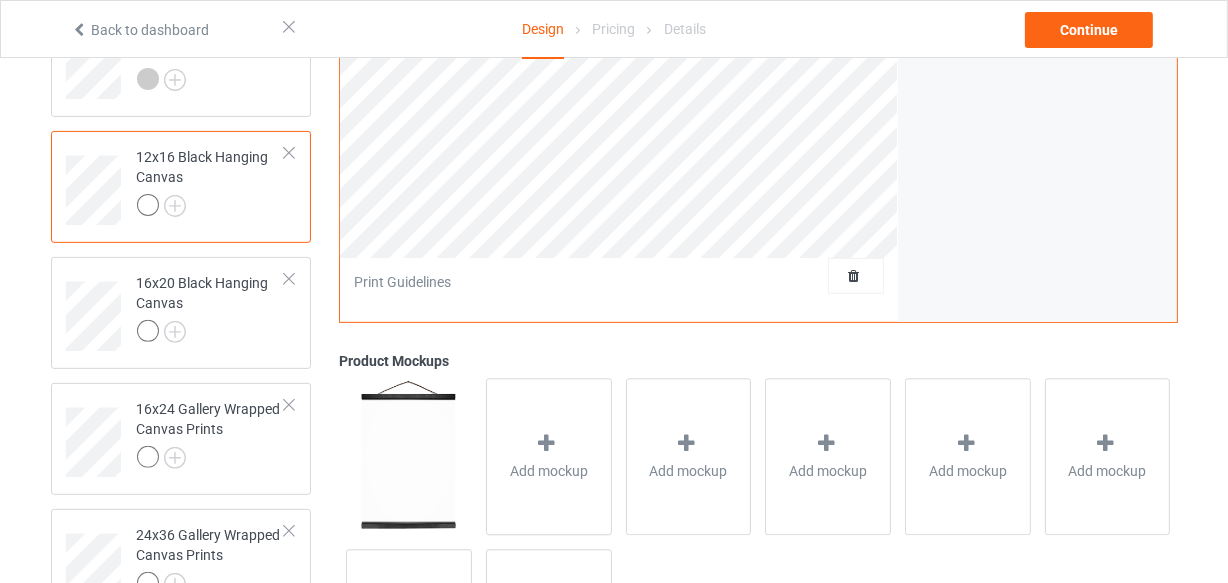 scroll, scrollTop: 636, scrollLeft: 0, axis: vertical 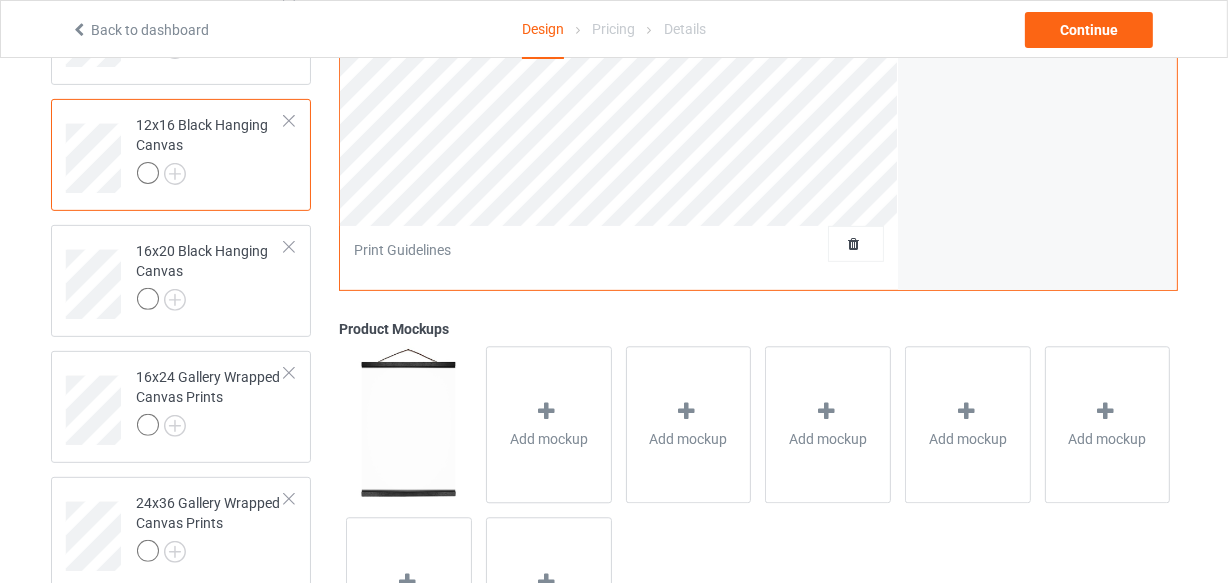 click at bounding box center [211, 176] 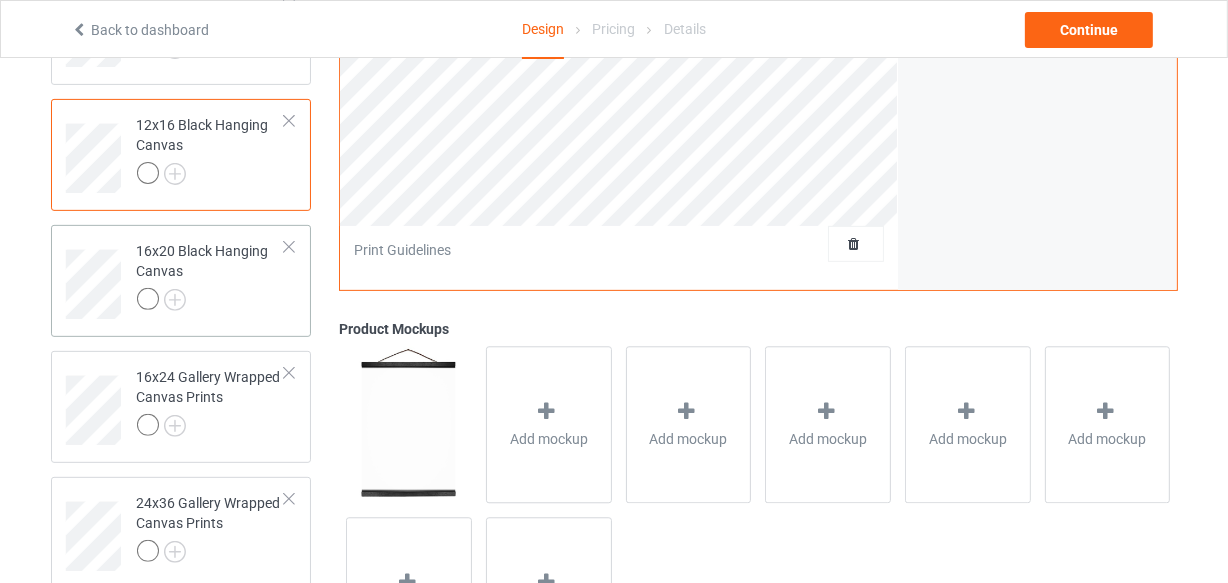 click at bounding box center (211, 302) 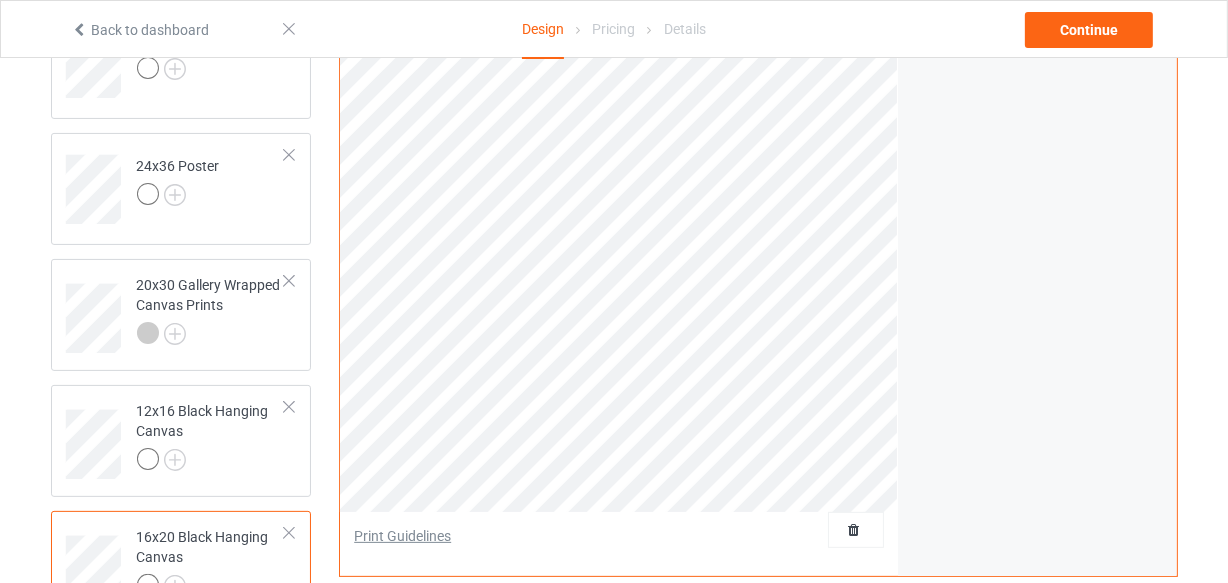 scroll, scrollTop: 454, scrollLeft: 0, axis: vertical 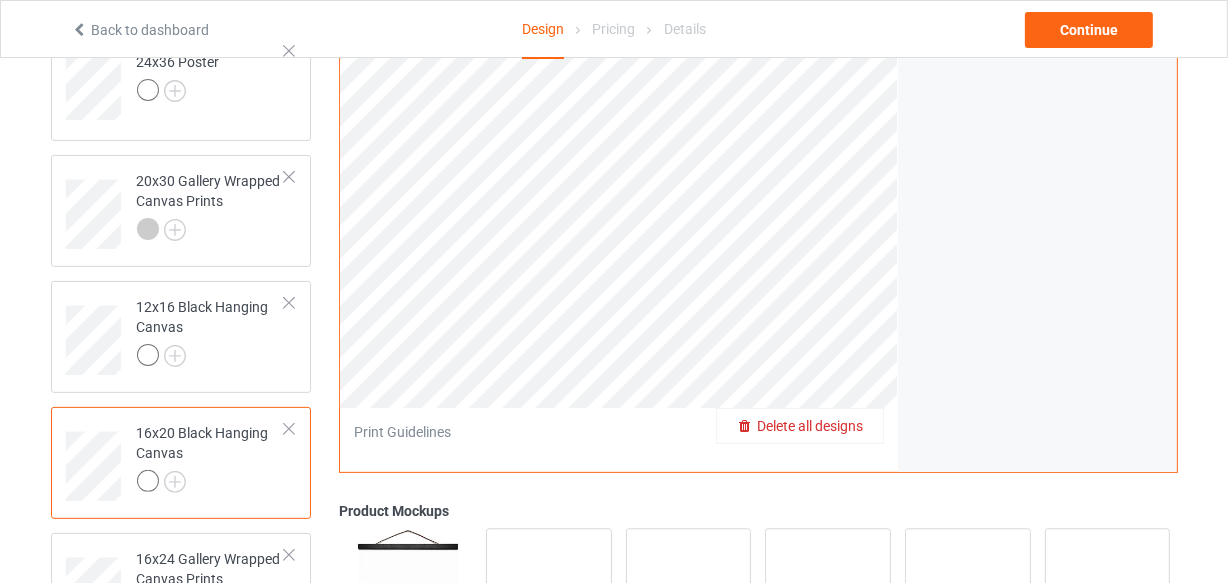 click on "Print quality:  Great  (  [NUMBER] " x  [NUMBER] " @ [NUMBER] DPI) Front Artwork Personalized text Print Guidelines Delete all designs" at bounding box center [619, 92] 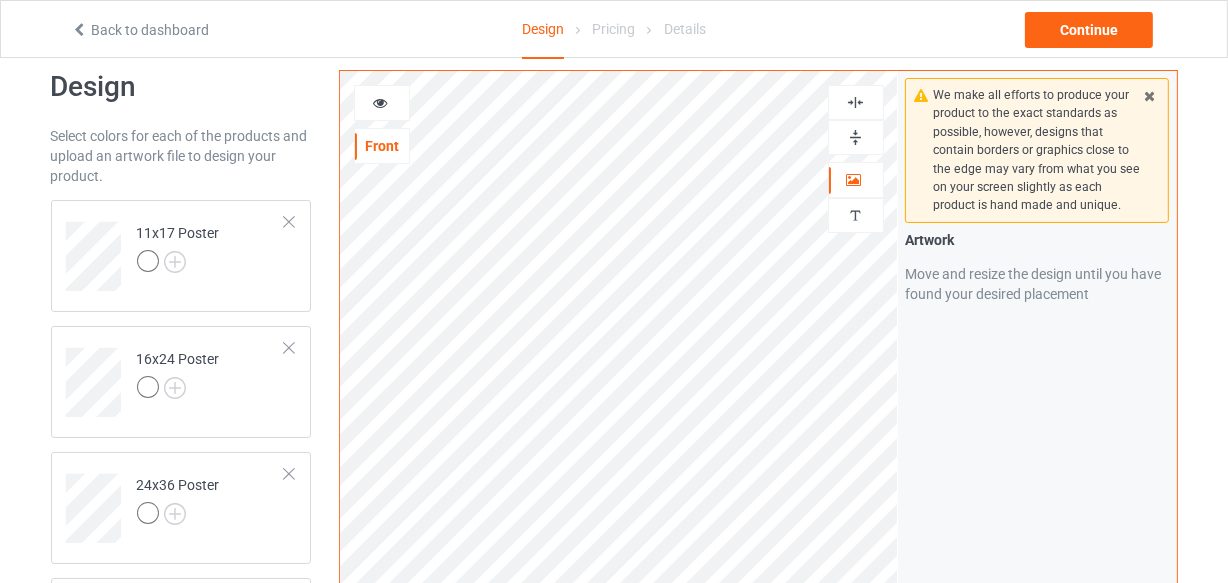 scroll, scrollTop: 0, scrollLeft: 0, axis: both 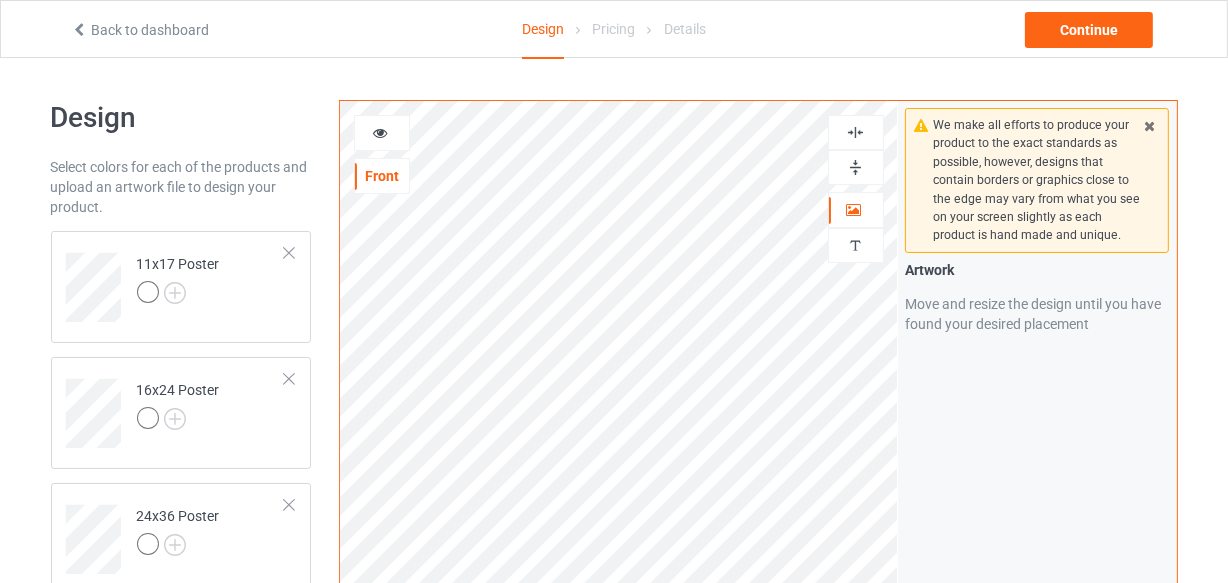 click at bounding box center (855, 132) 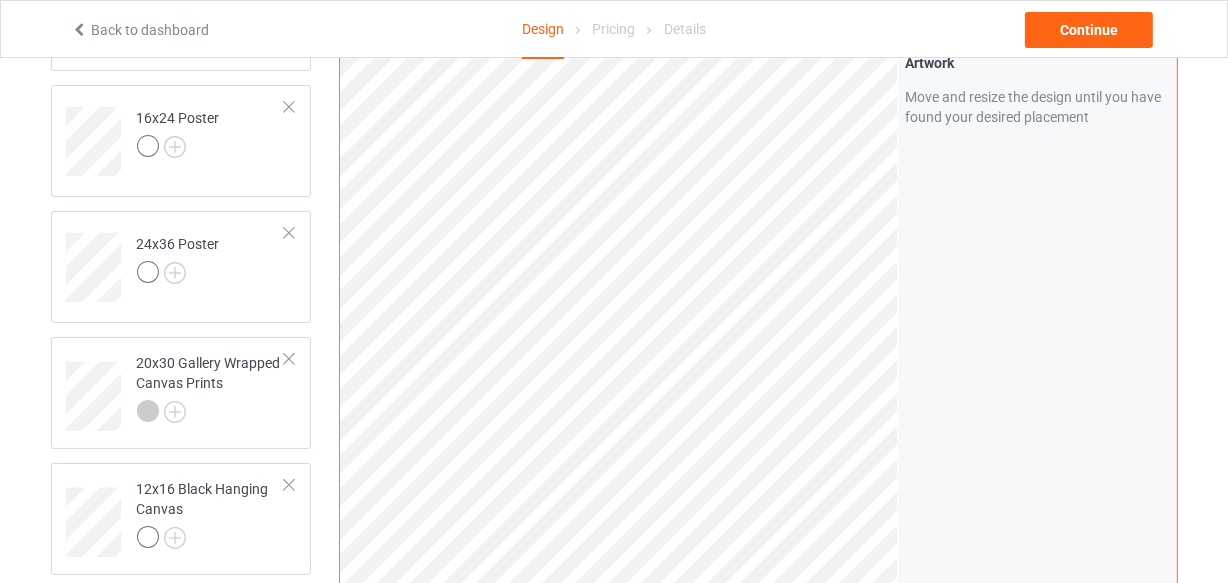 scroll, scrollTop: 0, scrollLeft: 0, axis: both 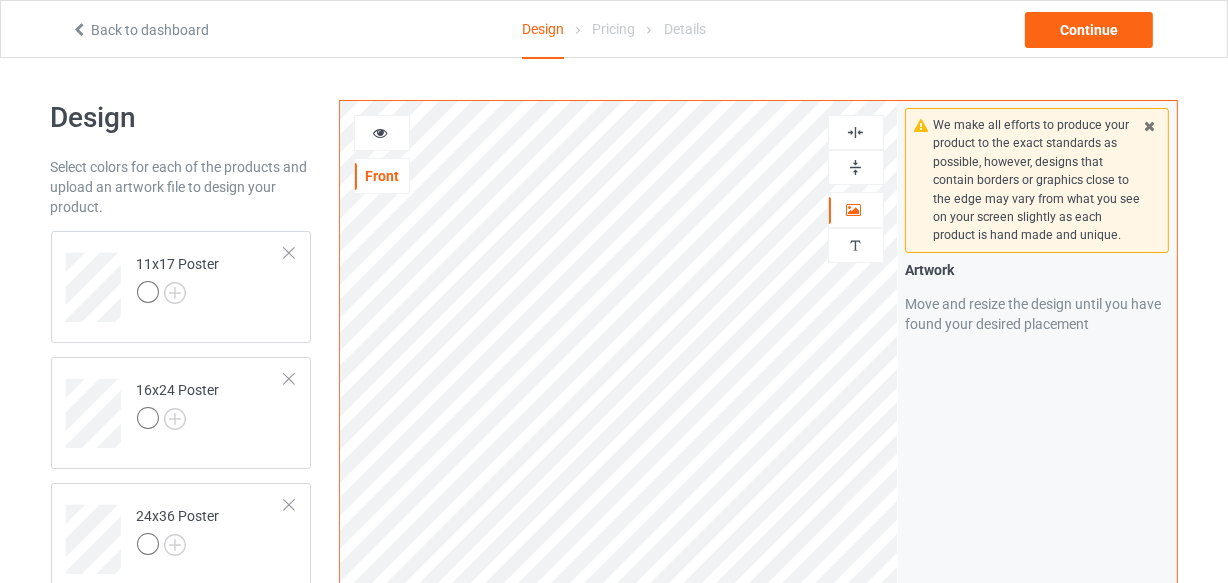 click at bounding box center [855, 132] 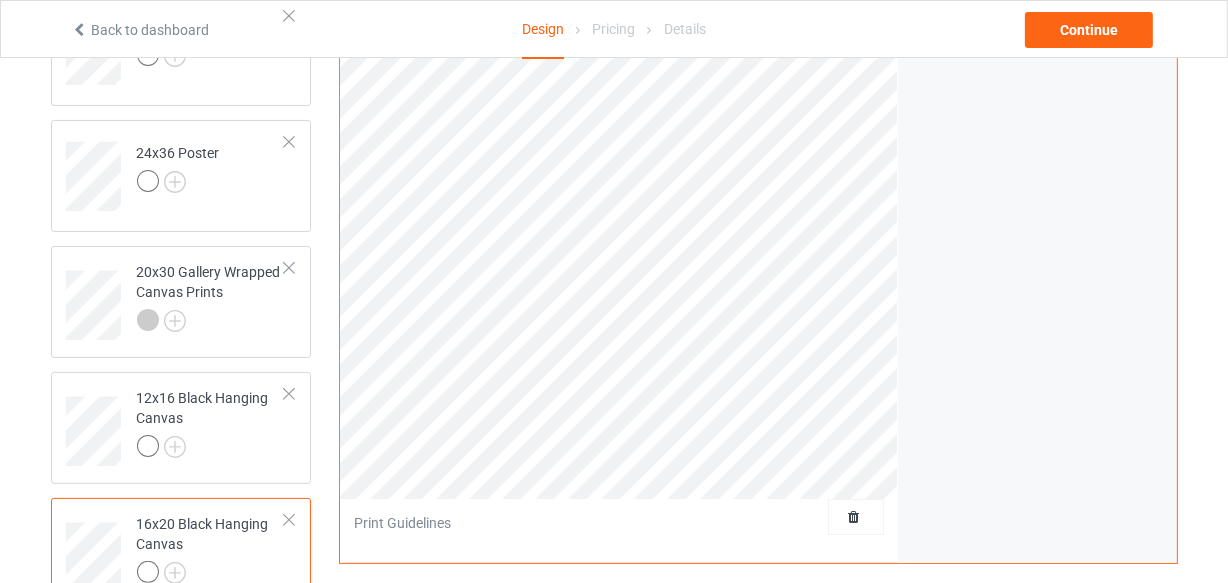 scroll, scrollTop: 0, scrollLeft: 0, axis: both 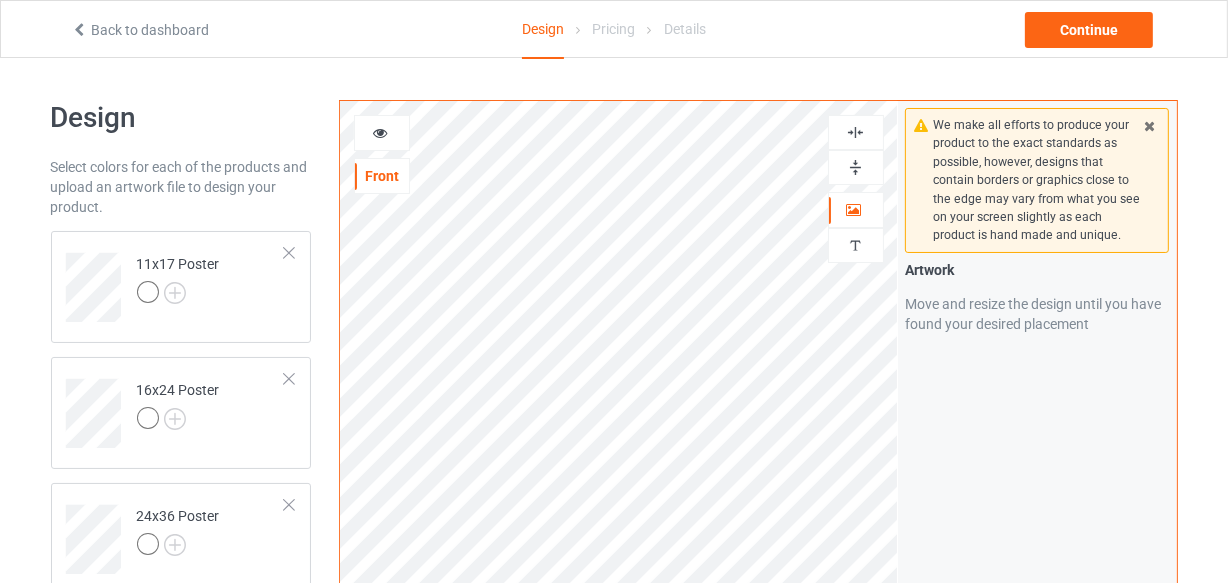 click at bounding box center (855, 132) 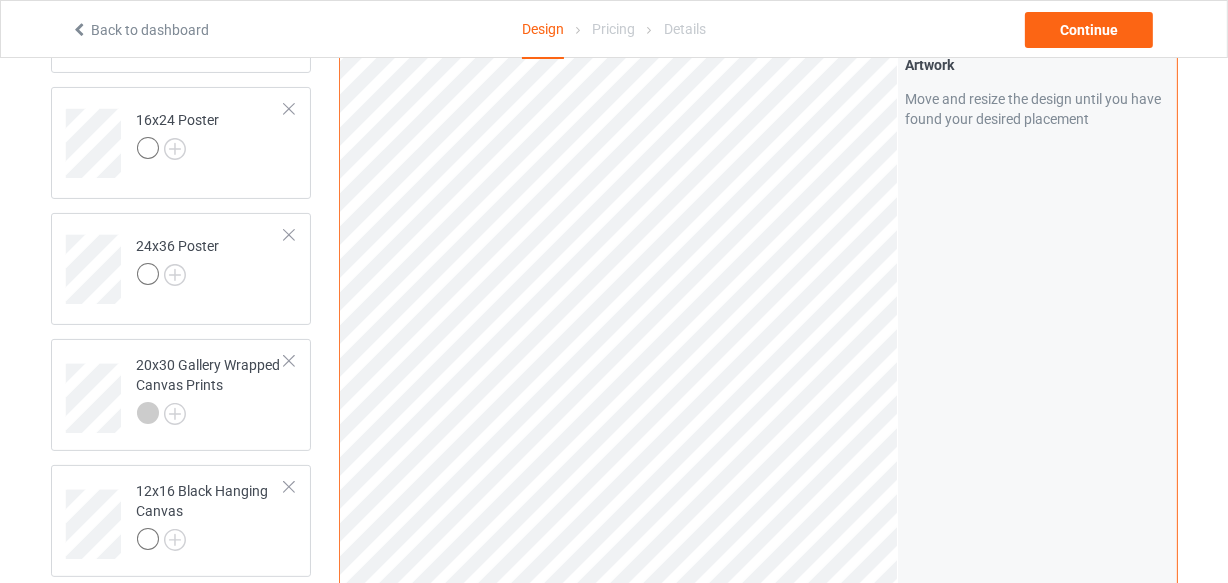 scroll 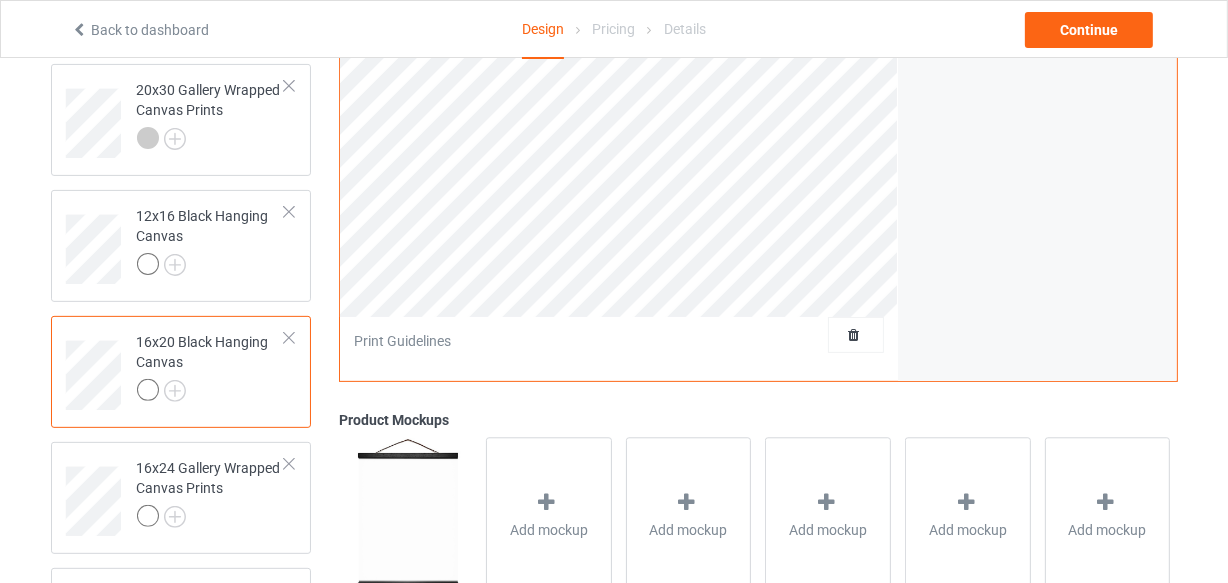 click on "16x20 Black Hanging Canvas" at bounding box center (211, 366) 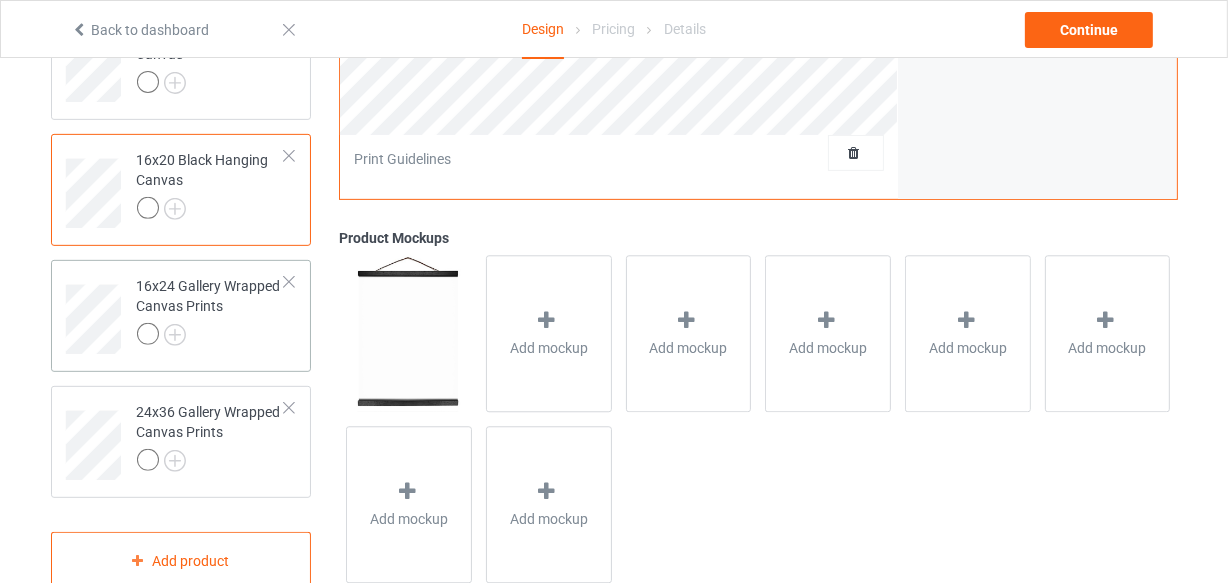 click at bounding box center [211, 337] 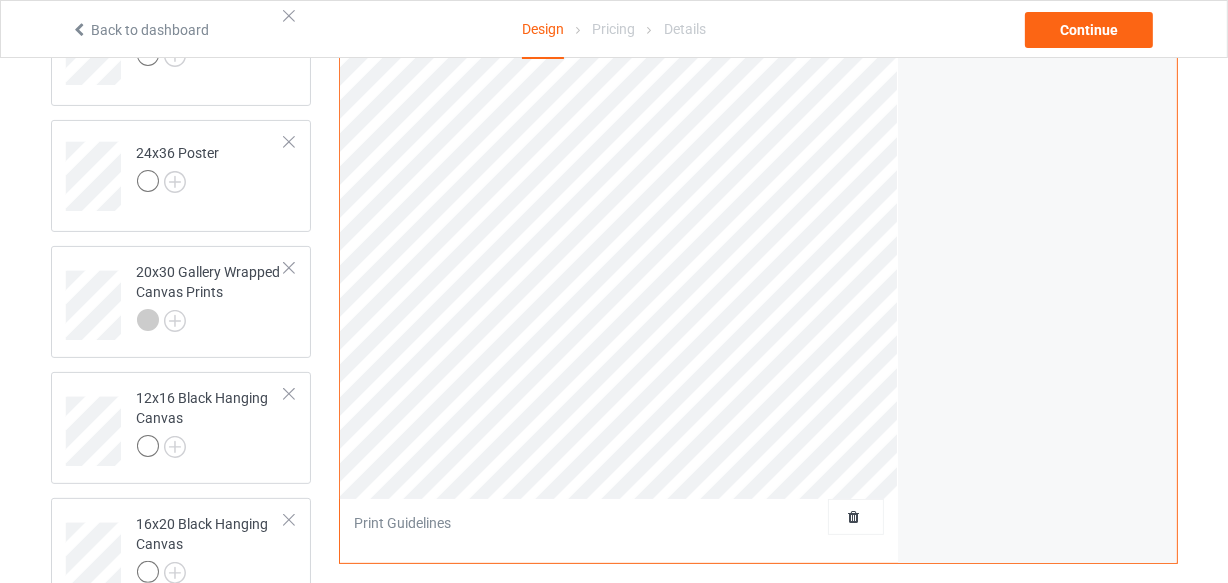 click on "Print quality:  Great  (  [NUMBER] " x  [NUMBER] " @ [NUMBER] DPI) Front Artwork Personalized text Print Guidelines" at bounding box center [619, 183] 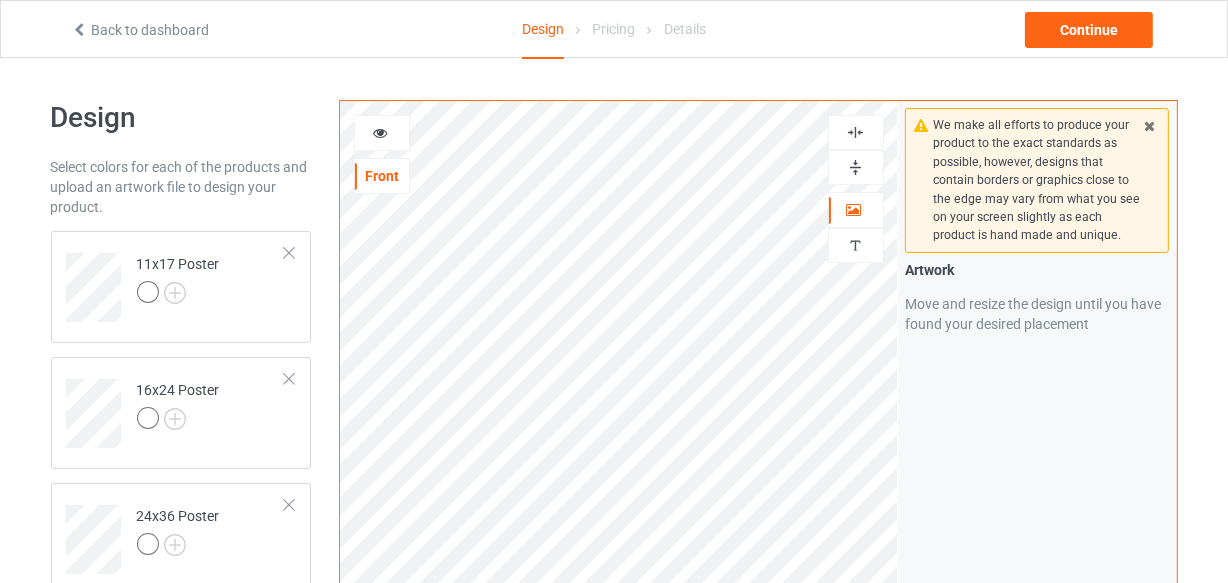 drag, startPoint x: 850, startPoint y: 132, endPoint x: 854, endPoint y: 143, distance: 11.7046995 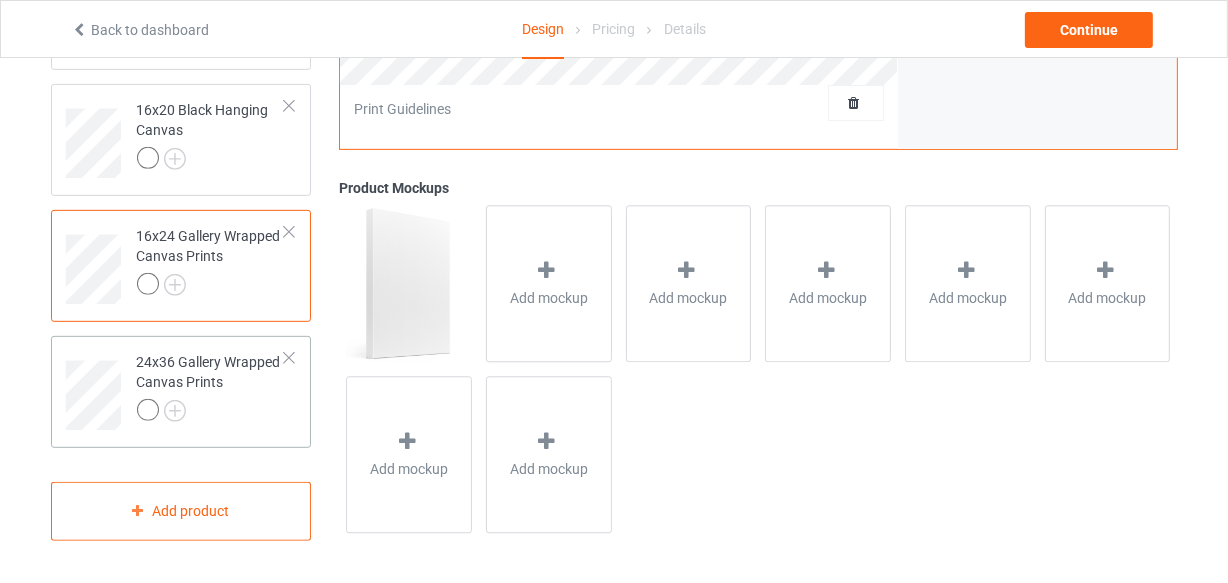 click at bounding box center [211, 413] 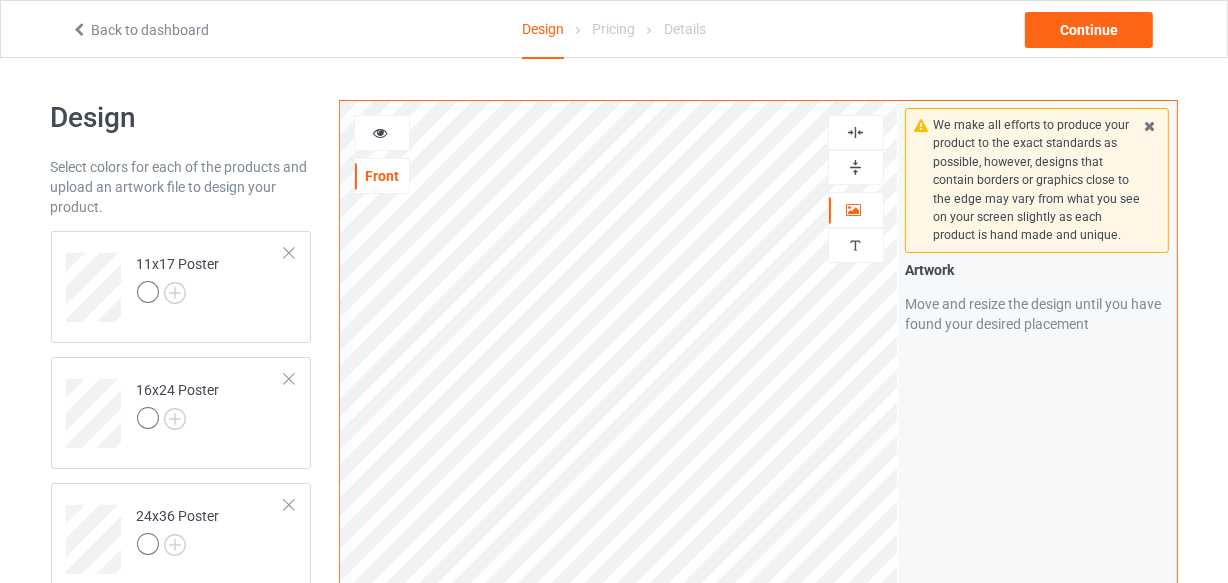 click at bounding box center (855, 167) 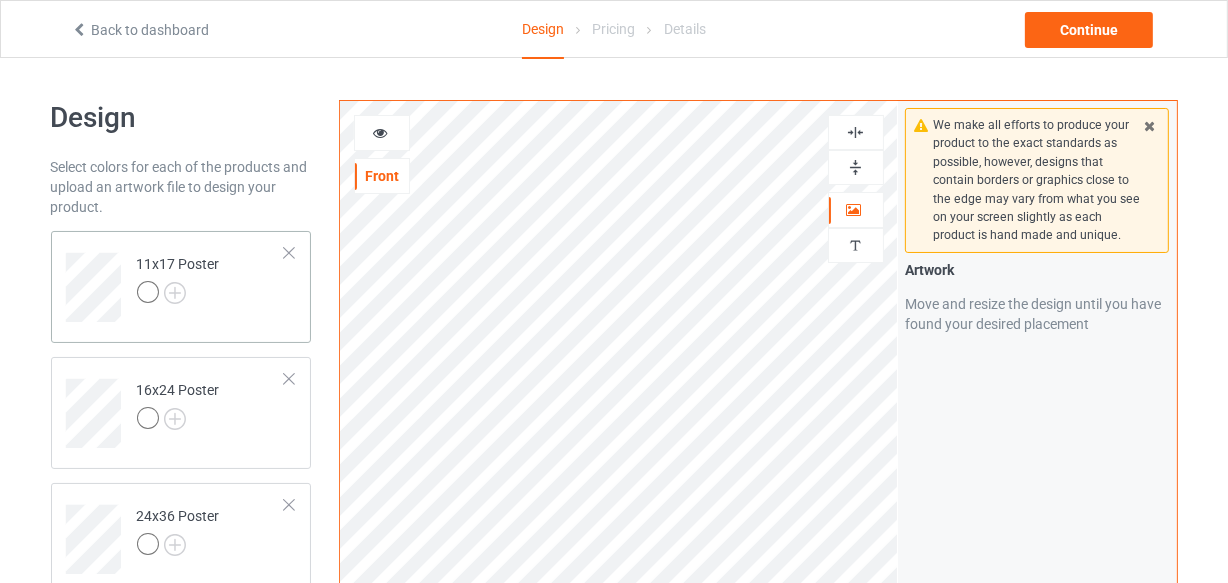click on "11x17 Poster" at bounding box center (211, 280) 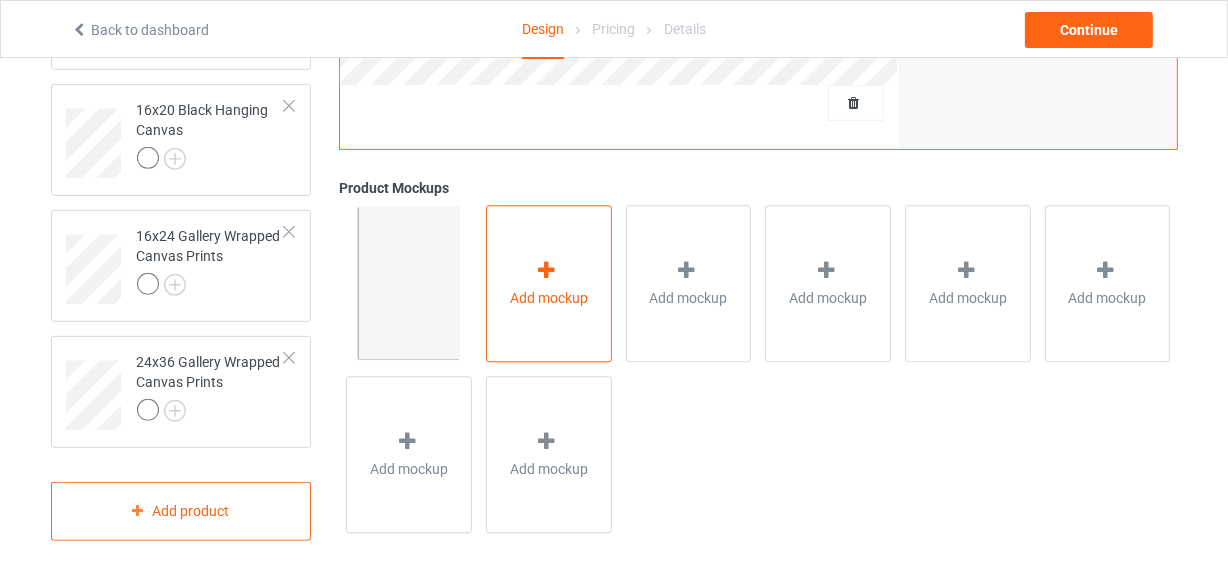 click on "Add mockup" at bounding box center (549, 284) 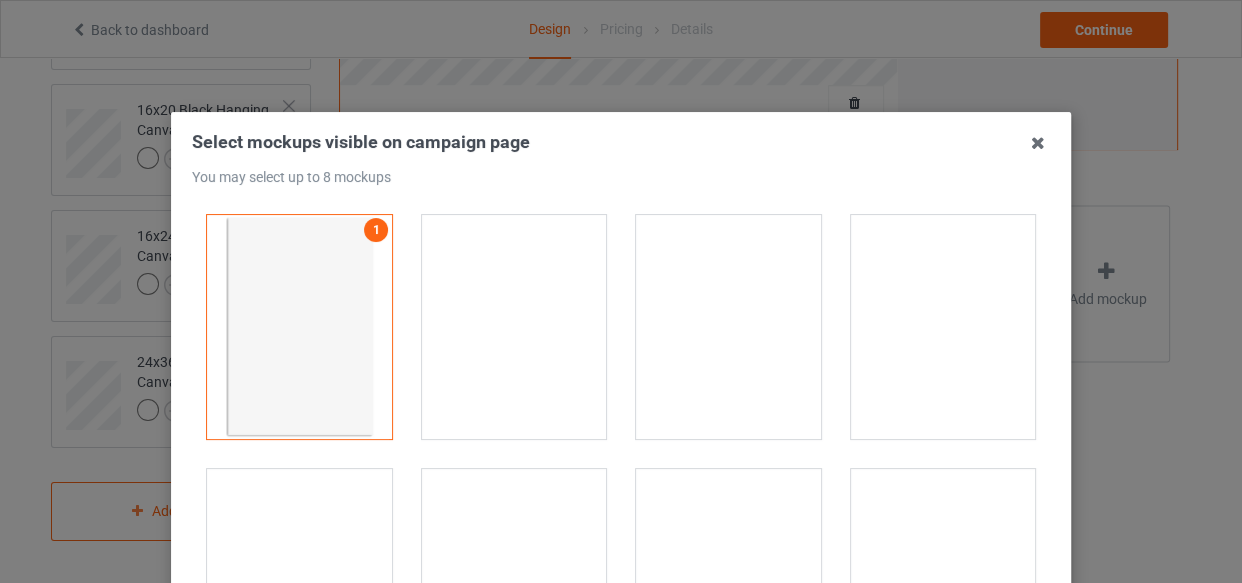 drag, startPoint x: 525, startPoint y: 246, endPoint x: 633, endPoint y: 299, distance: 120.30378 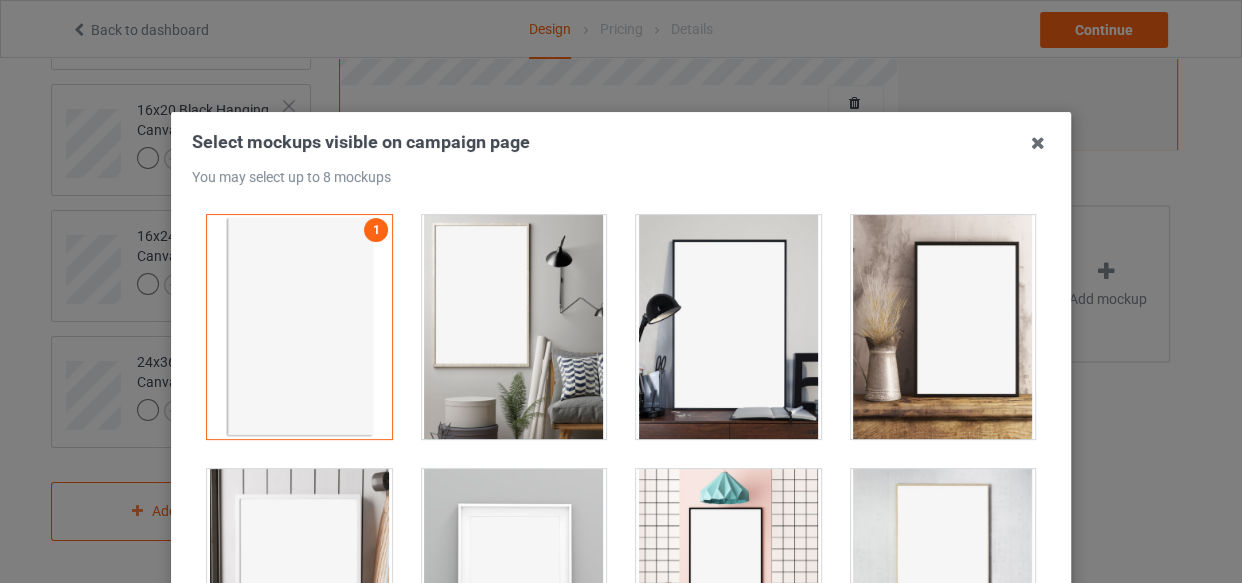 click at bounding box center (514, 327) 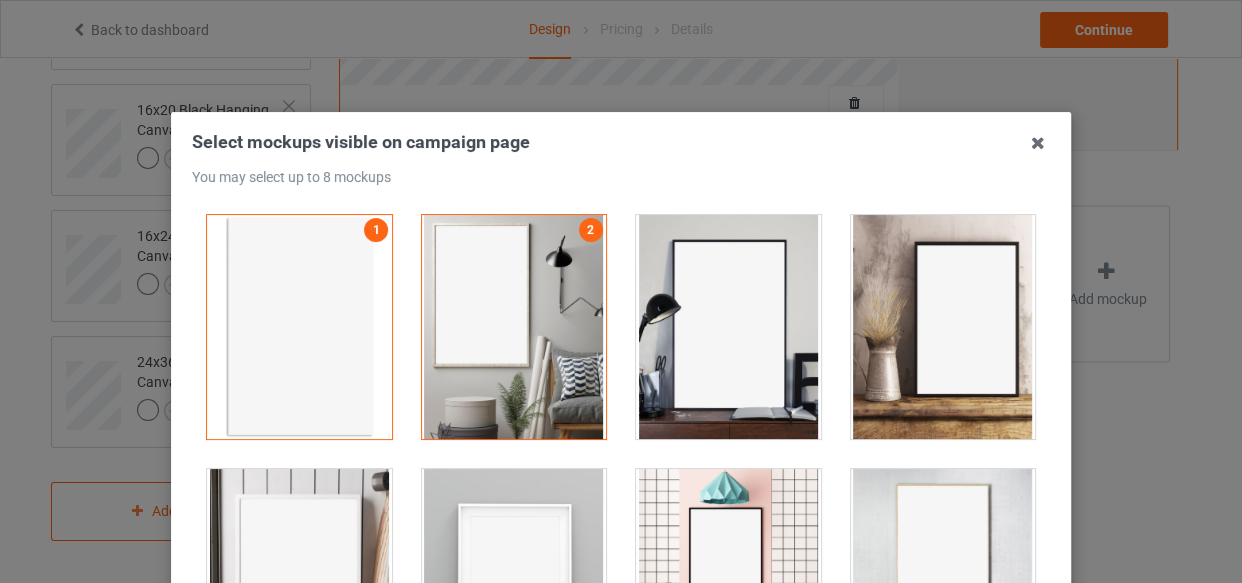 click at bounding box center (728, 327) 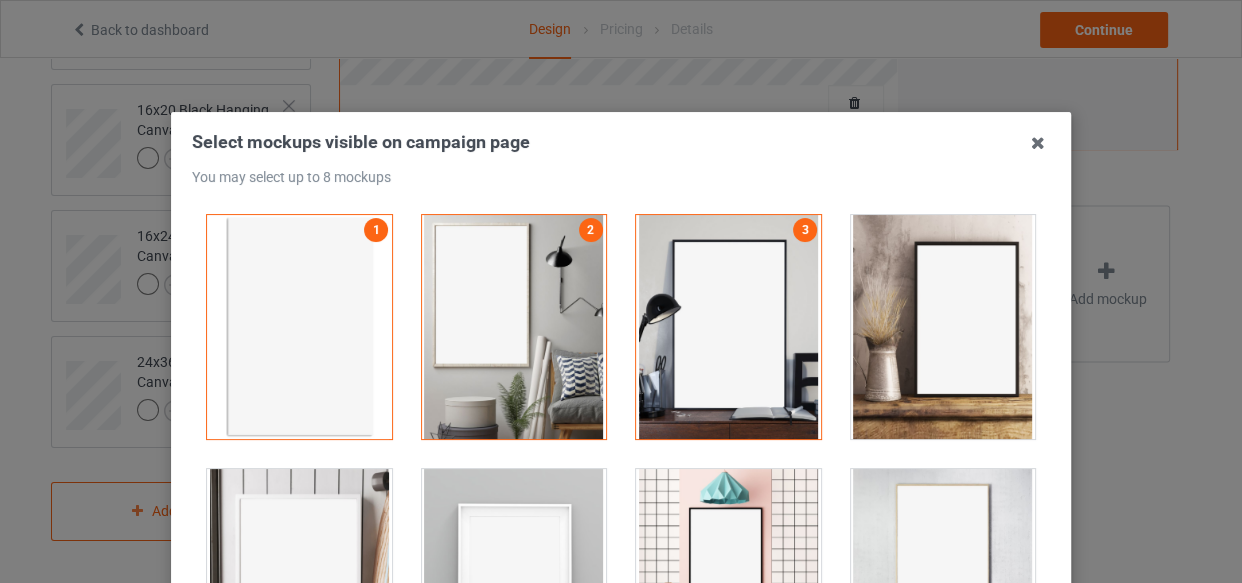 click at bounding box center [943, 327] 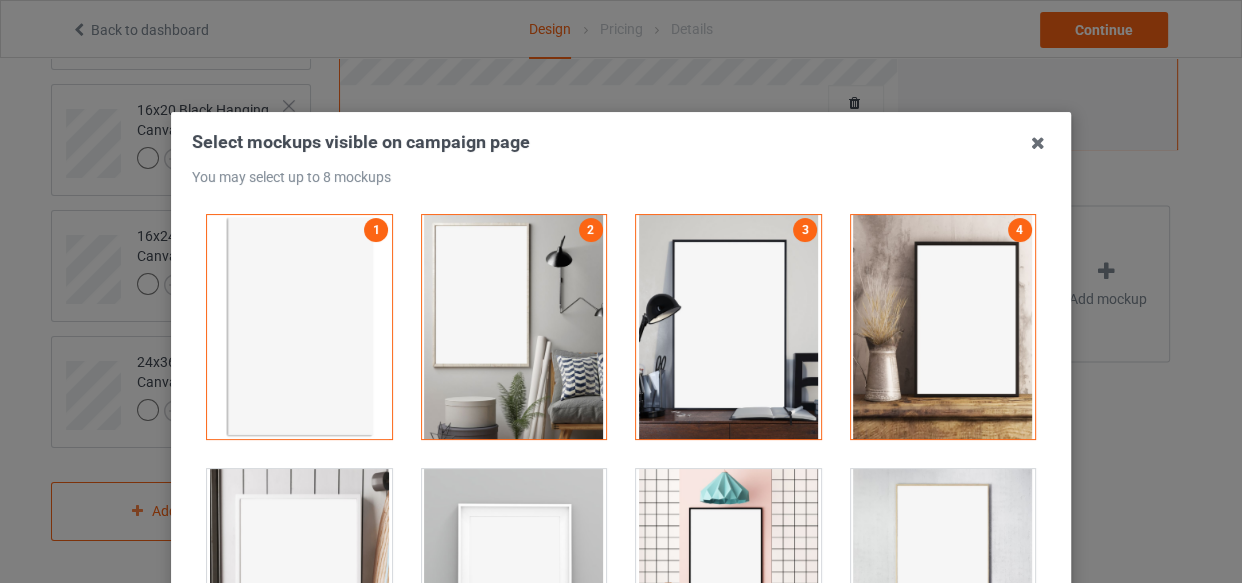 click at bounding box center [299, 581] 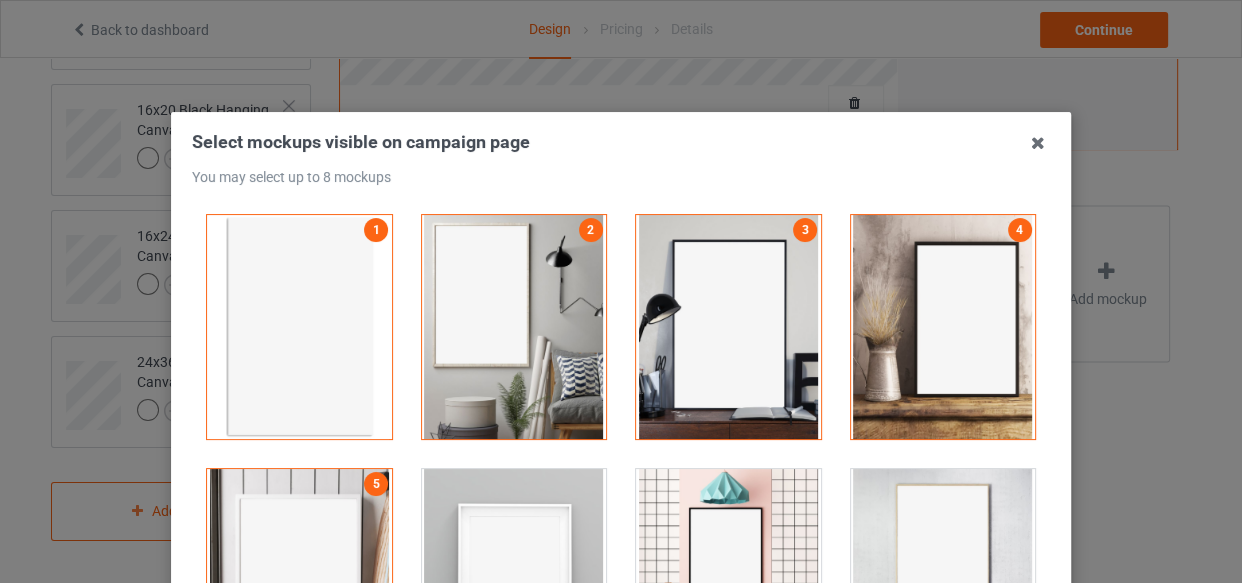 click at bounding box center [514, 581] 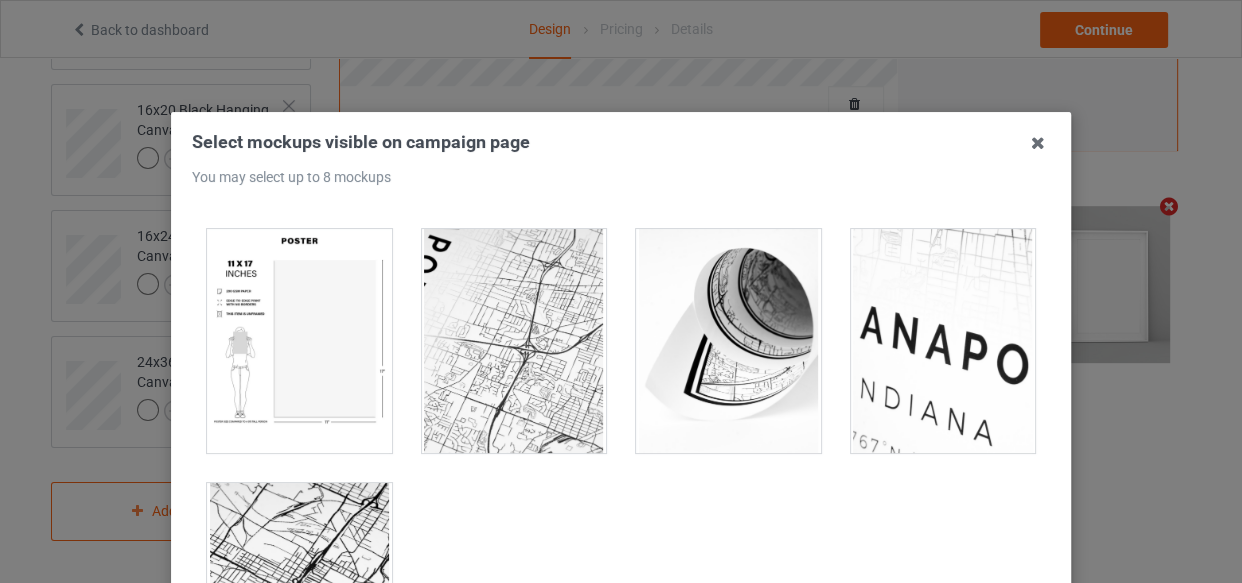 click at bounding box center (299, 341) 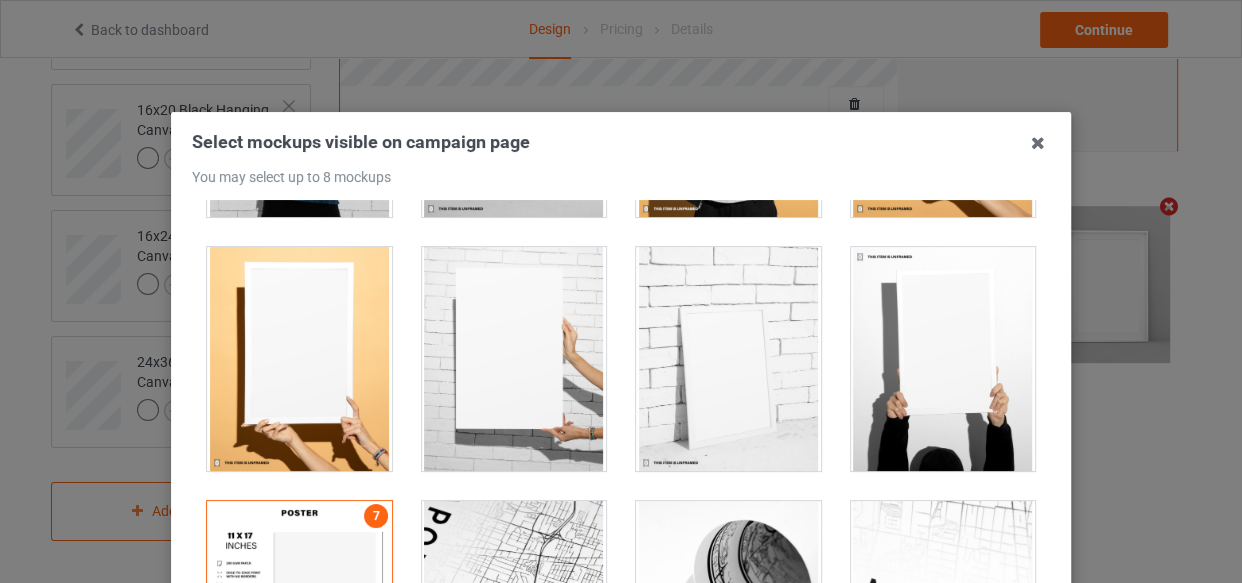 click at bounding box center [299, 359] 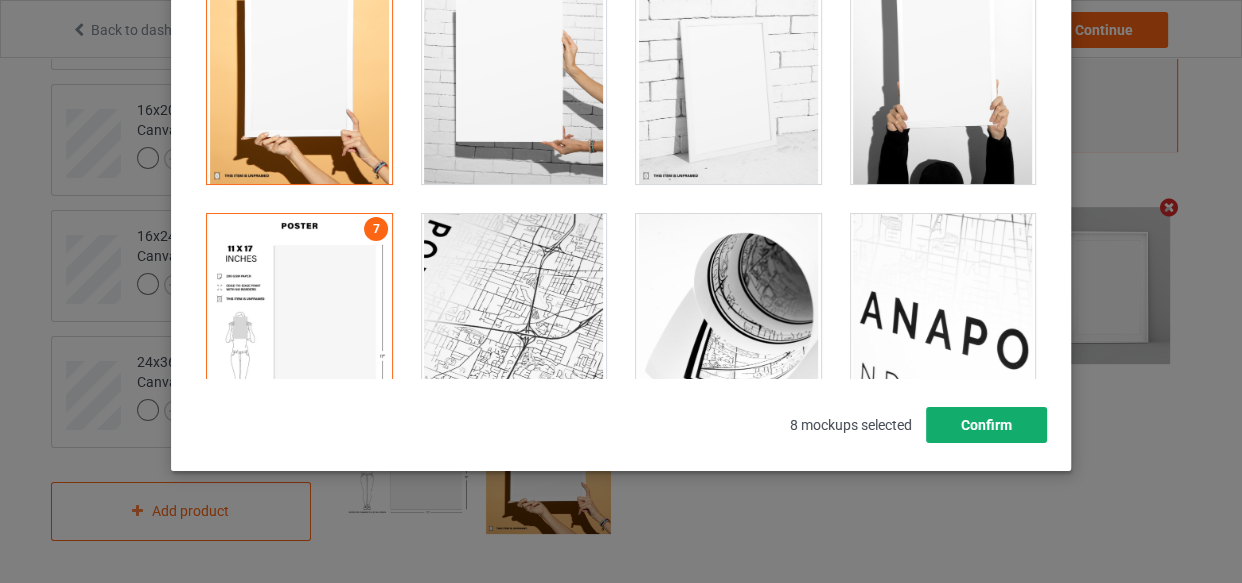 click on "Confirm" at bounding box center [986, 425] 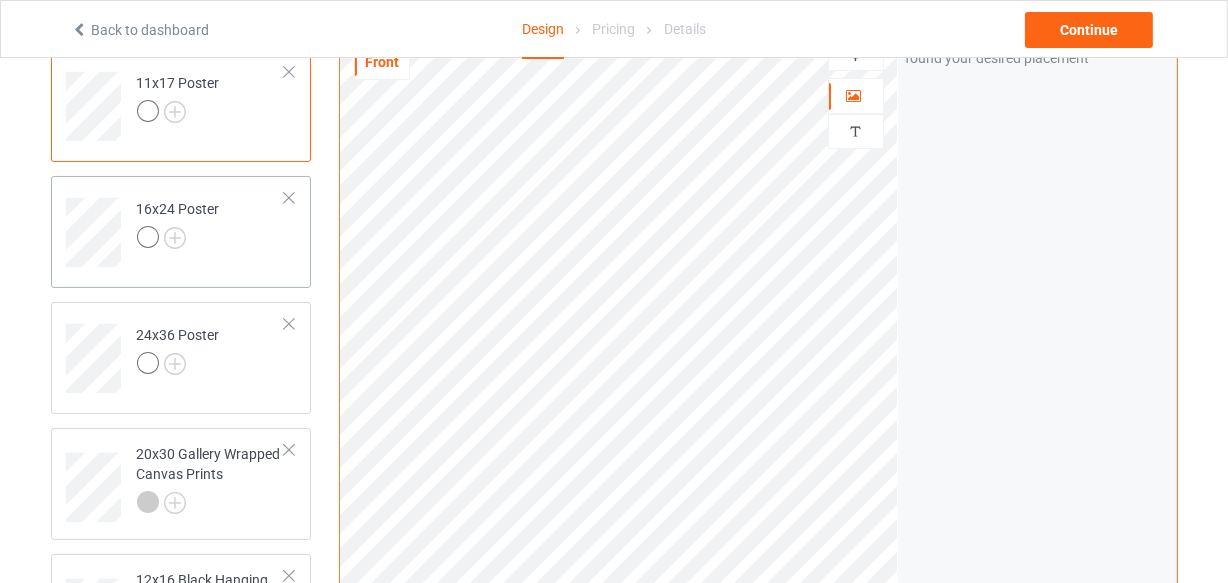 click on "16x24 Poster" at bounding box center [211, 225] 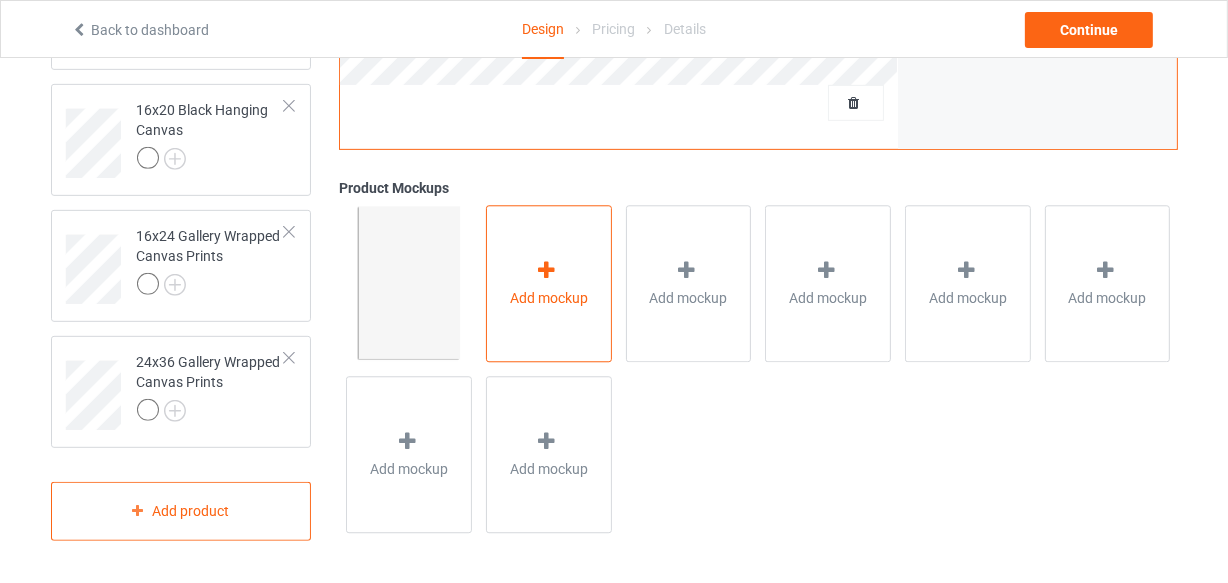click on "Add mockup" at bounding box center (549, 284) 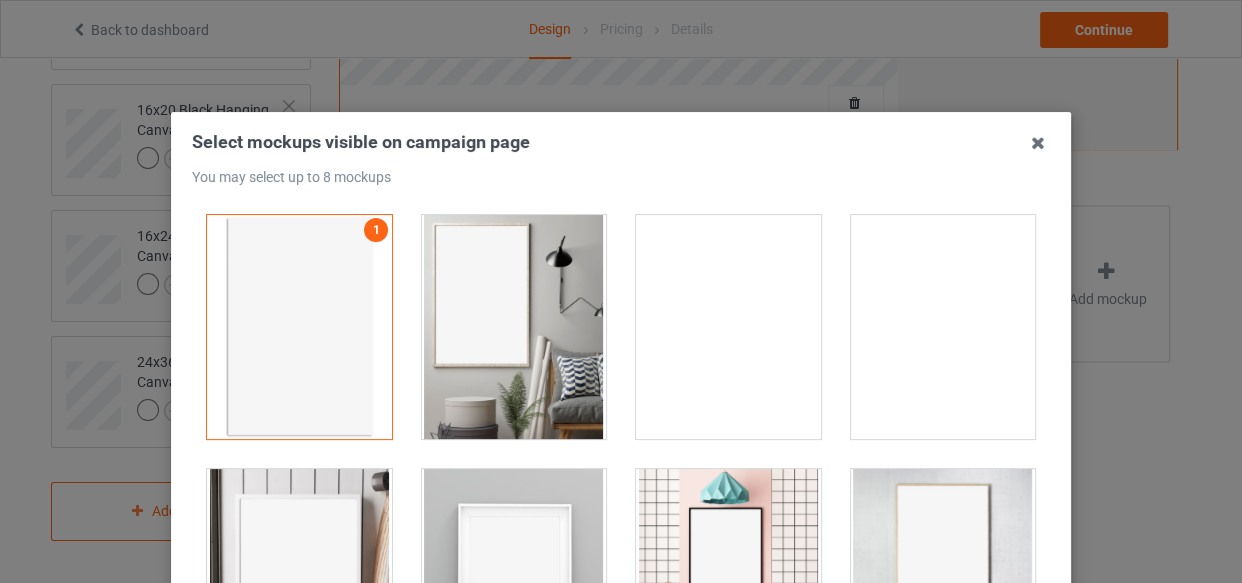 click at bounding box center [514, 327] 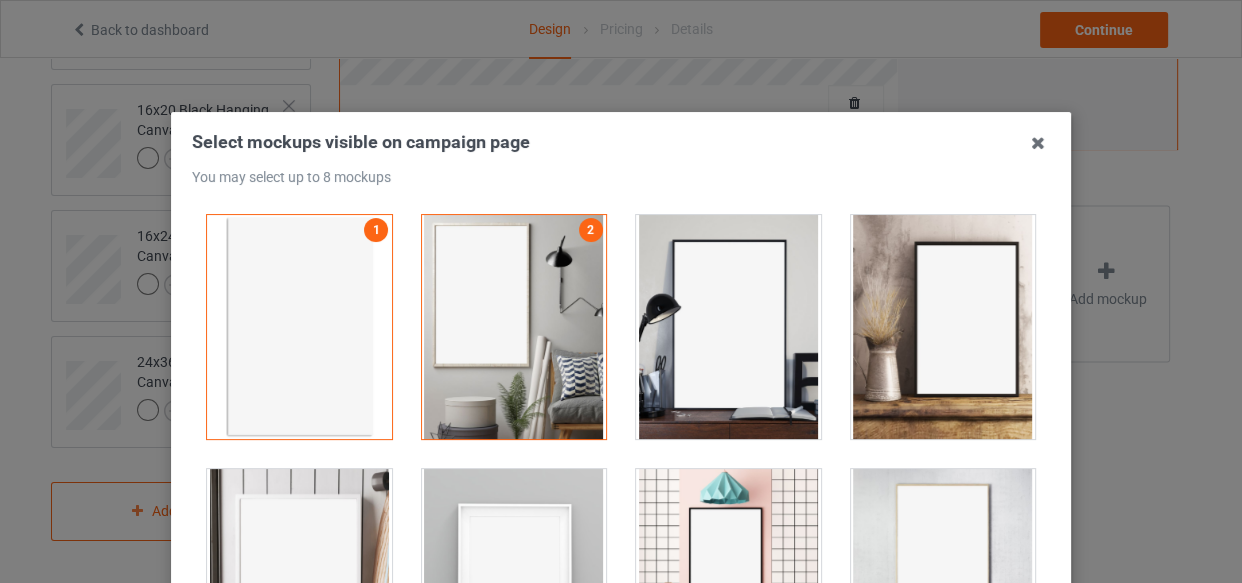 click at bounding box center (728, 327) 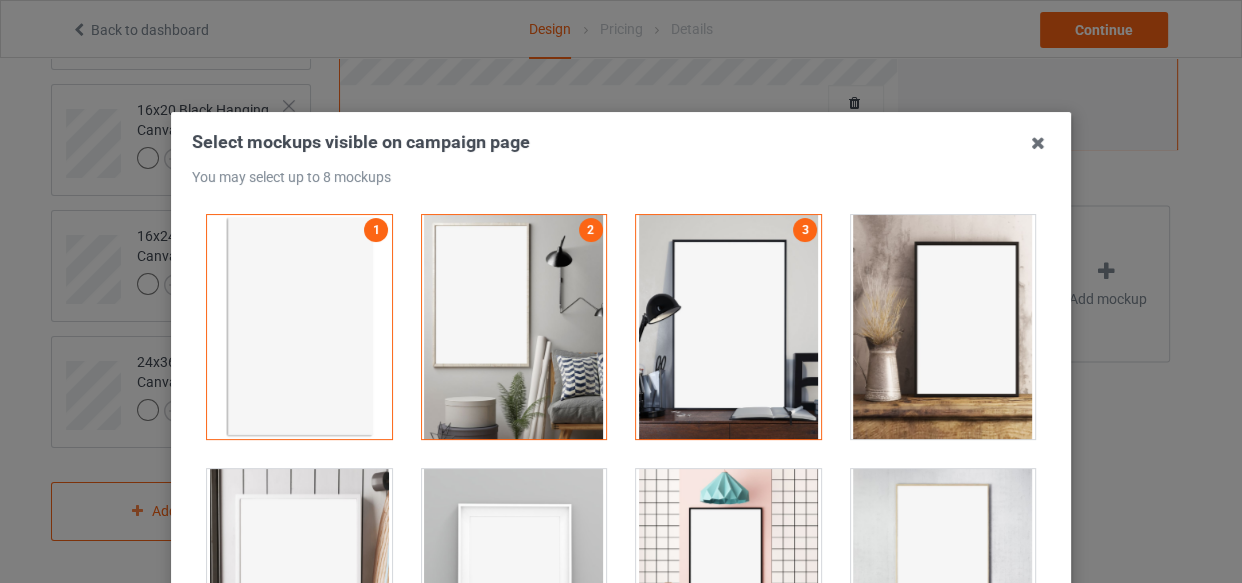 drag, startPoint x: 969, startPoint y: 298, endPoint x: 932, endPoint y: 321, distance: 43.56604 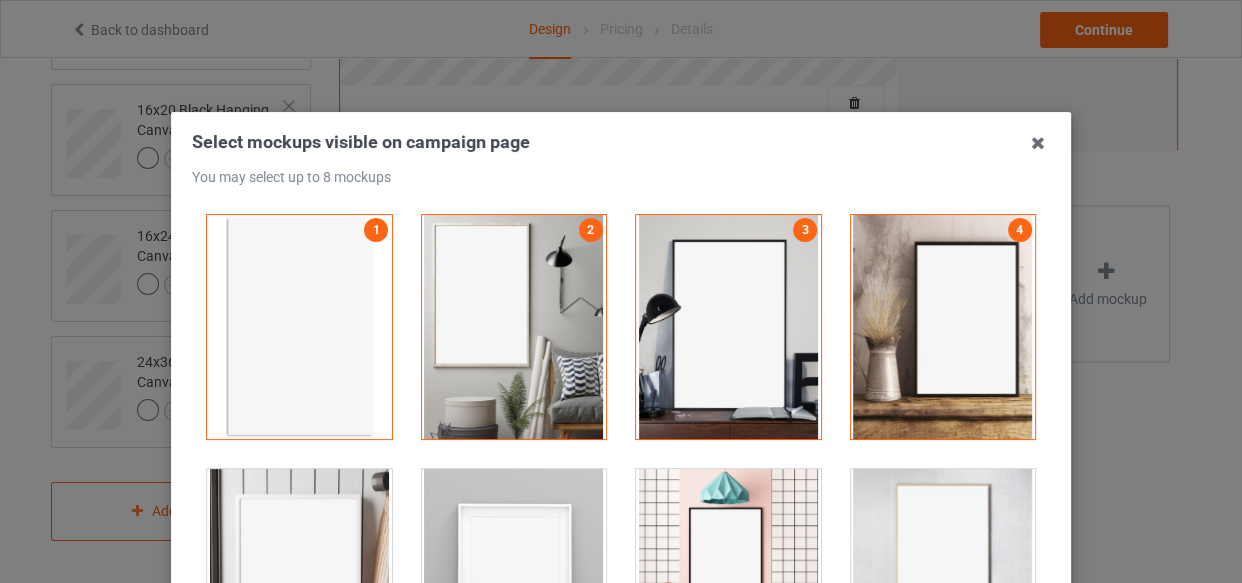 drag, startPoint x: 265, startPoint y: 506, endPoint x: 442, endPoint y: 501, distance: 177.0706 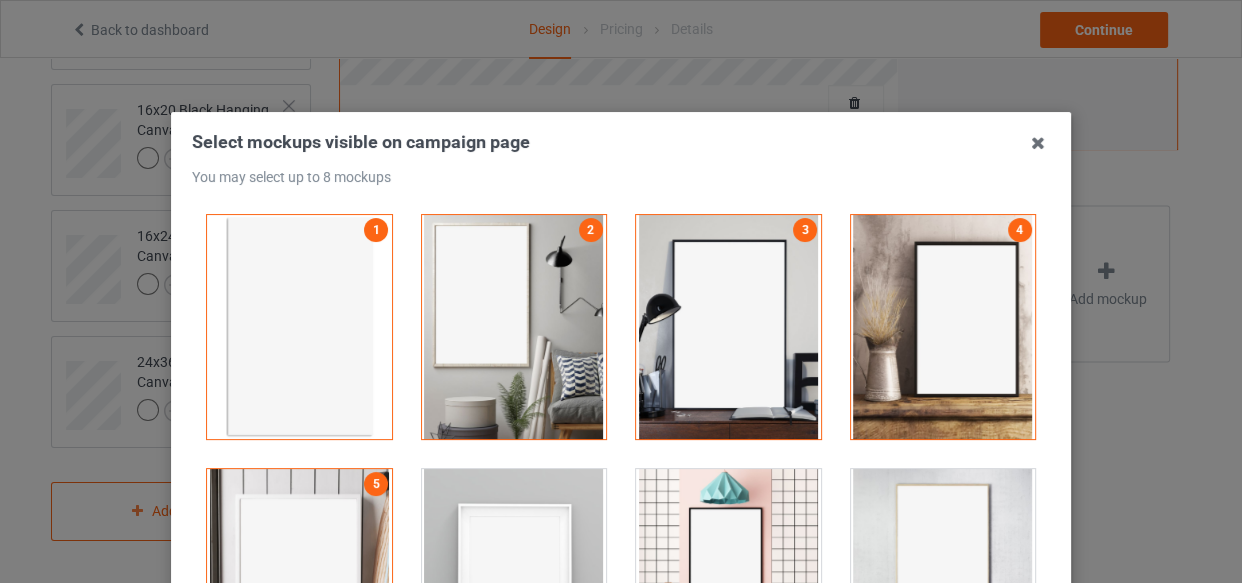 click at bounding box center (514, 581) 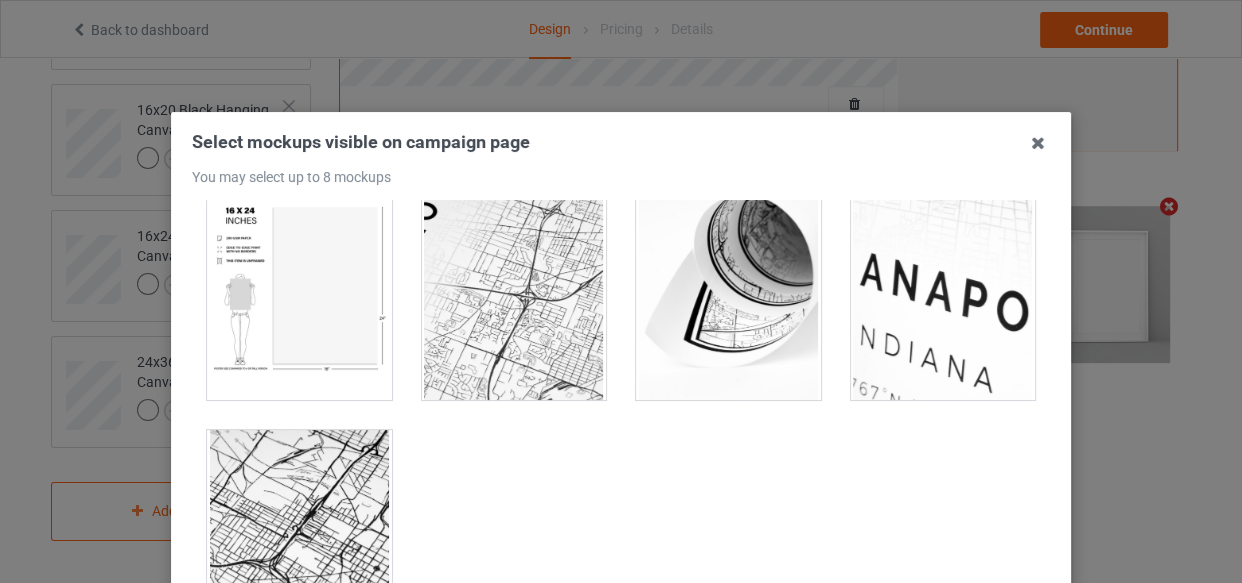 click at bounding box center (299, 288) 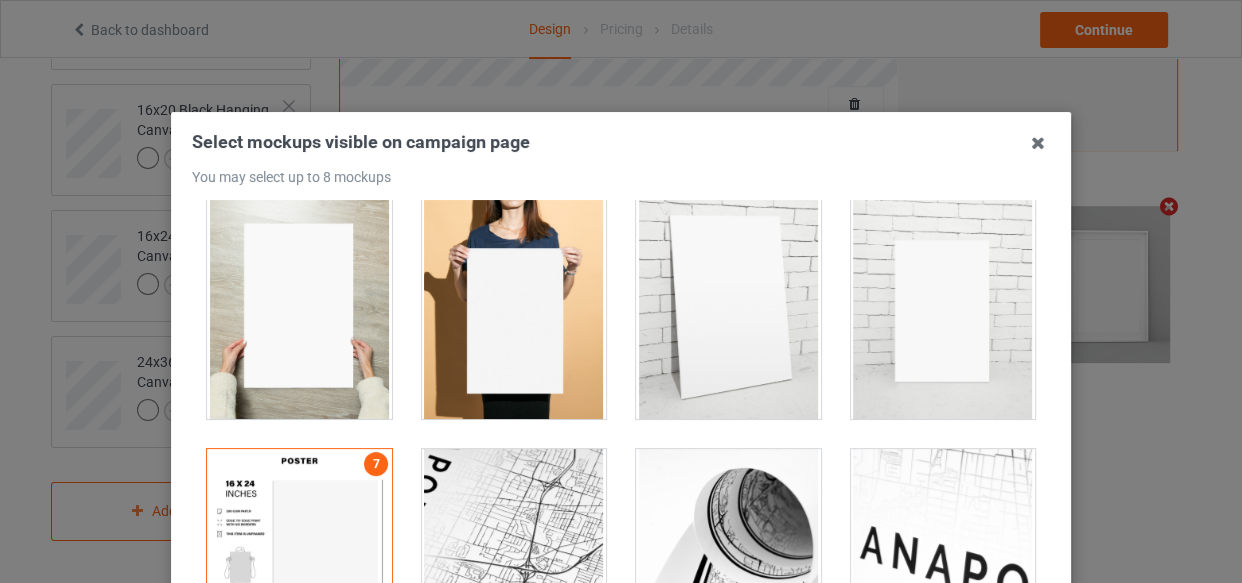 click at bounding box center (514, 307) 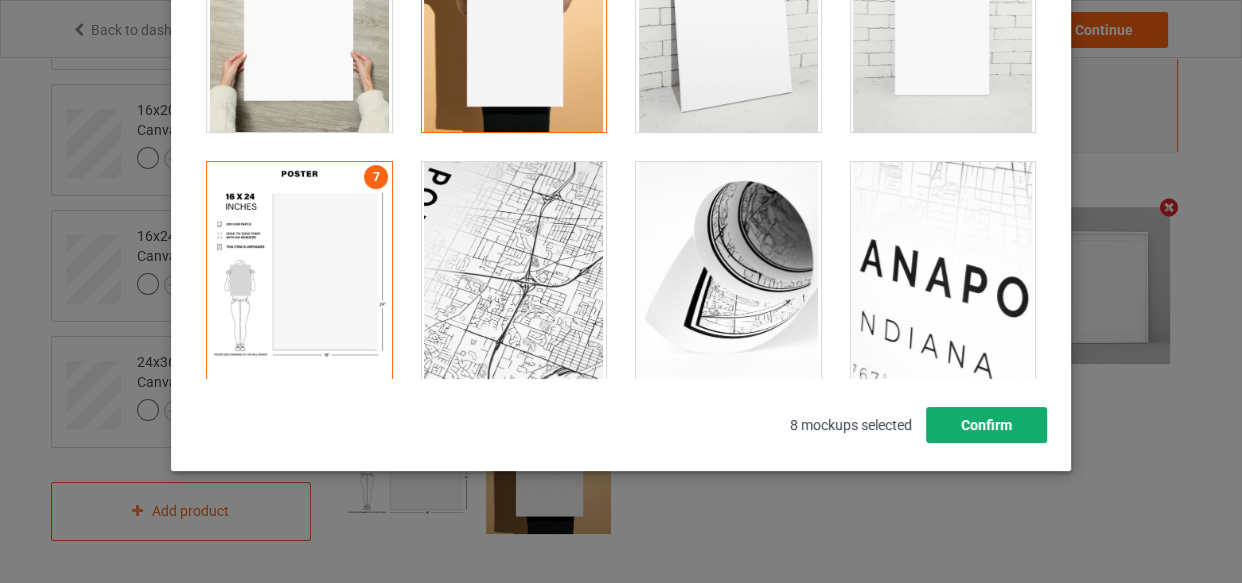 click on "Confirm" at bounding box center (986, 425) 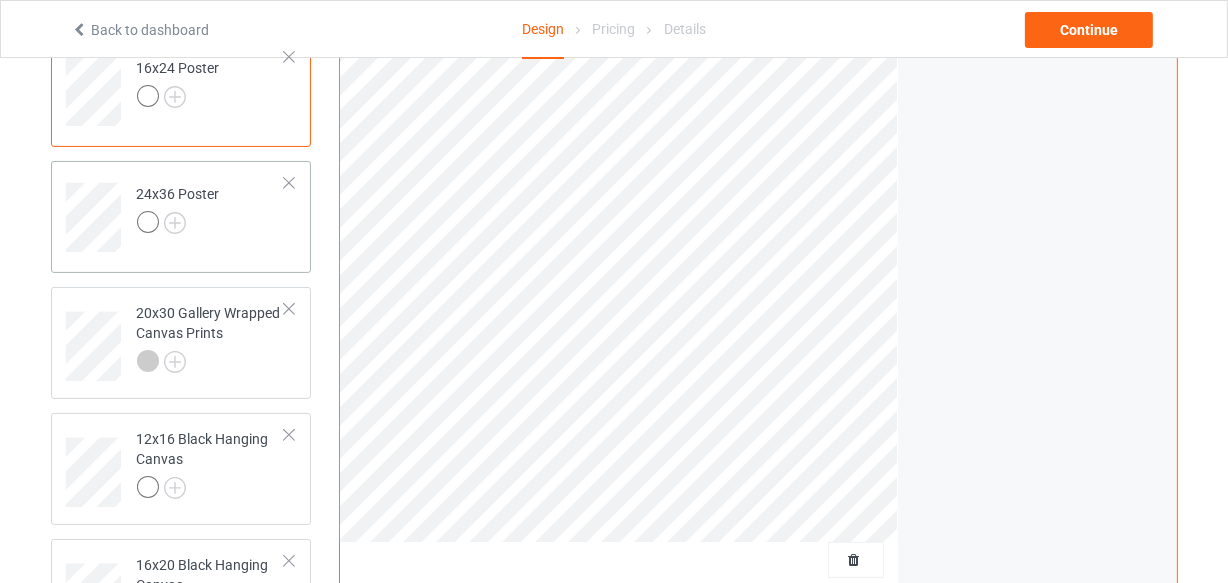 click on "24x36 Poster" at bounding box center (211, 210) 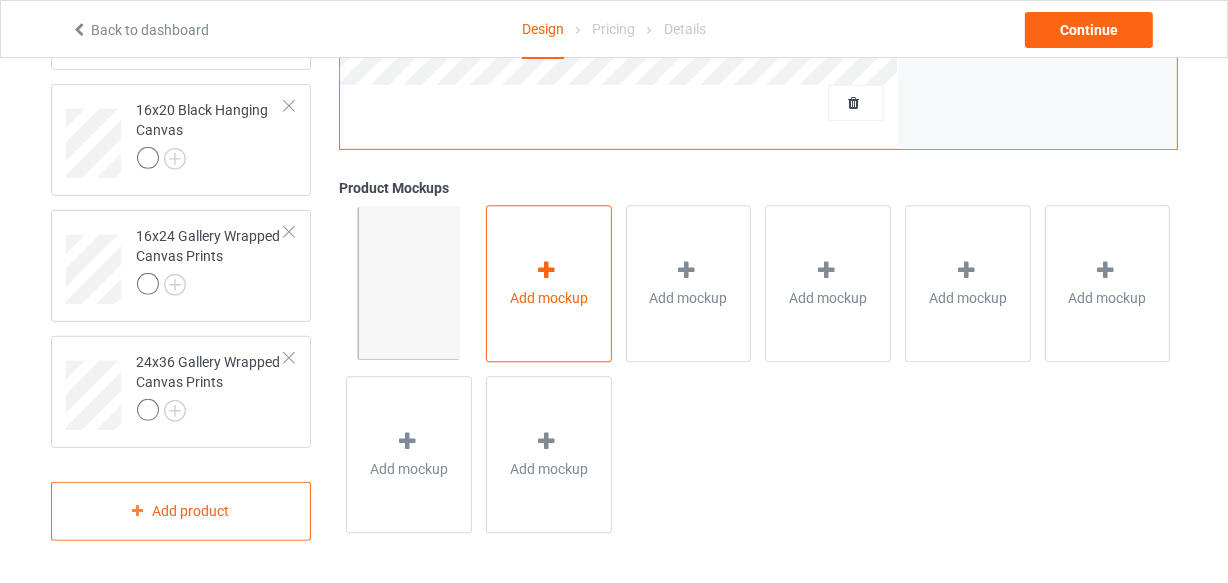 click on "Add mockup" at bounding box center (549, 284) 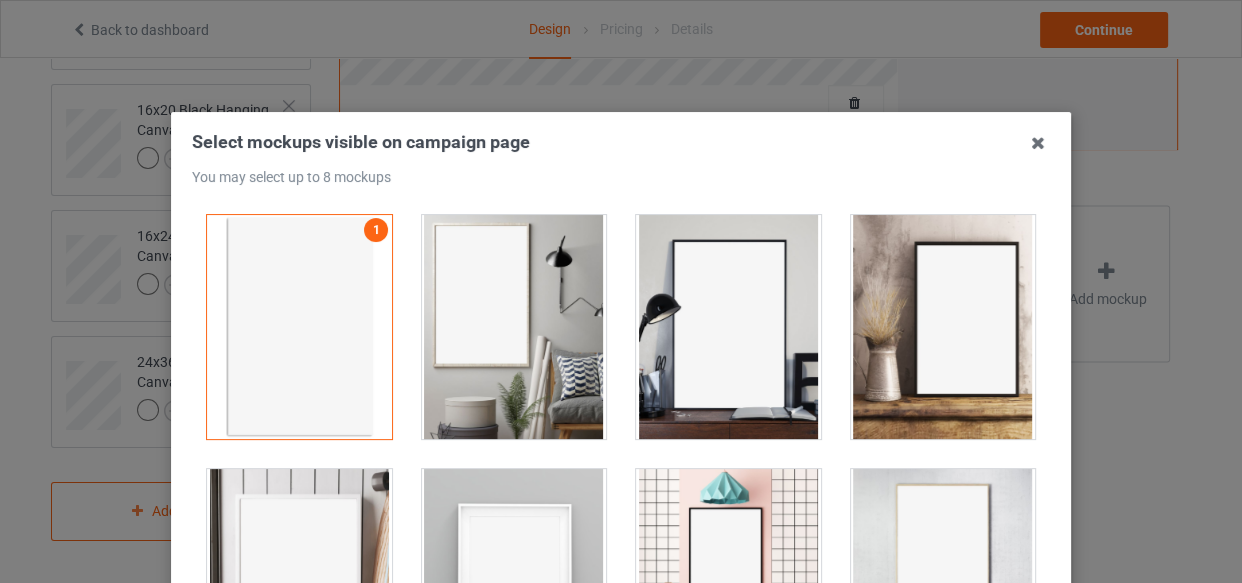 click at bounding box center [514, 327] 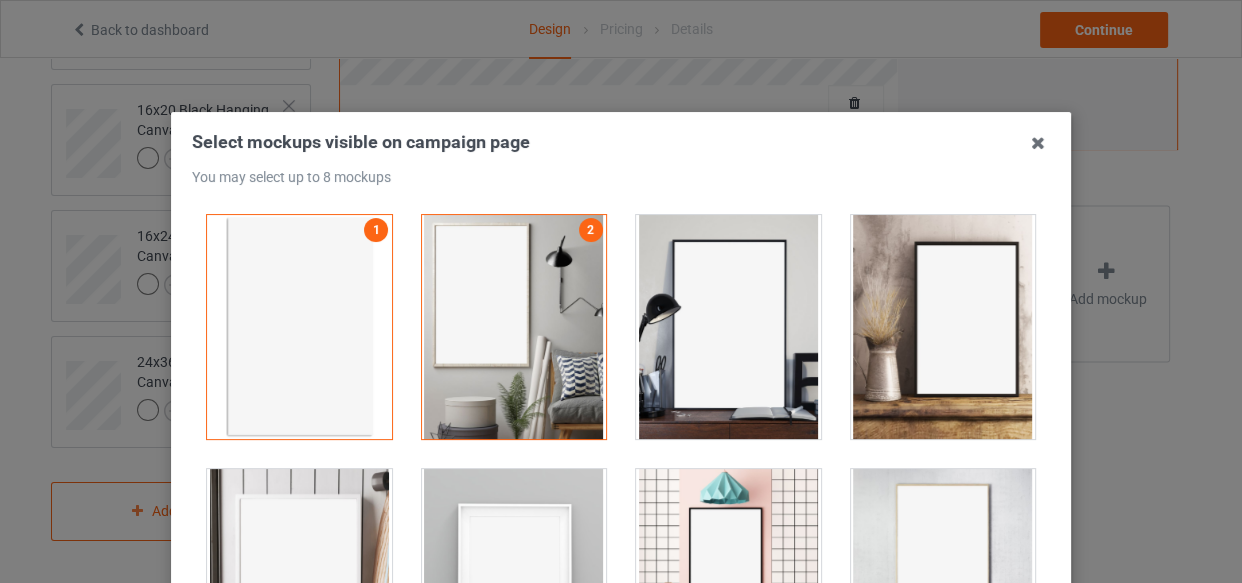 drag, startPoint x: 665, startPoint y: 318, endPoint x: 699, endPoint y: 318, distance: 34 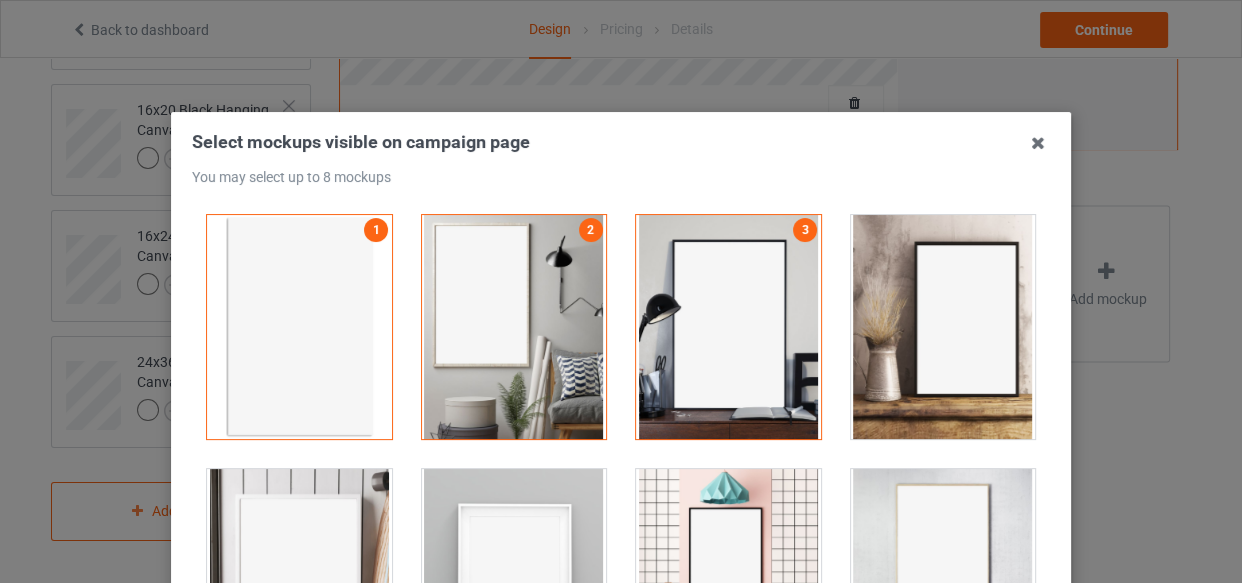 drag, startPoint x: 987, startPoint y: 313, endPoint x: 443, endPoint y: 519, distance: 581.6975 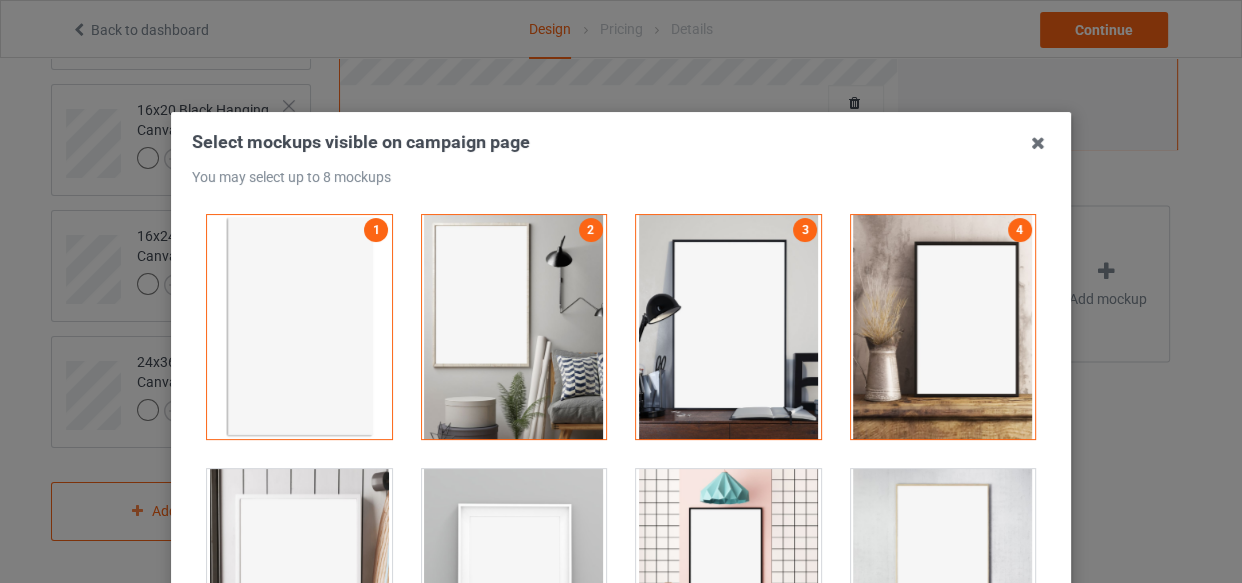 drag, startPoint x: 269, startPoint y: 544, endPoint x: 333, endPoint y: 534, distance: 64.77654 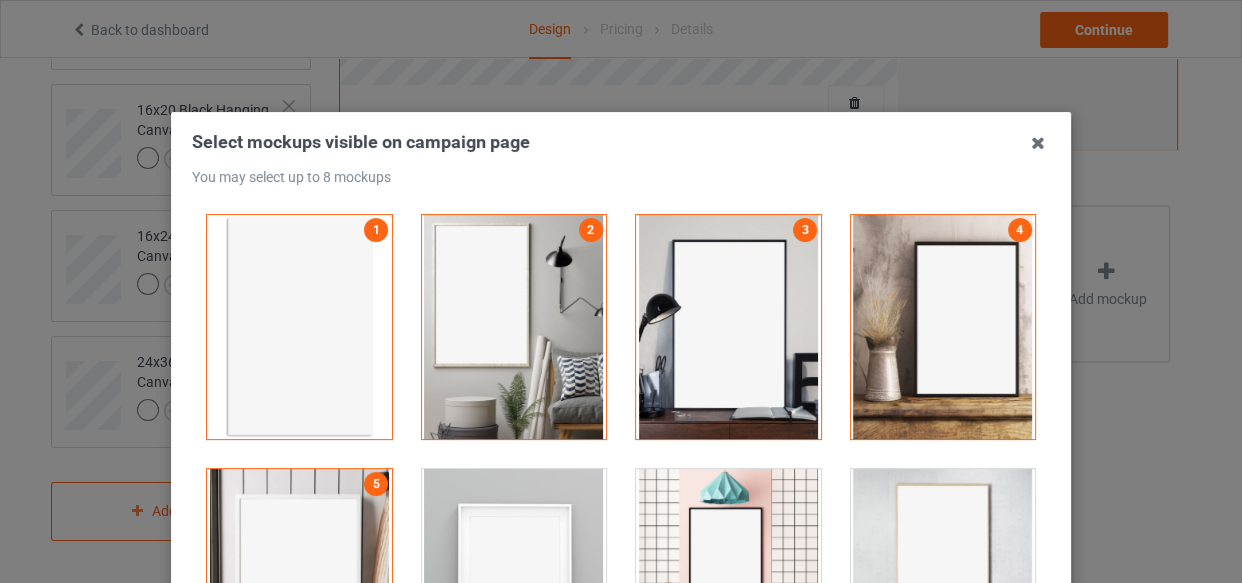 click at bounding box center [514, 581] 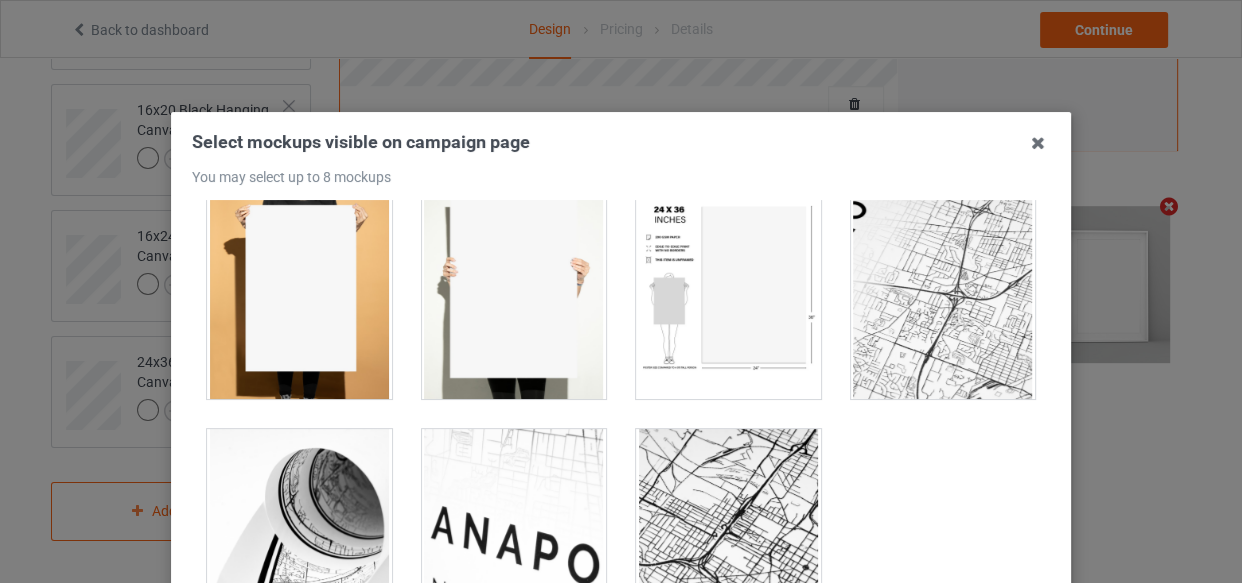 click at bounding box center [728, 287] 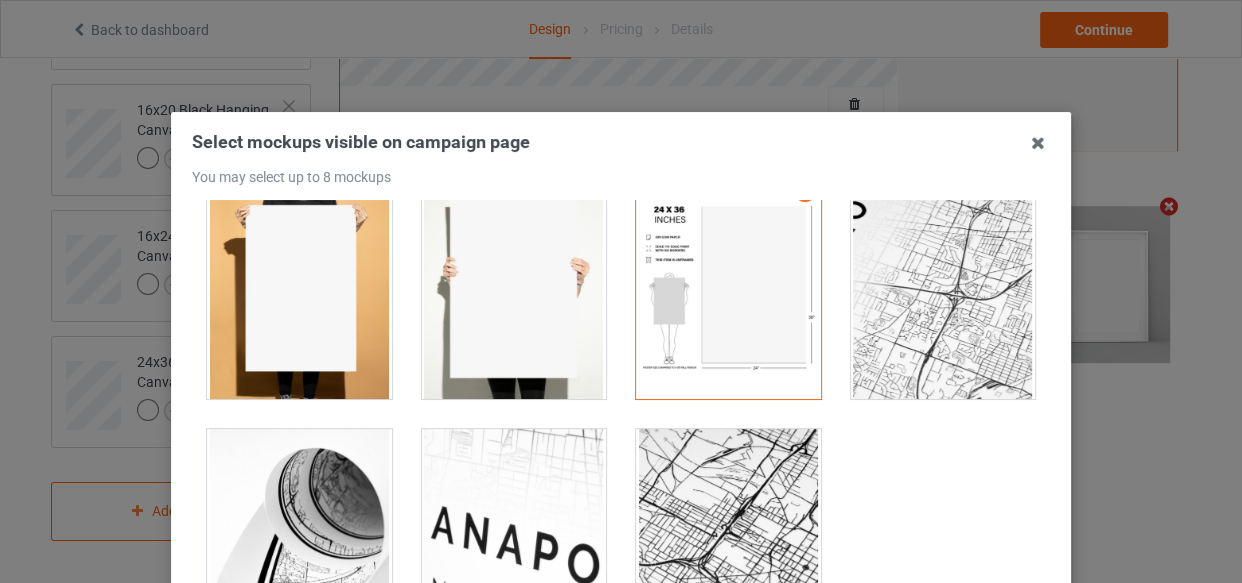 click at bounding box center [299, 287] 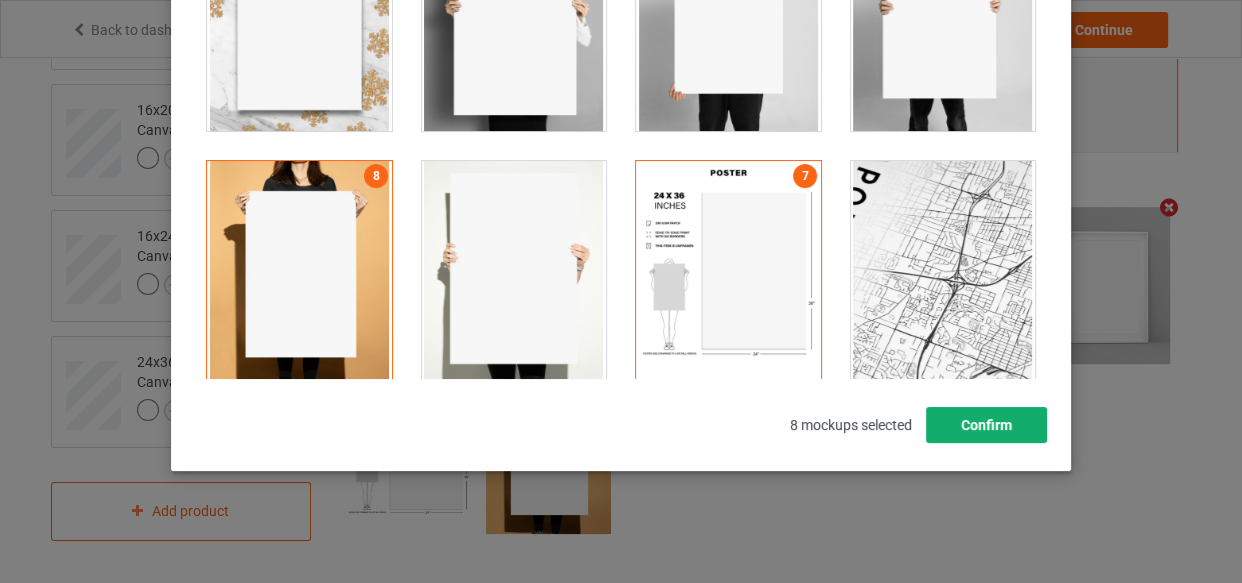 click on "Confirm" at bounding box center [986, 425] 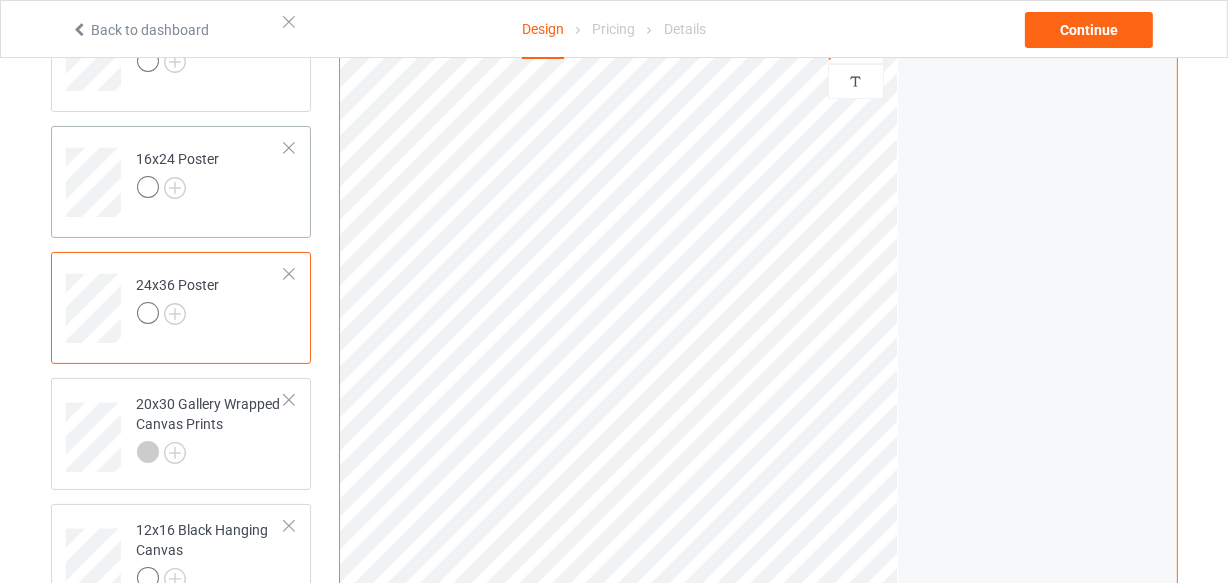 click on "16x24 Poster" at bounding box center [211, 175] 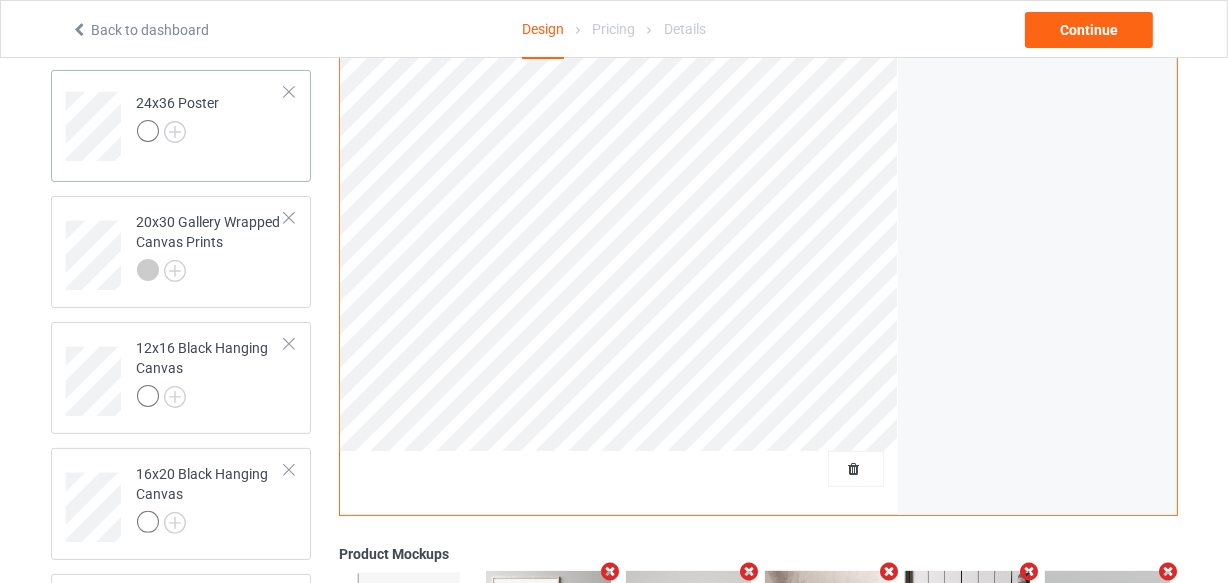 click on "24x36 Poster" at bounding box center [211, 119] 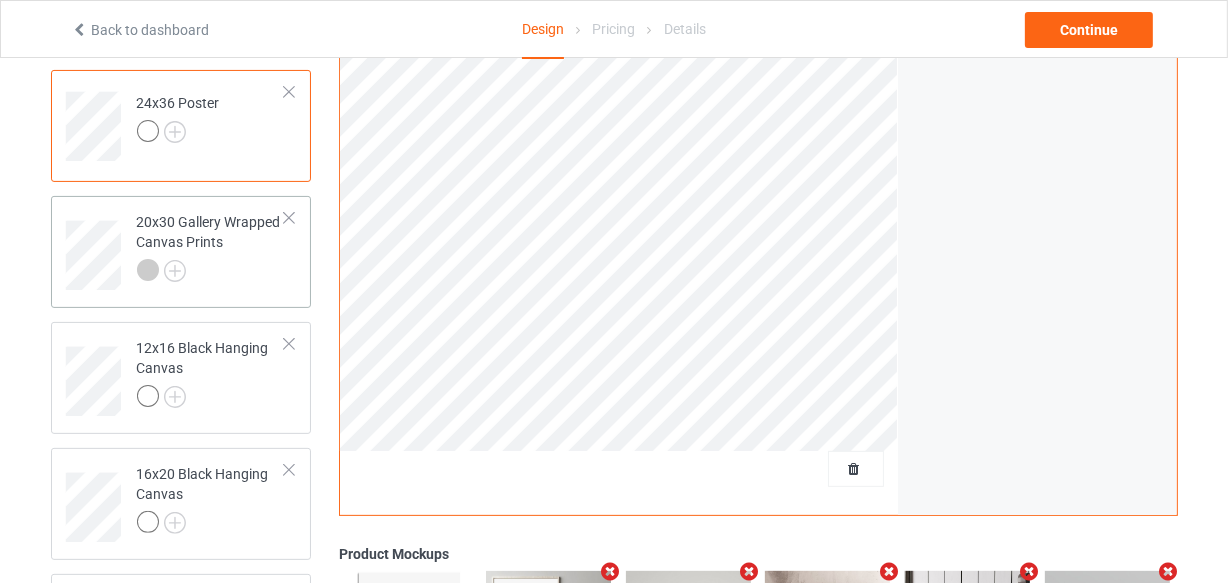 click at bounding box center [211, 273] 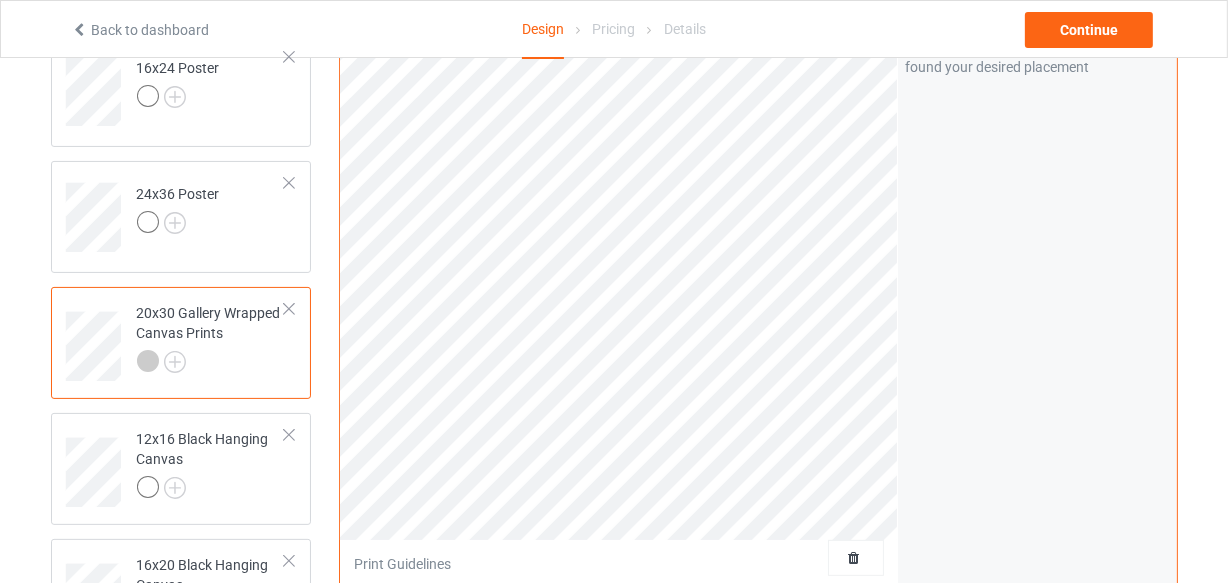 click at bounding box center (148, 361) 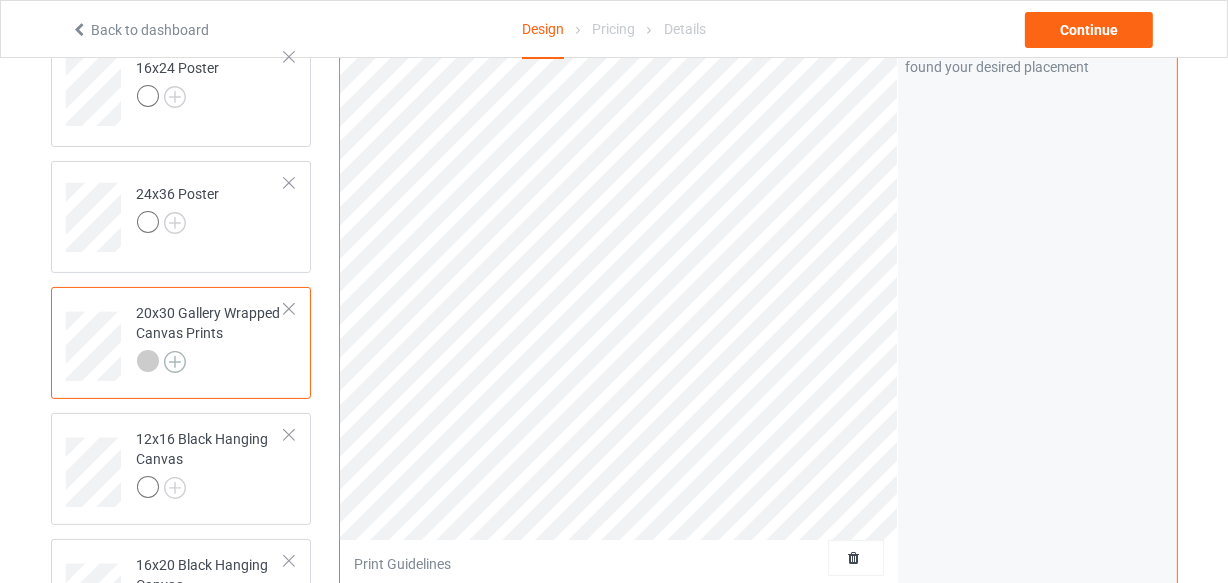 click at bounding box center (175, 362) 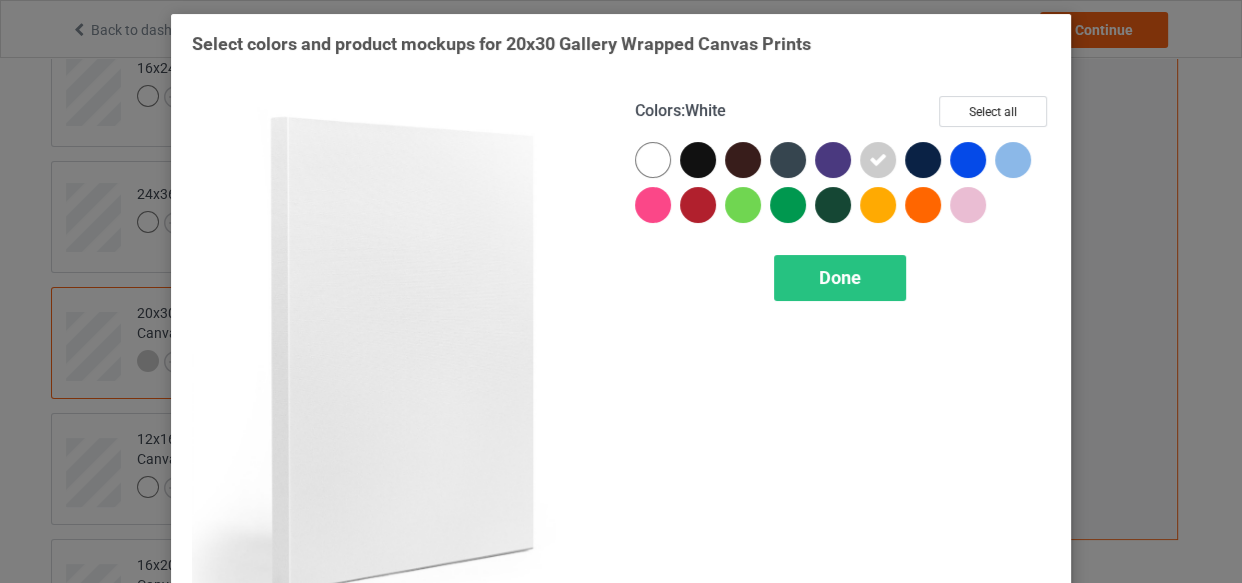 click at bounding box center [653, 160] 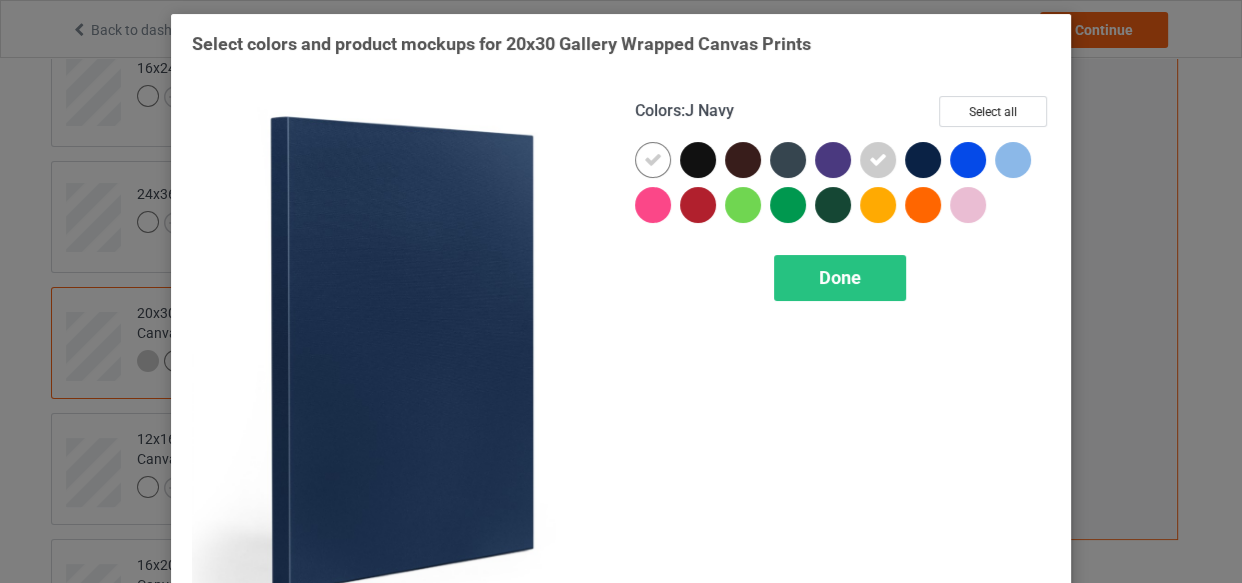 click at bounding box center [878, 160] 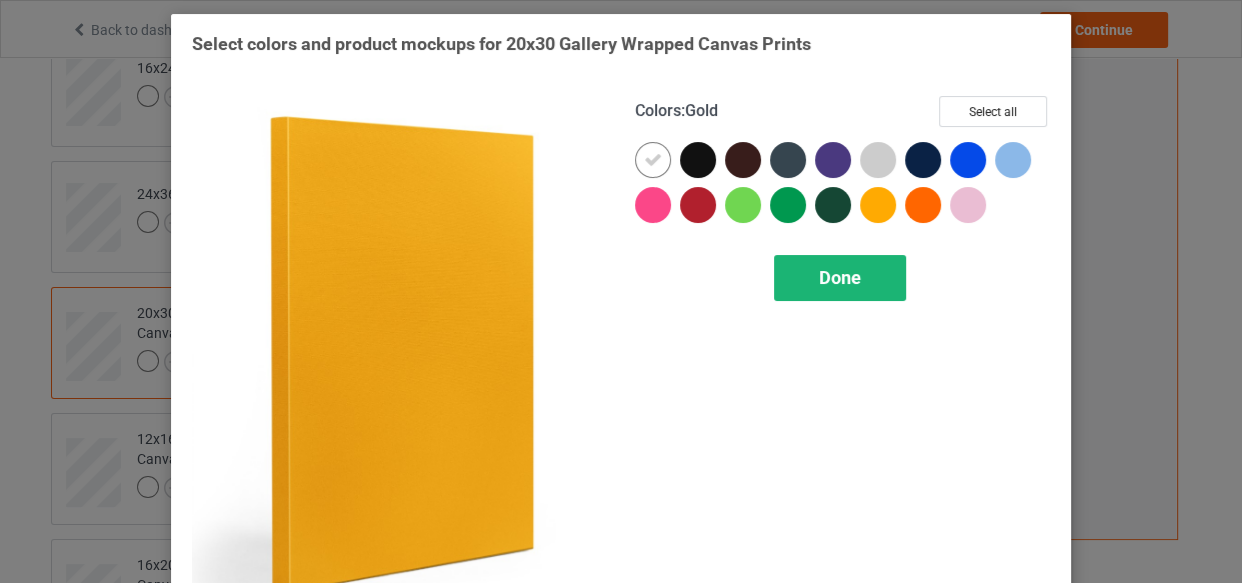 click on "Done" at bounding box center [840, 277] 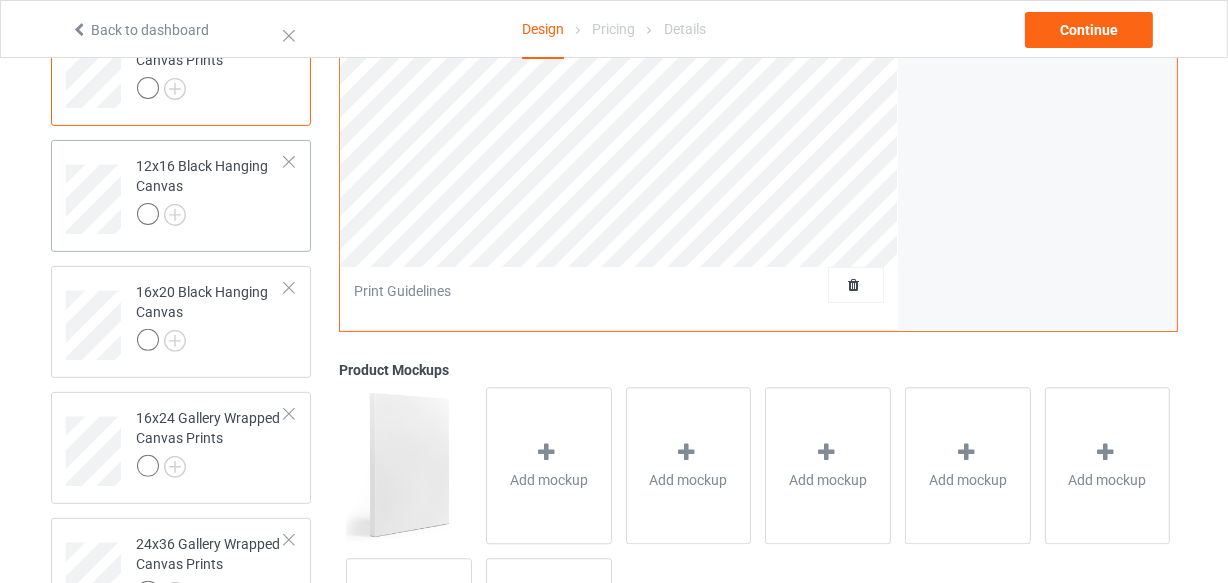 click on "12x16 Black Hanging Canvas" at bounding box center [211, 192] 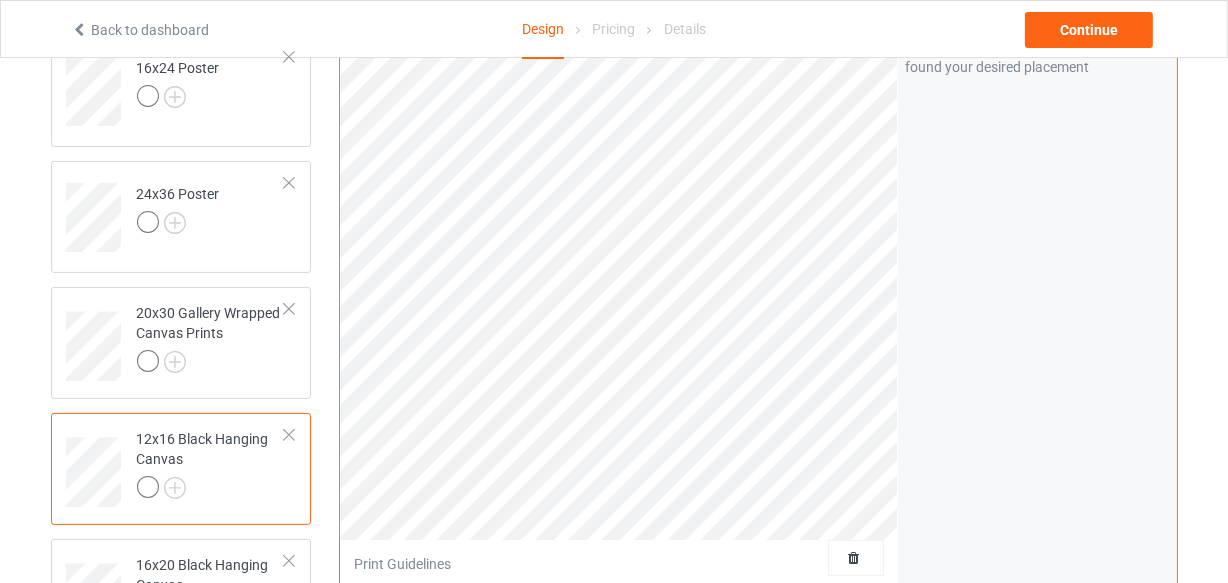 scroll, scrollTop: 159, scrollLeft: 0, axis: vertical 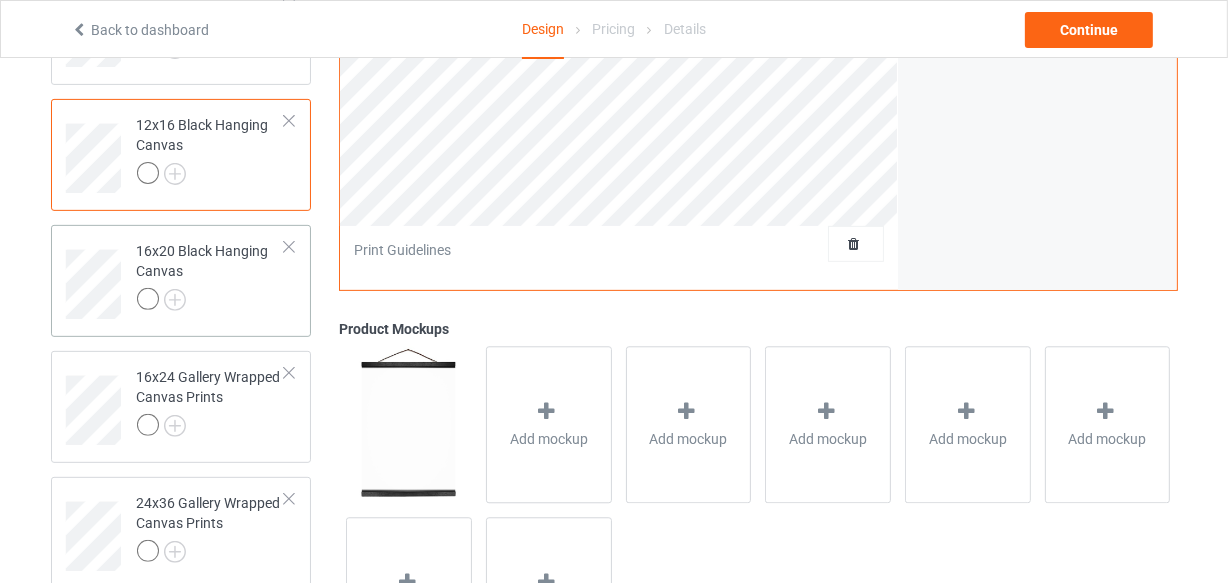 click at bounding box center (211, 302) 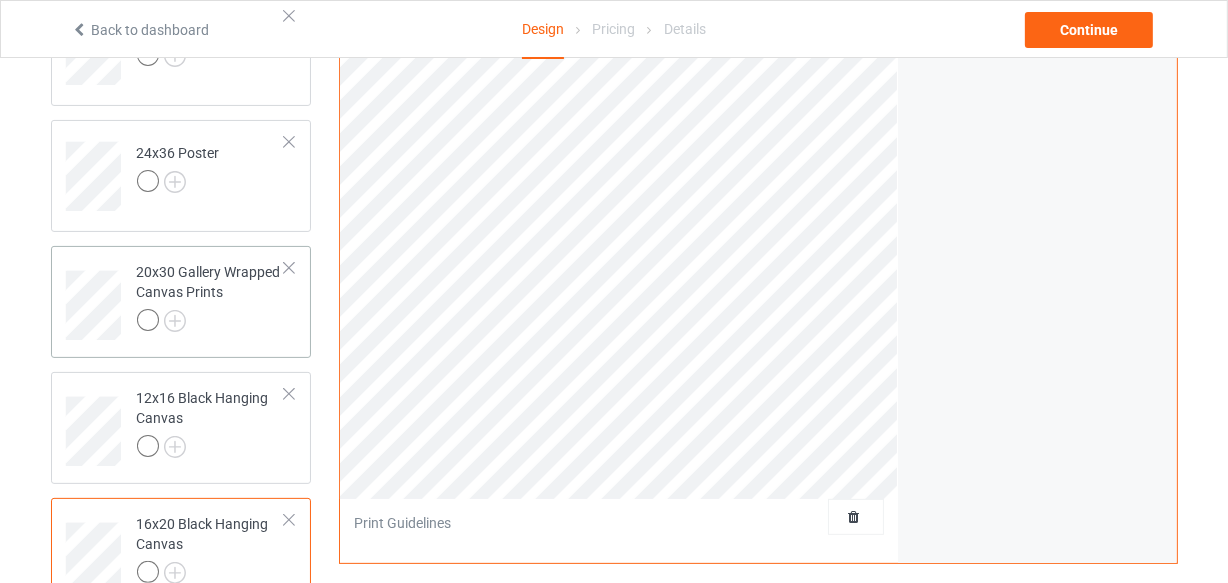 click at bounding box center (211, 323) 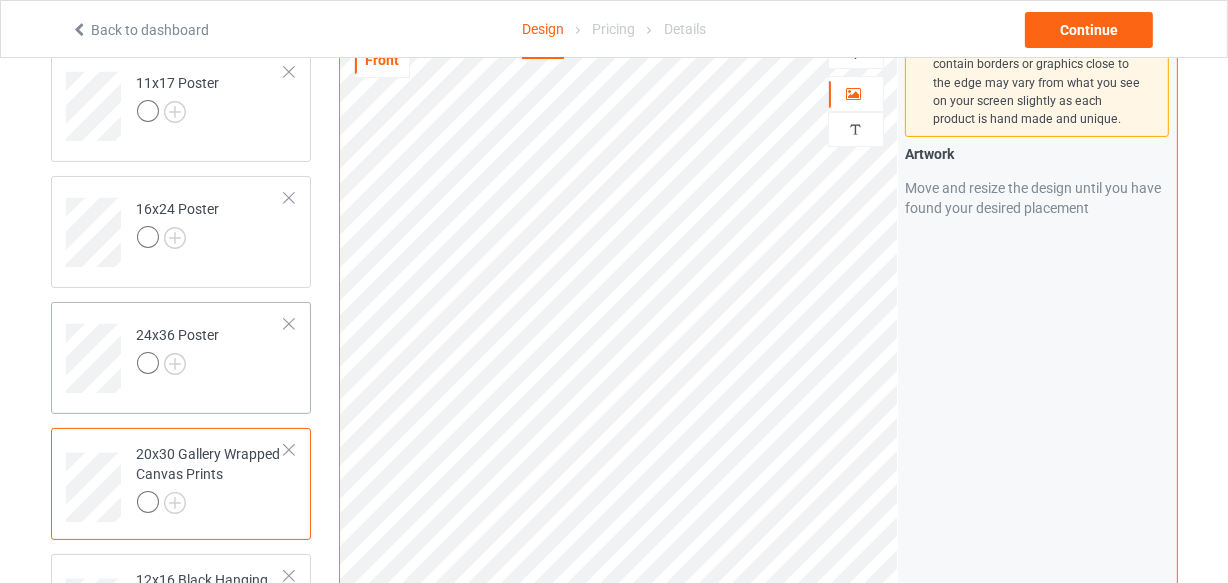 click on "24x36 Poster" at bounding box center (211, 351) 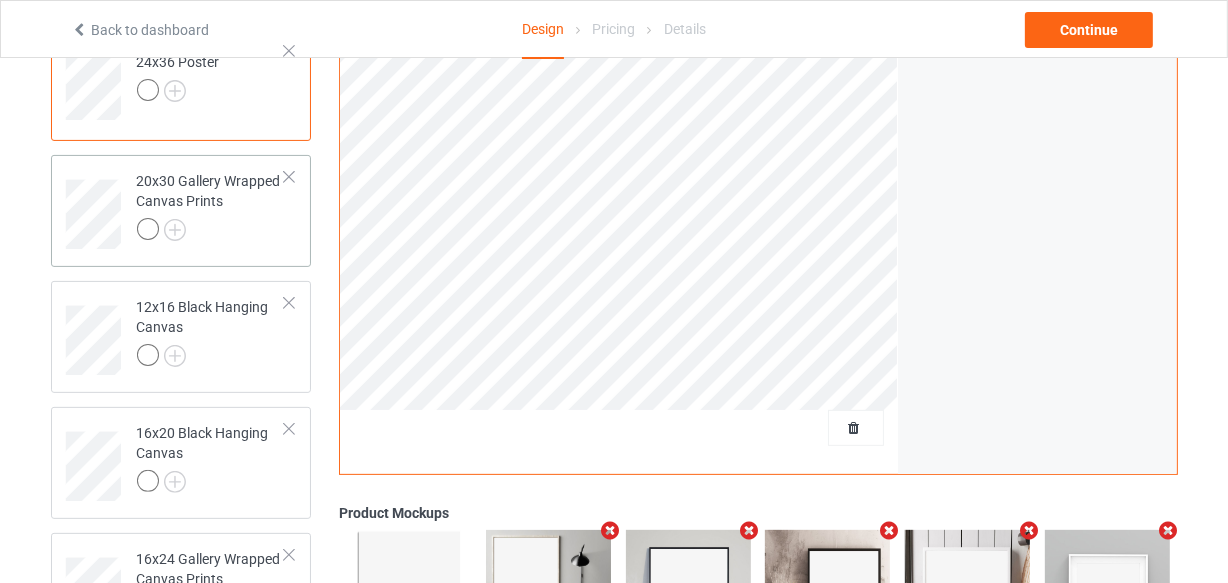 click at bounding box center [211, 232] 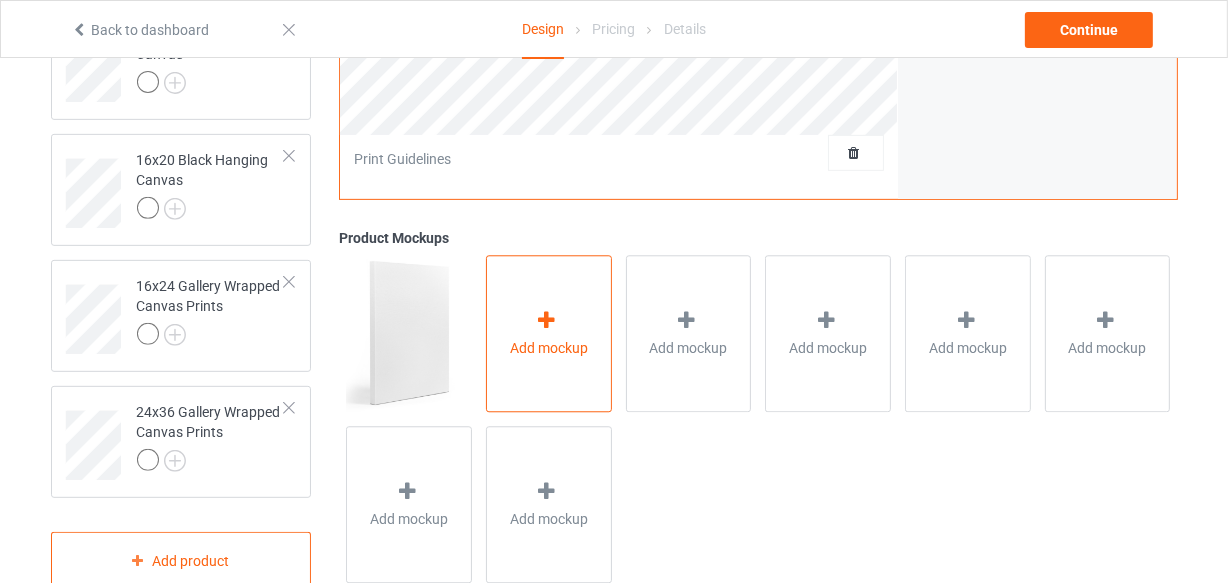 click at bounding box center [547, 320] 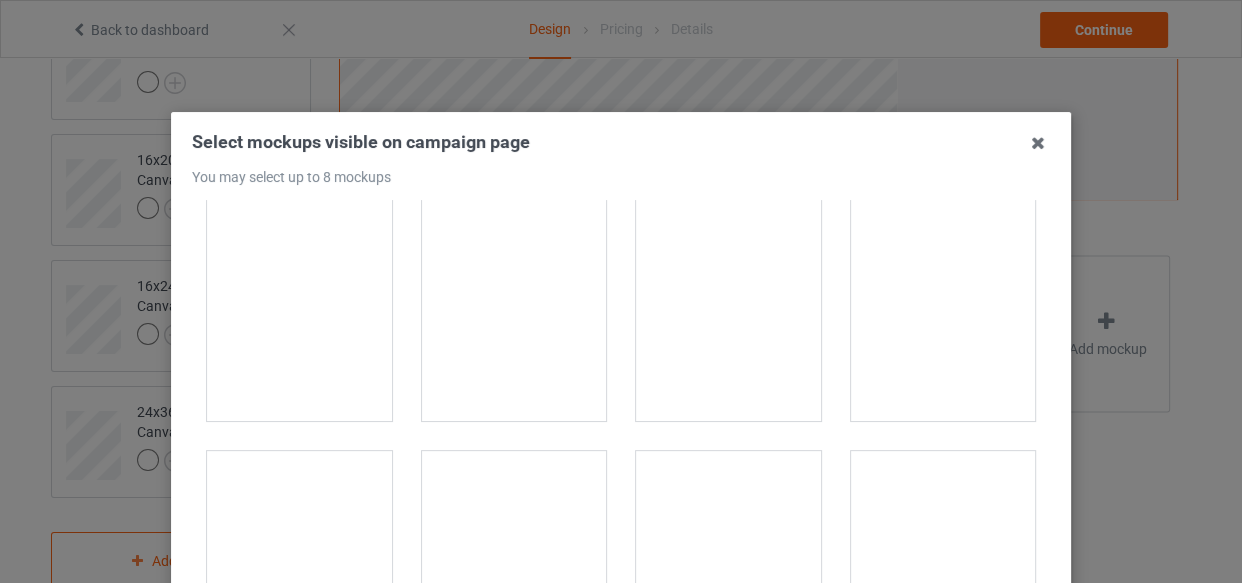 click at bounding box center [728, 309] 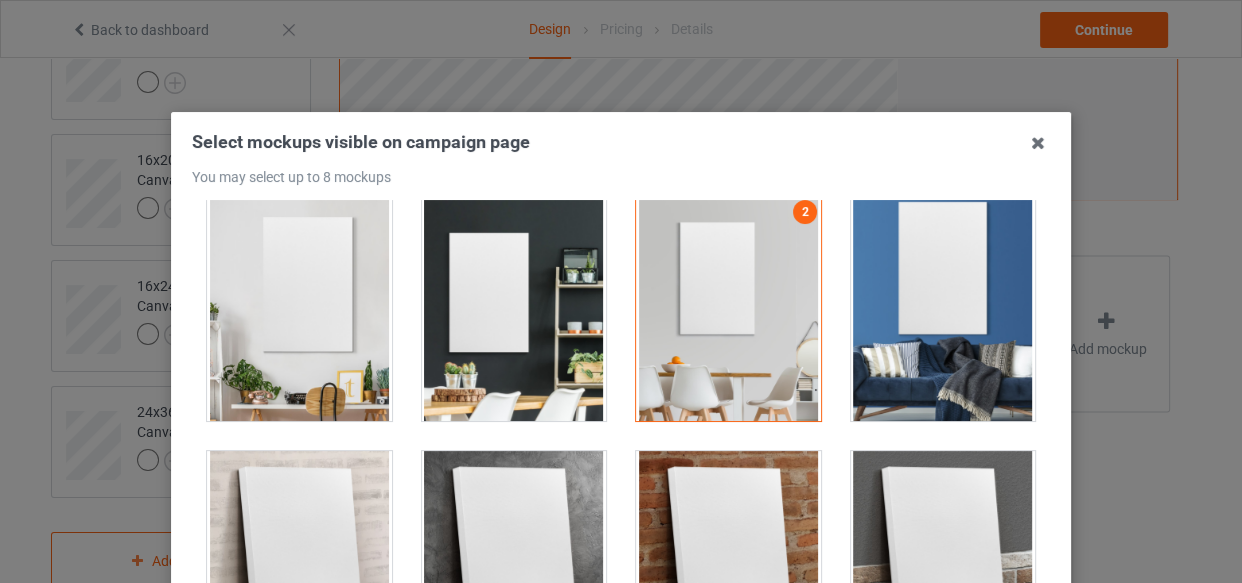 click at bounding box center (299, 309) 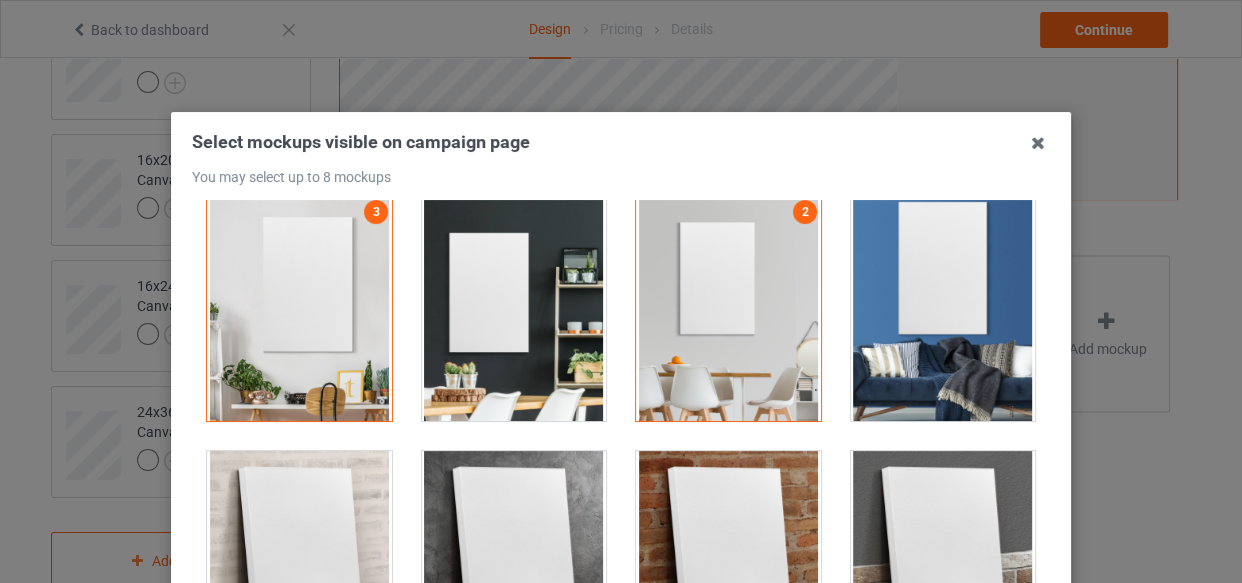click at bounding box center (943, 309) 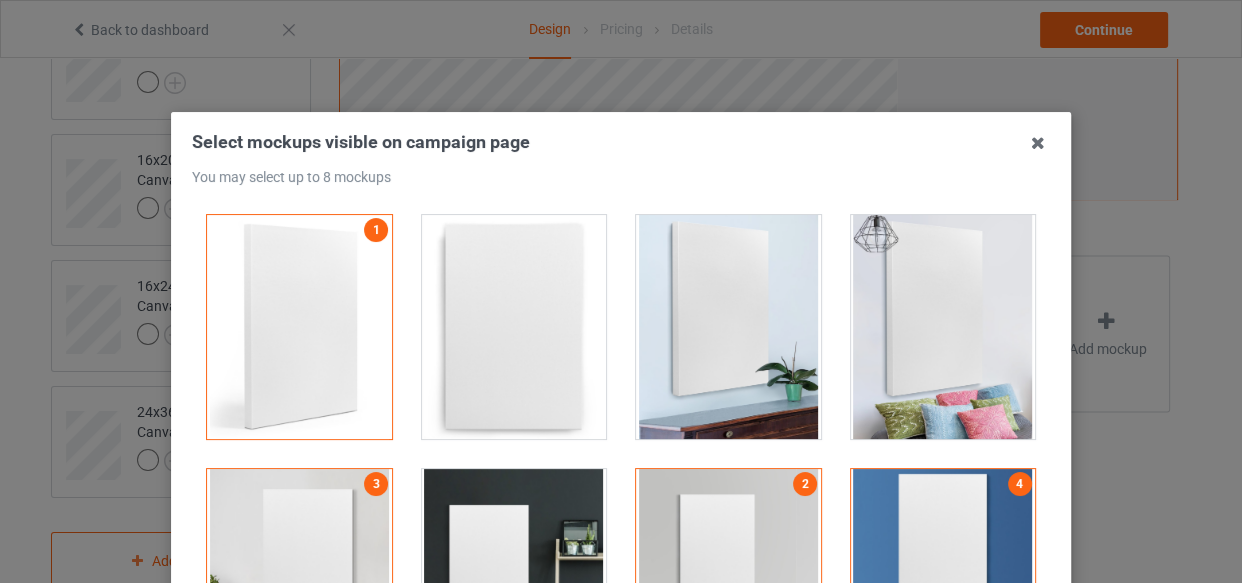 click at bounding box center [728, 327] 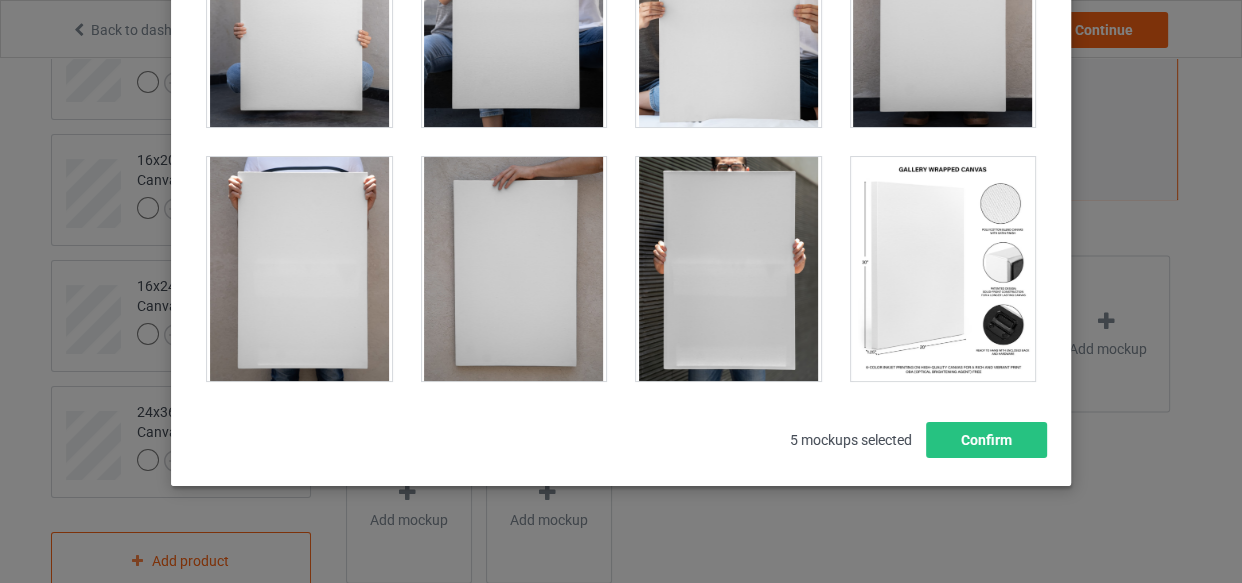 click at bounding box center (943, 269) 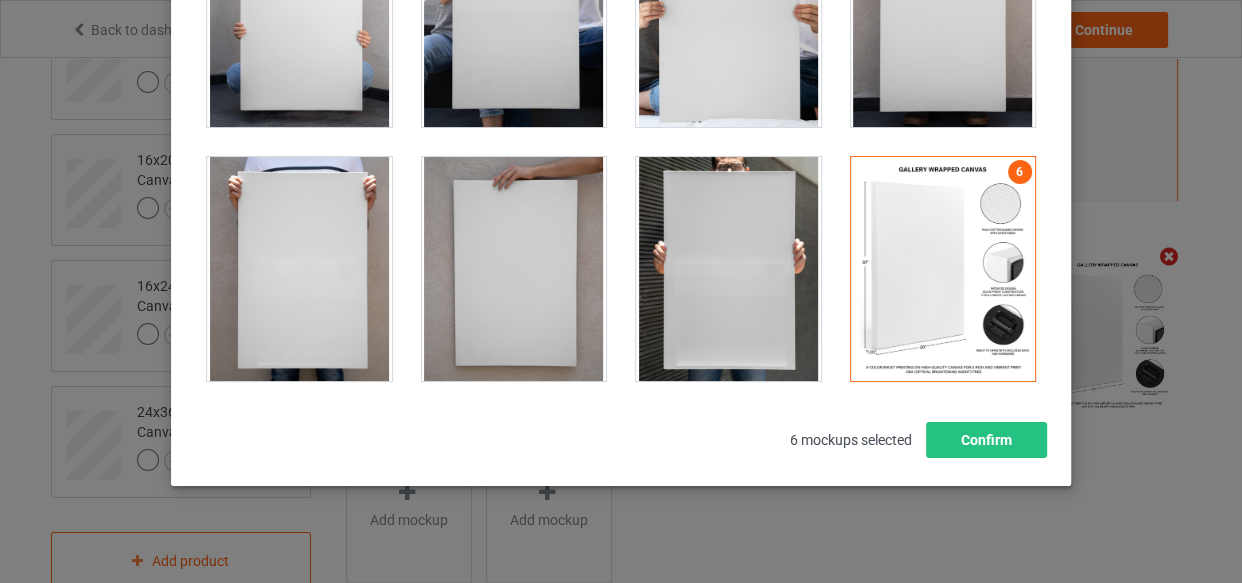 click at bounding box center [728, 269] 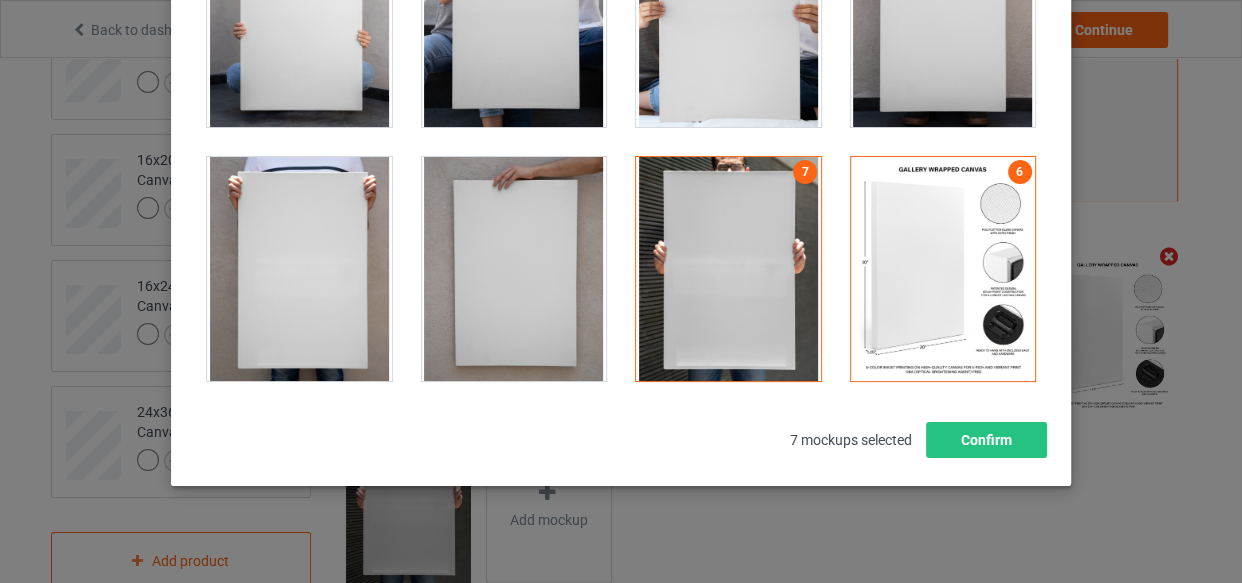 click at bounding box center [514, 269] 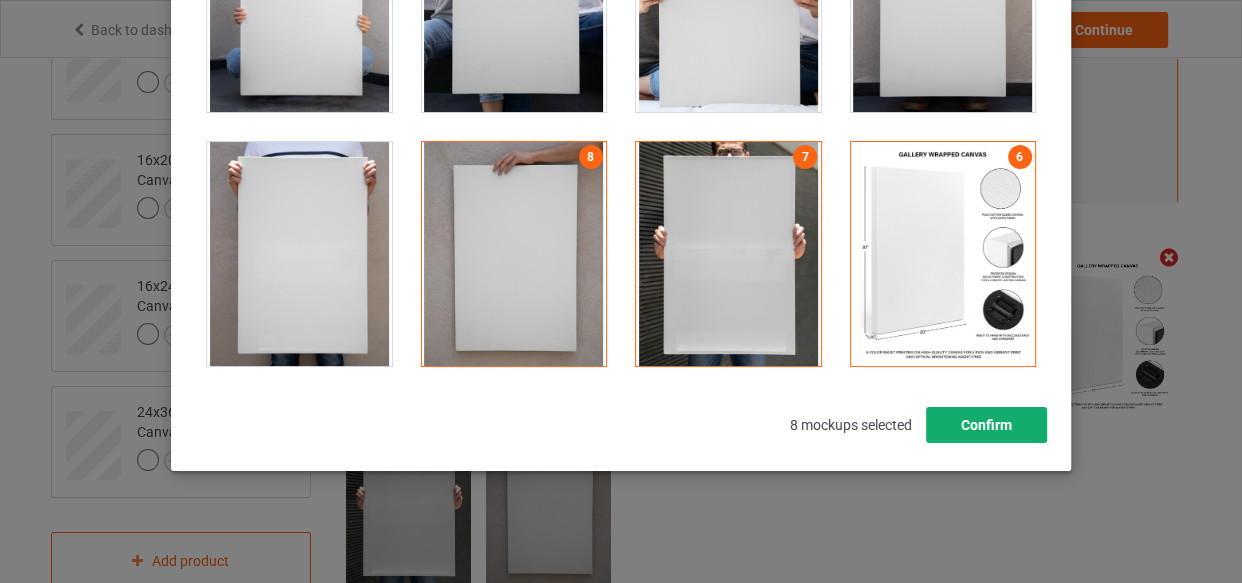 click on "Confirm" at bounding box center (986, 425) 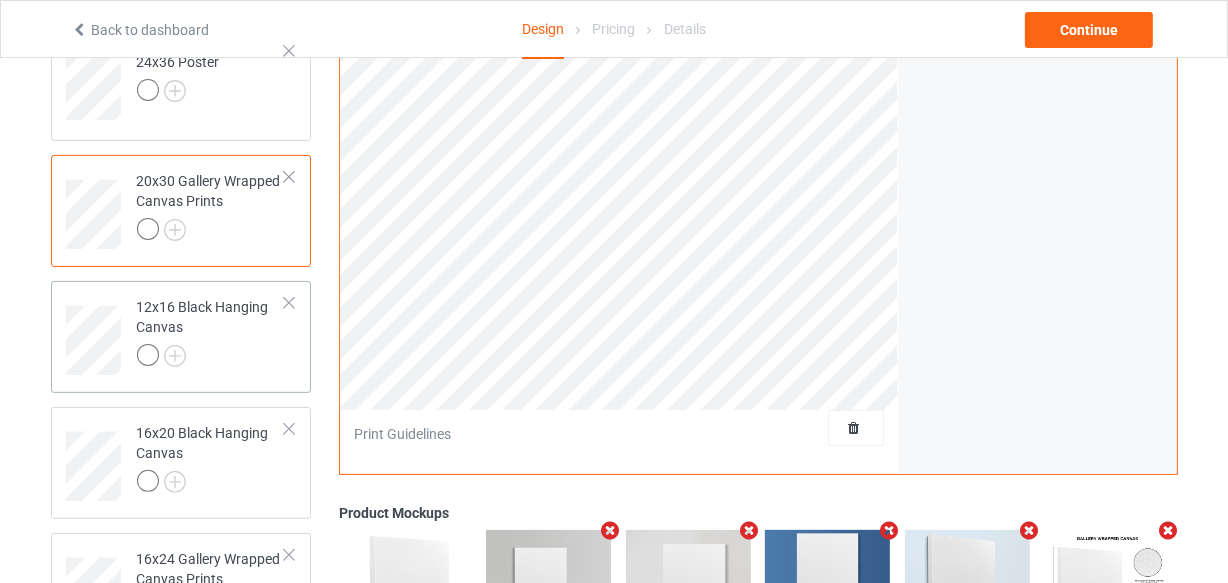 click at bounding box center (211, 358) 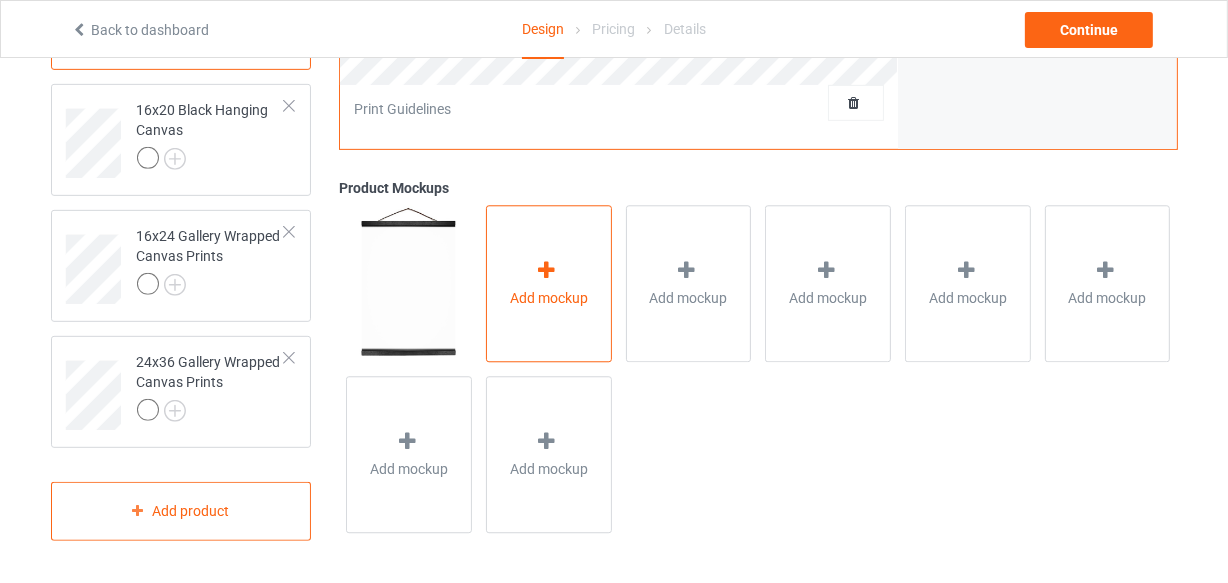 click on "Add mockup" at bounding box center (549, 298) 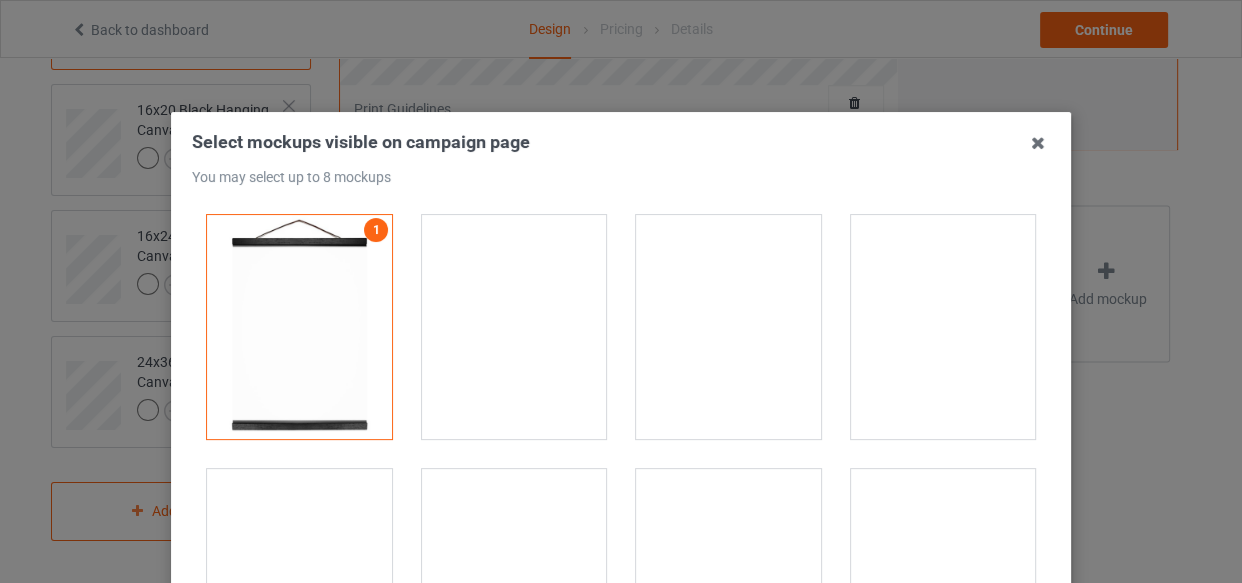 click at bounding box center [514, 327] 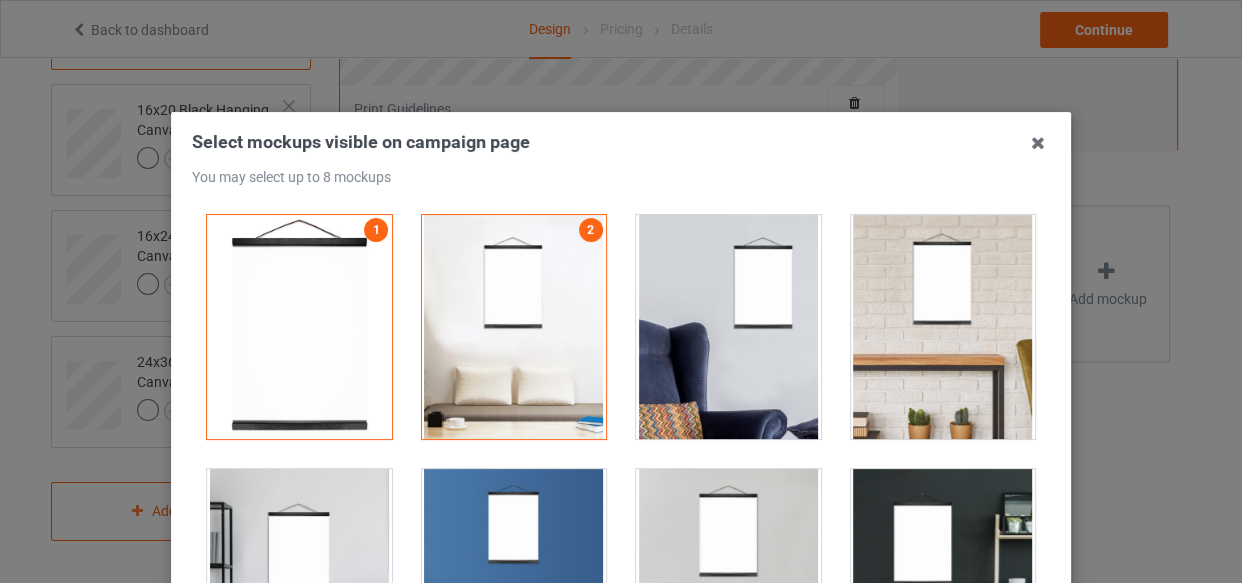 click at bounding box center (728, 327) 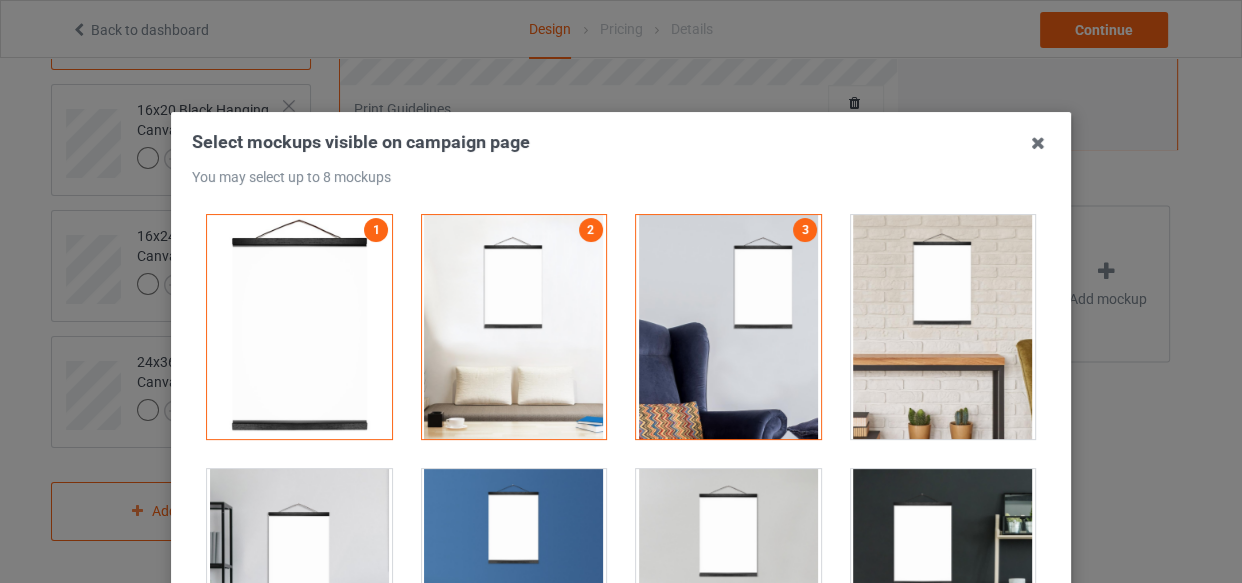 drag, startPoint x: 527, startPoint y: 288, endPoint x: 586, endPoint y: 283, distance: 59.211487 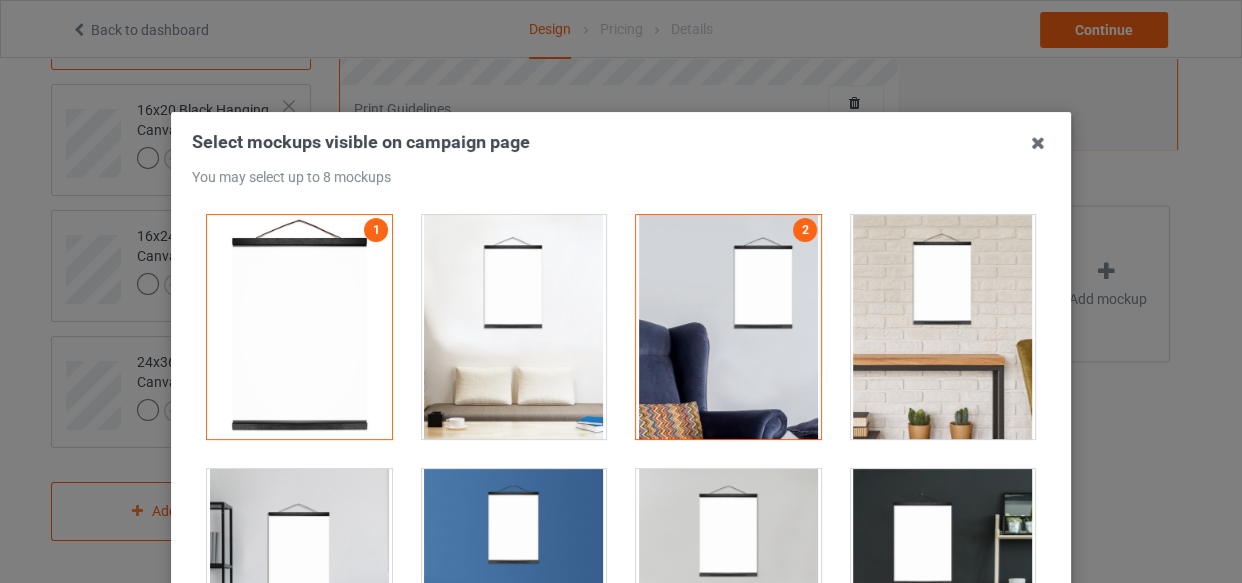 click at bounding box center (728, 327) 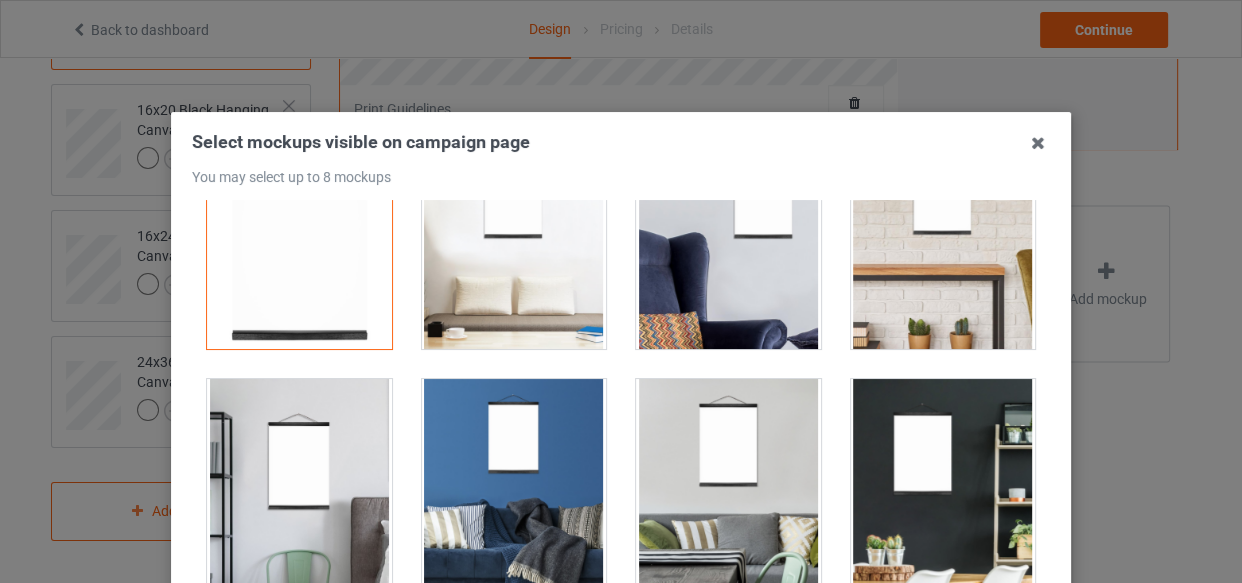 click at bounding box center (728, 237) 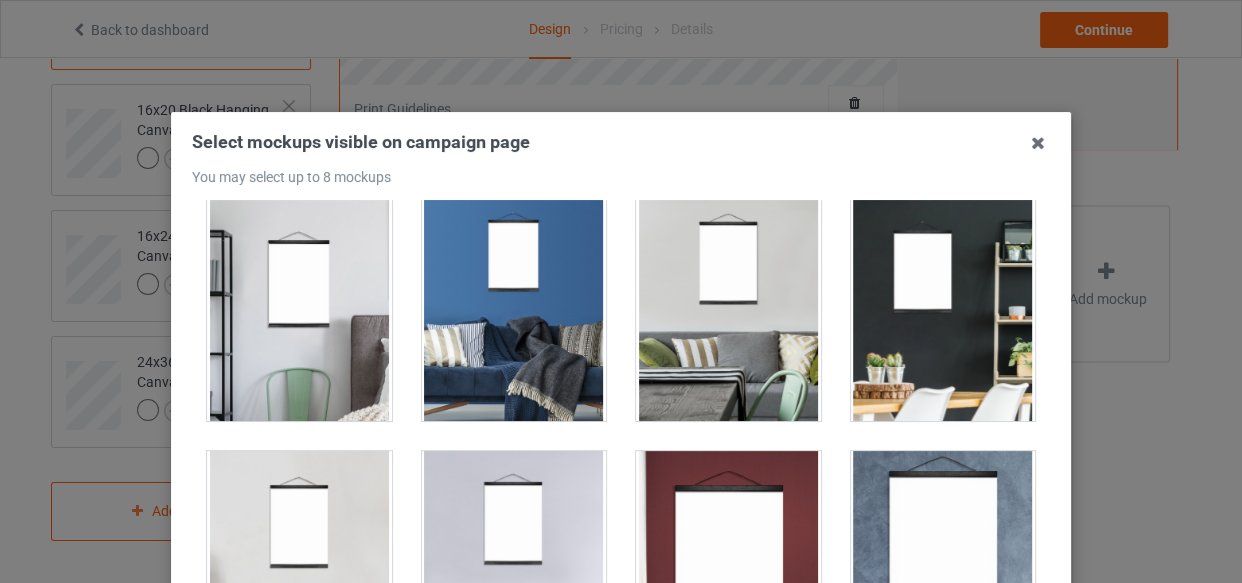 click at bounding box center (299, 309) 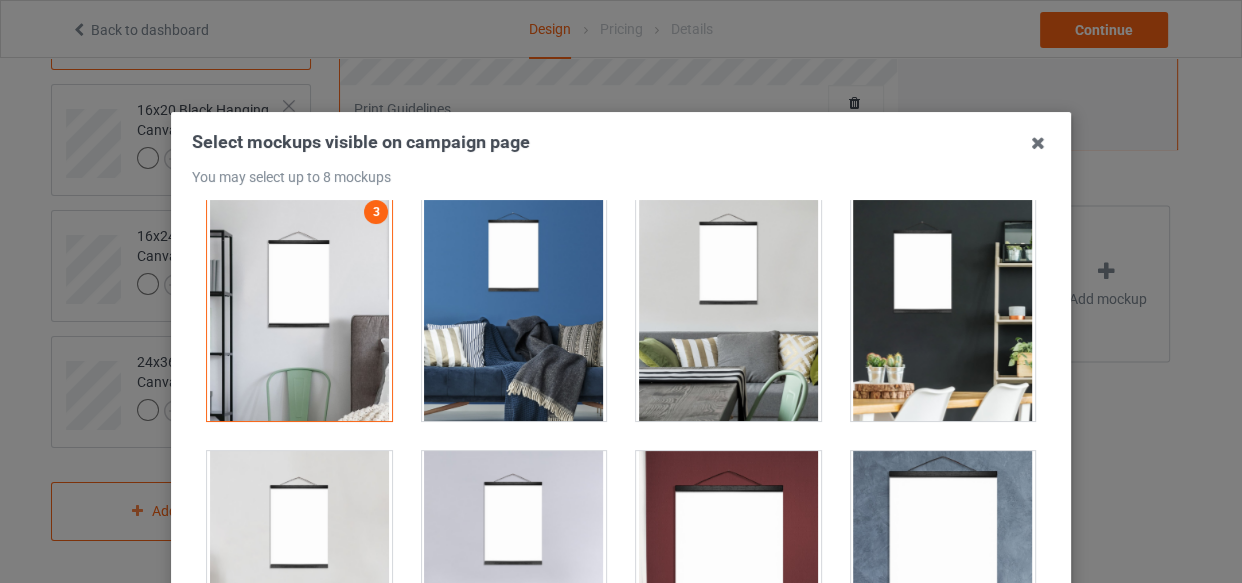 click at bounding box center (728, 309) 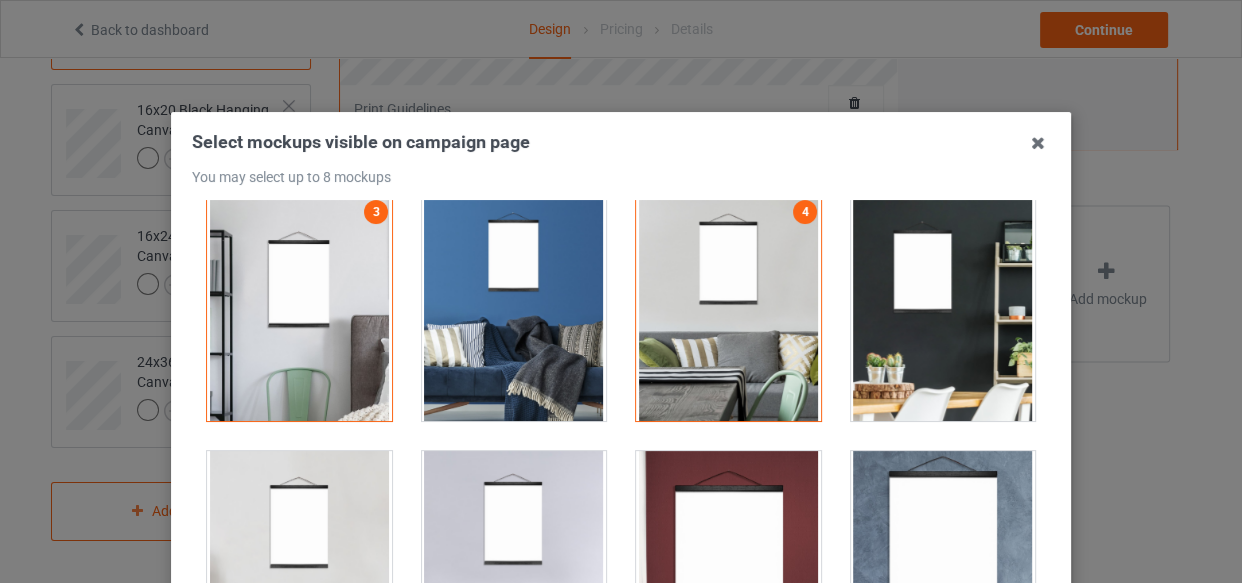 click at bounding box center [943, 309] 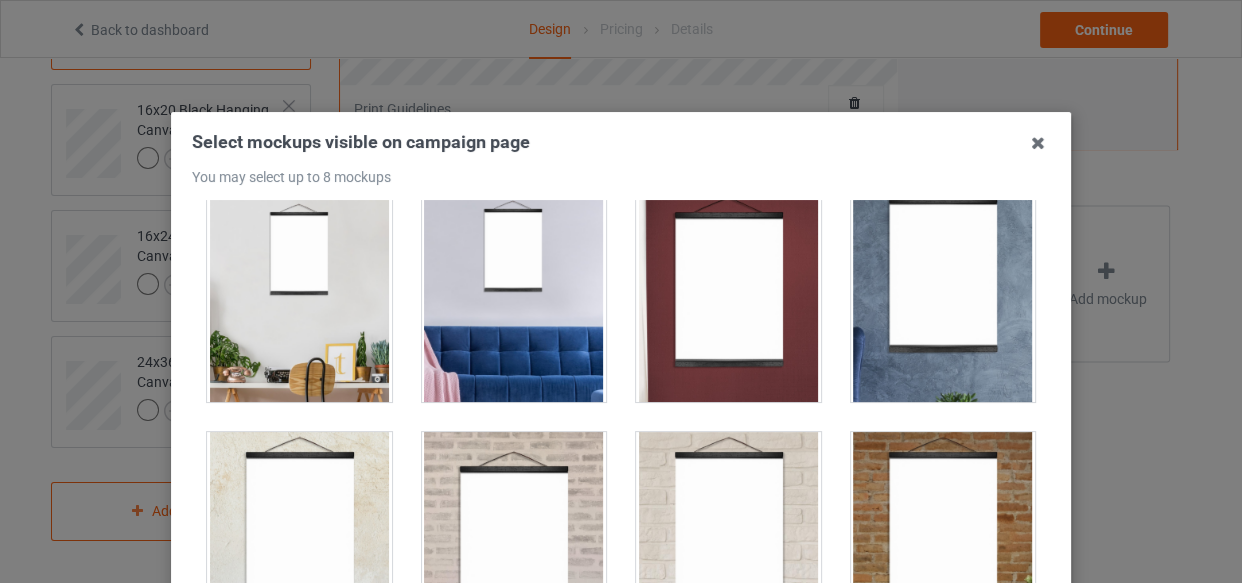 click at bounding box center [514, 290] 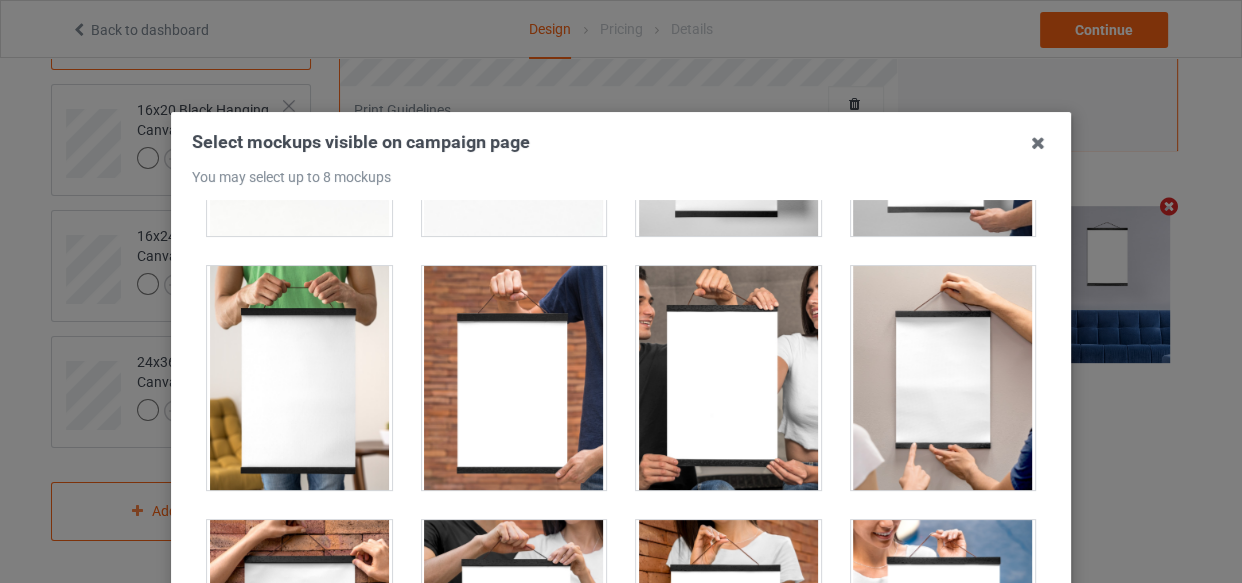 click at bounding box center (514, 378) 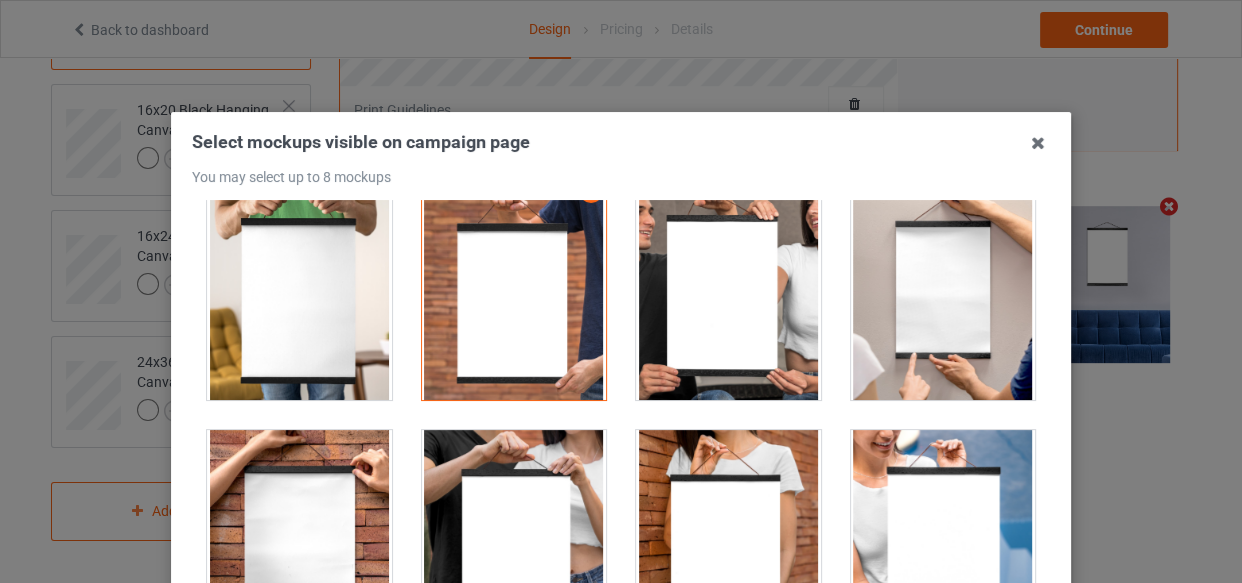 click at bounding box center (514, 542) 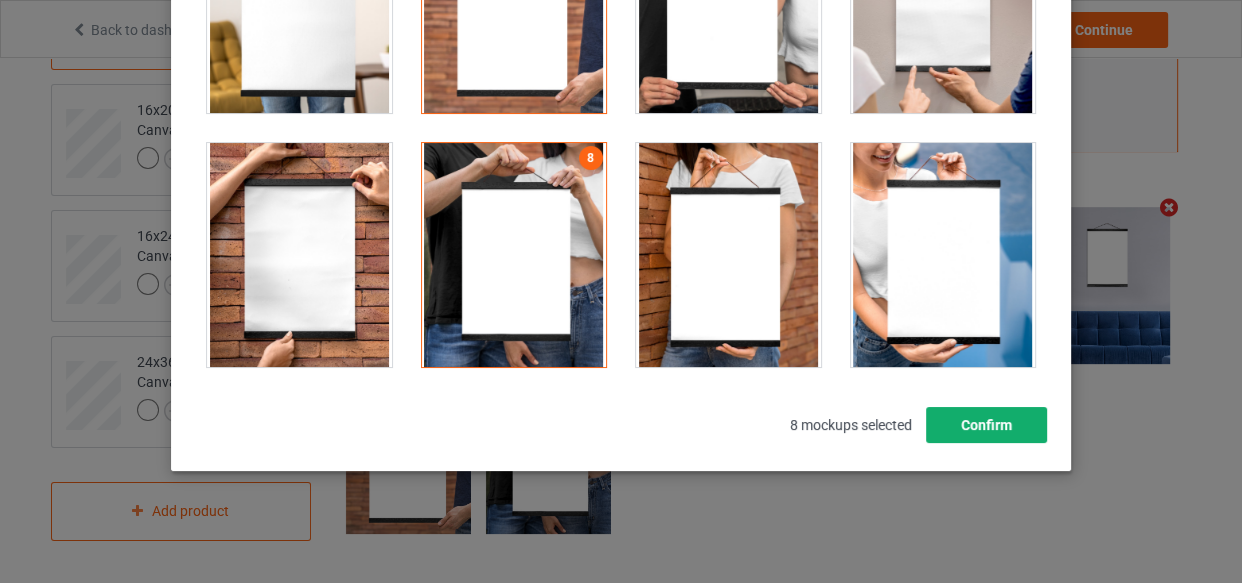 click on "Confirm" at bounding box center [986, 425] 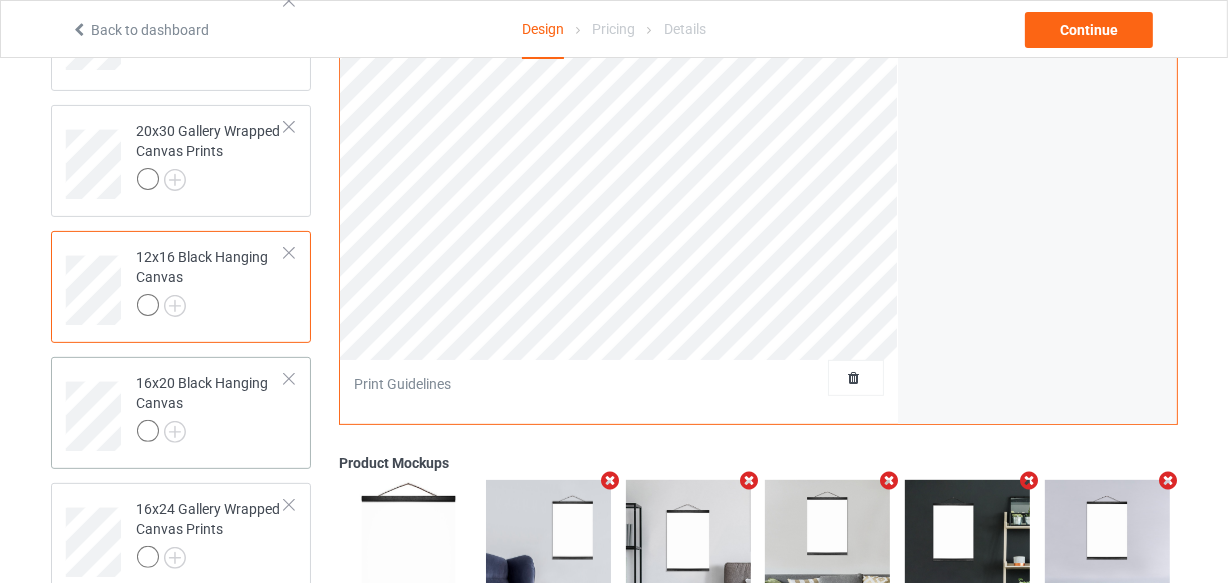 click at bounding box center (211, 434) 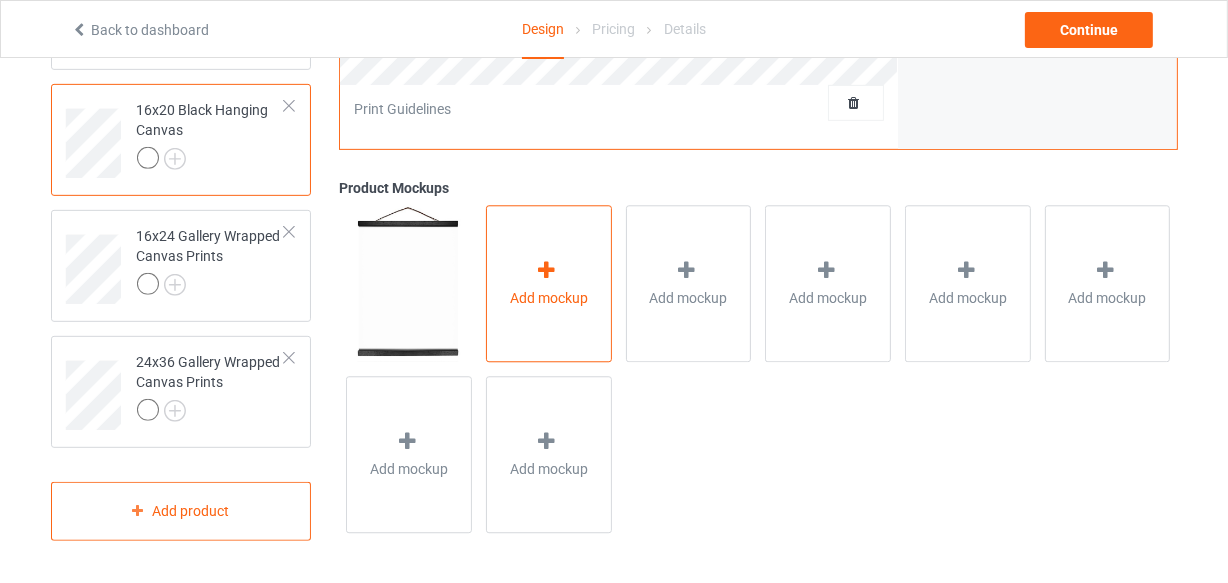 click on "Add mockup" at bounding box center (549, 284) 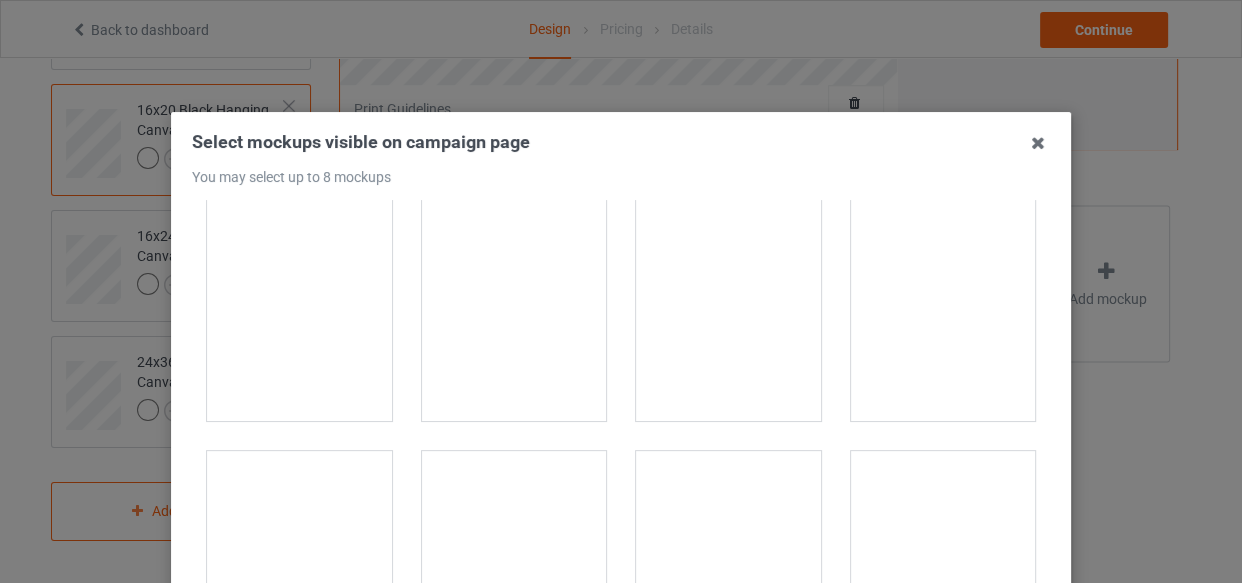 click at bounding box center (943, 309) 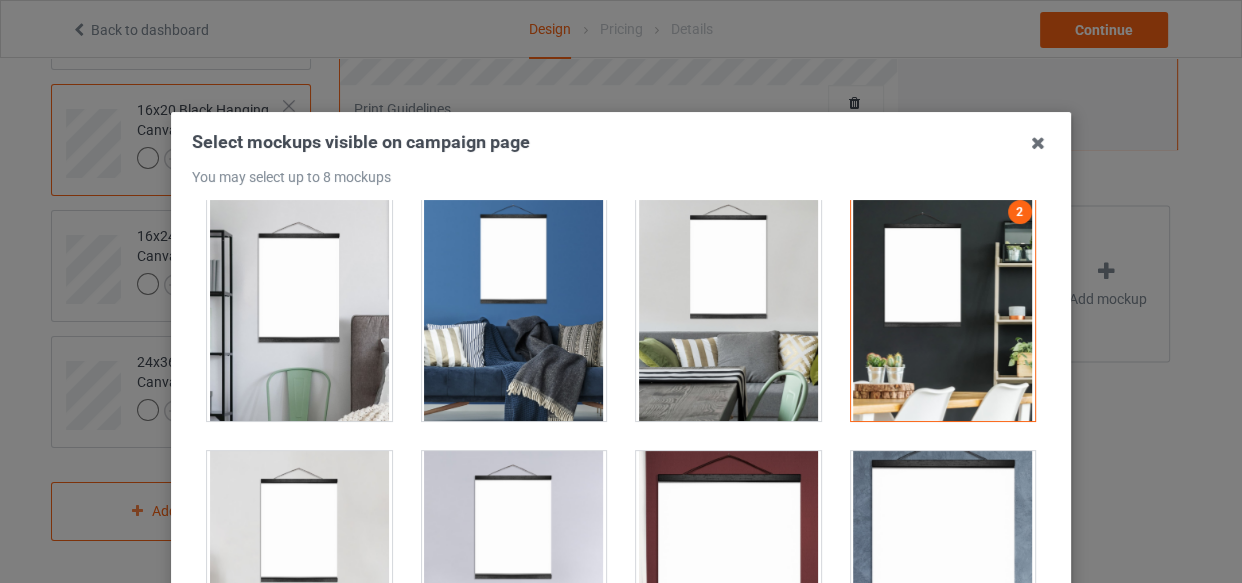 click at bounding box center [728, 309] 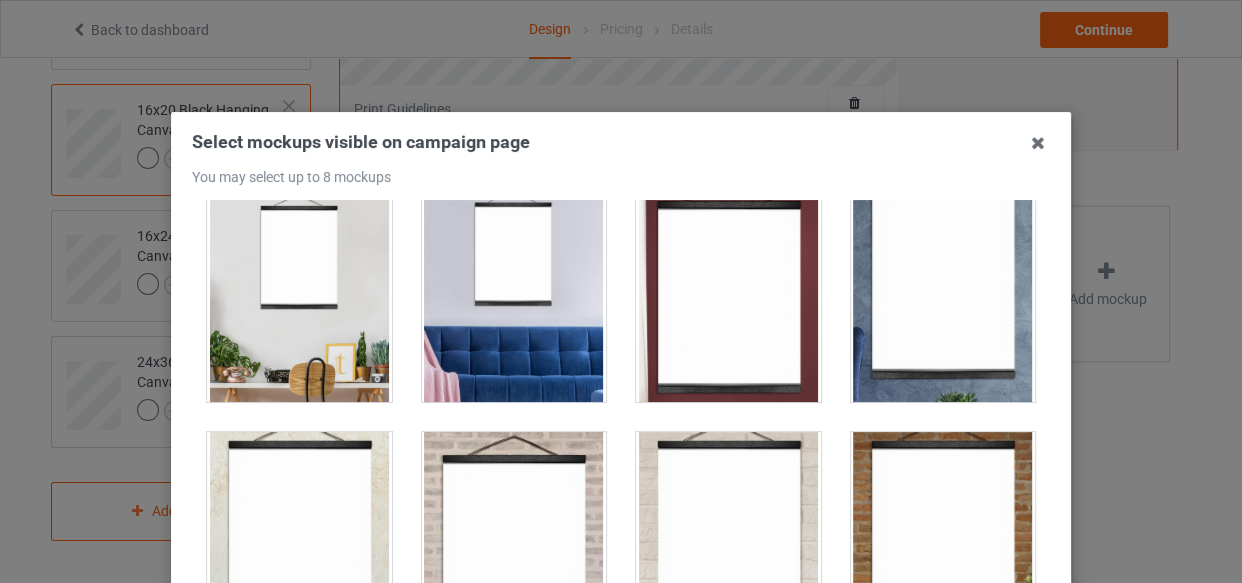 click at bounding box center [514, 290] 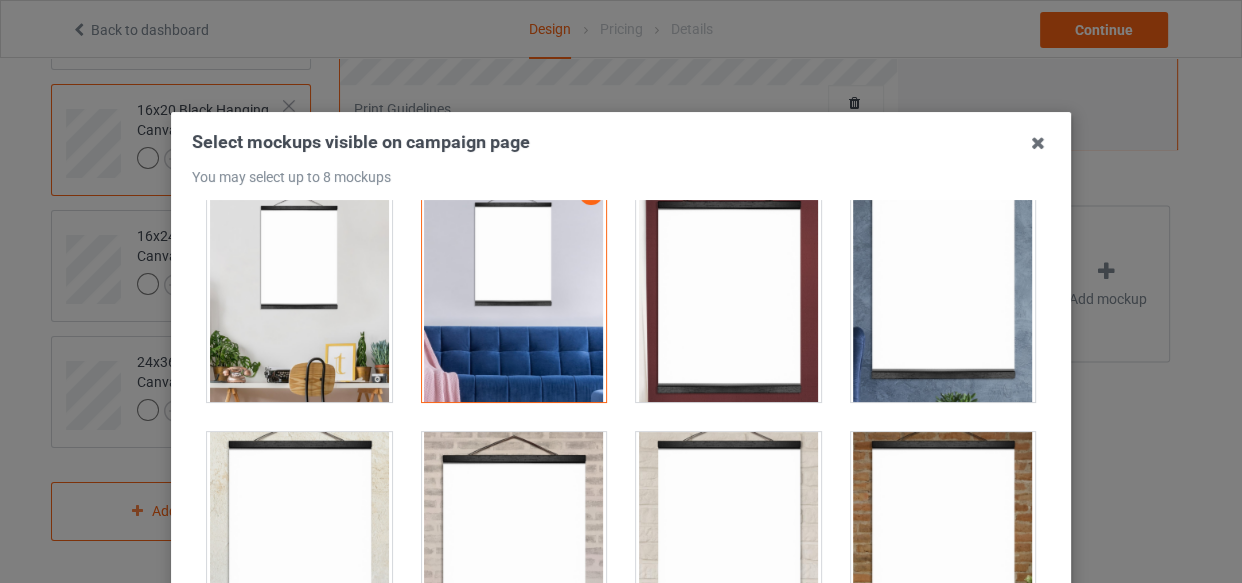 click at bounding box center (299, 290) 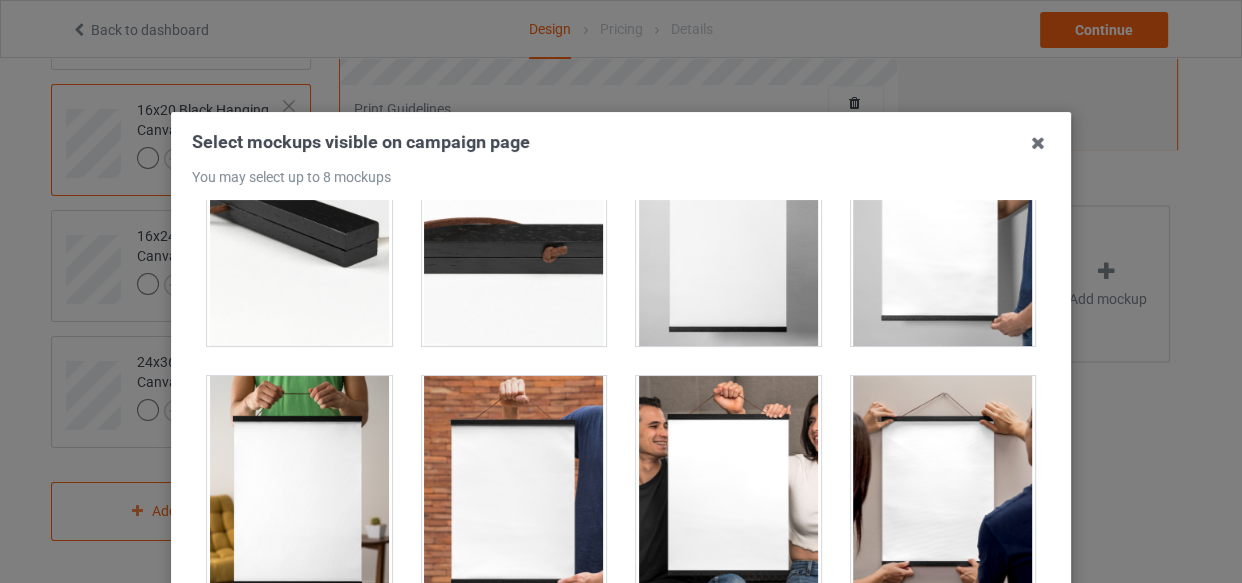 click at bounding box center (728, 234) 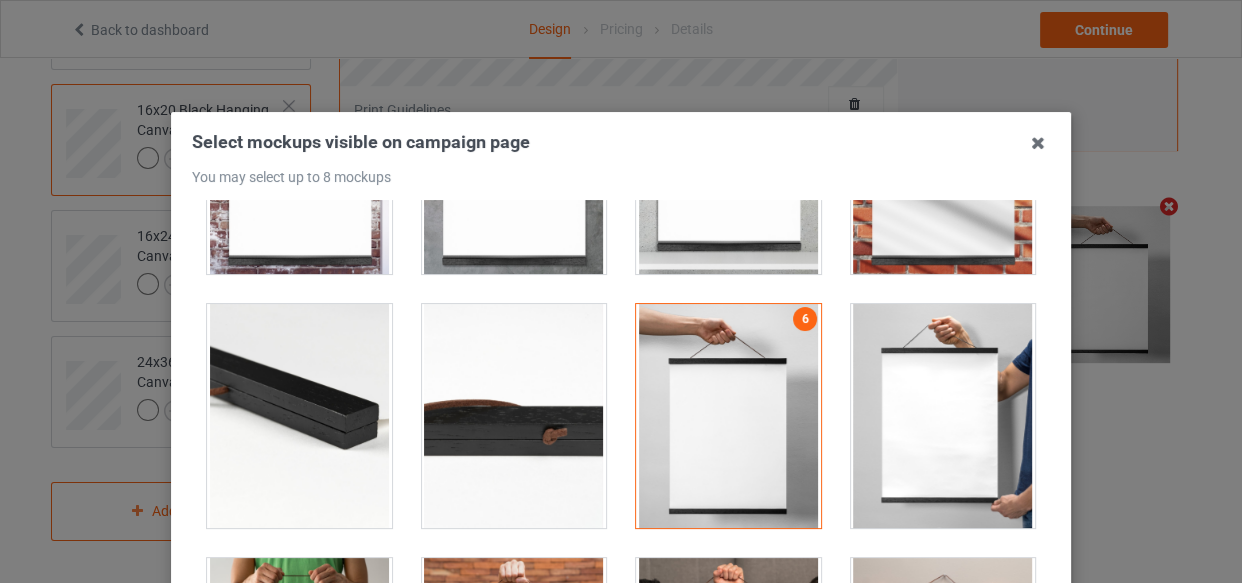 drag, startPoint x: 901, startPoint y: 347, endPoint x: 897, endPoint y: 357, distance: 10.770329 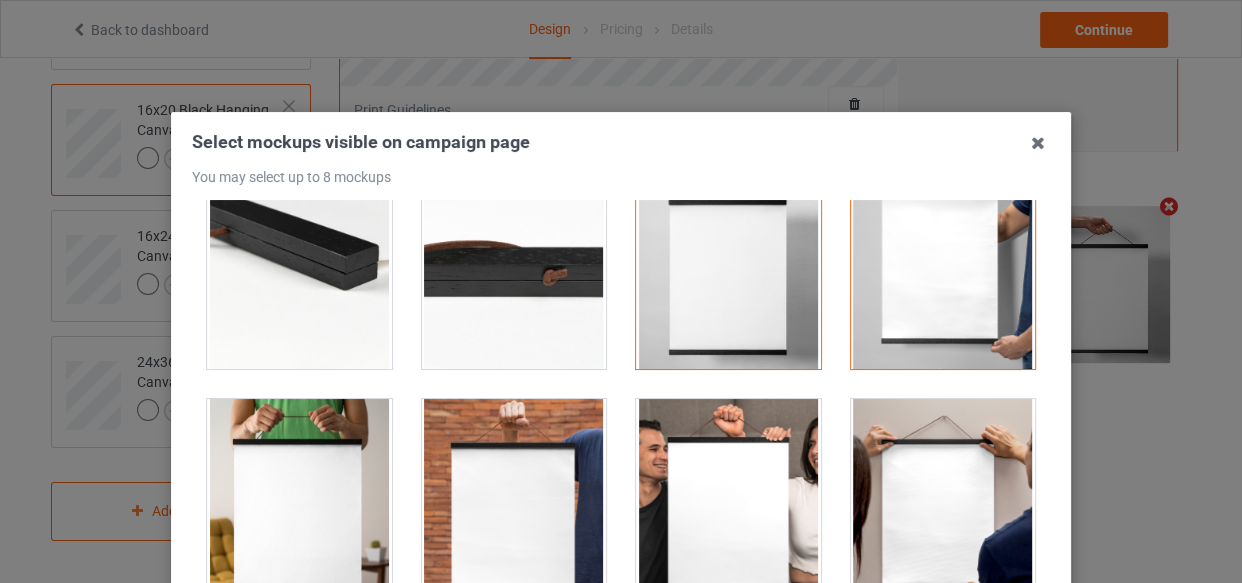 scroll, scrollTop: 1563, scrollLeft: 0, axis: vertical 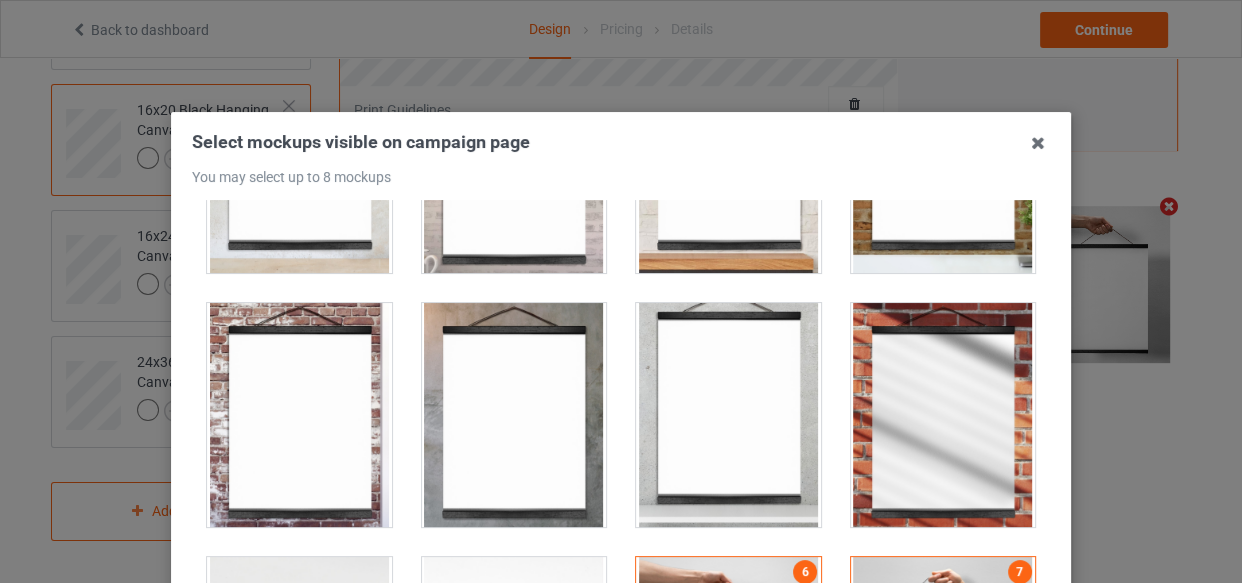 click at bounding box center [514, 415] 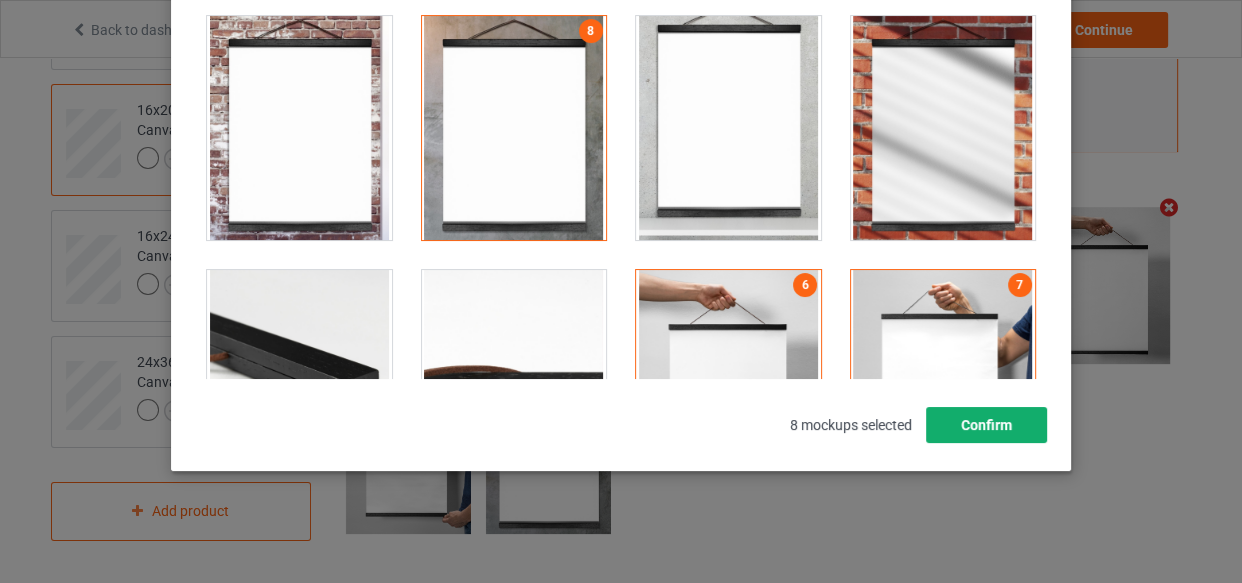 click on "Confirm" at bounding box center (986, 425) 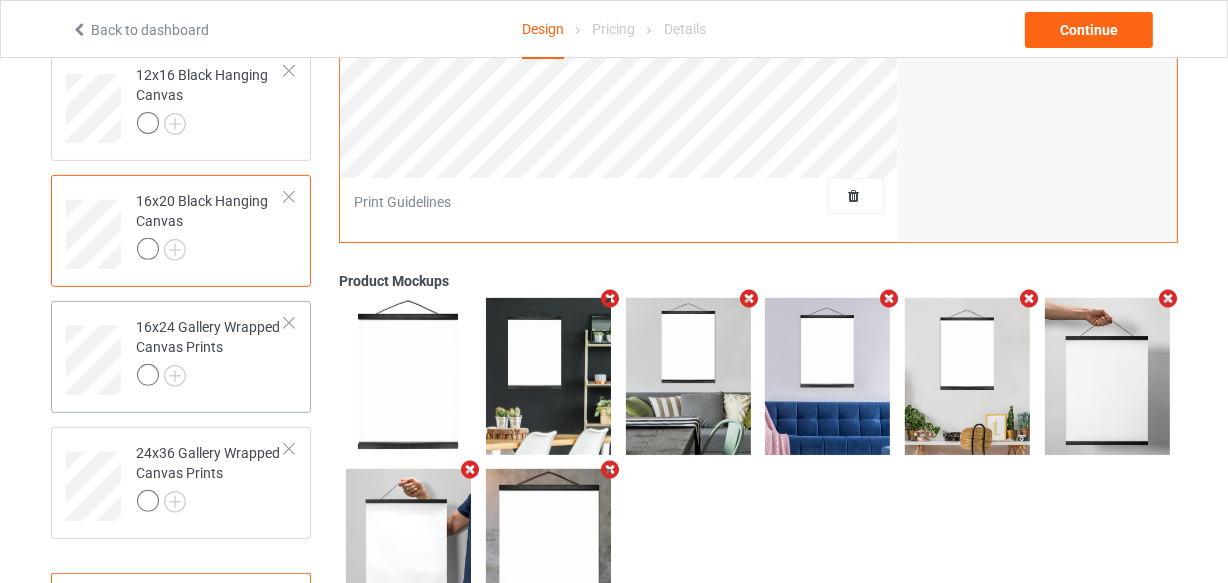 click at bounding box center (211, 378) 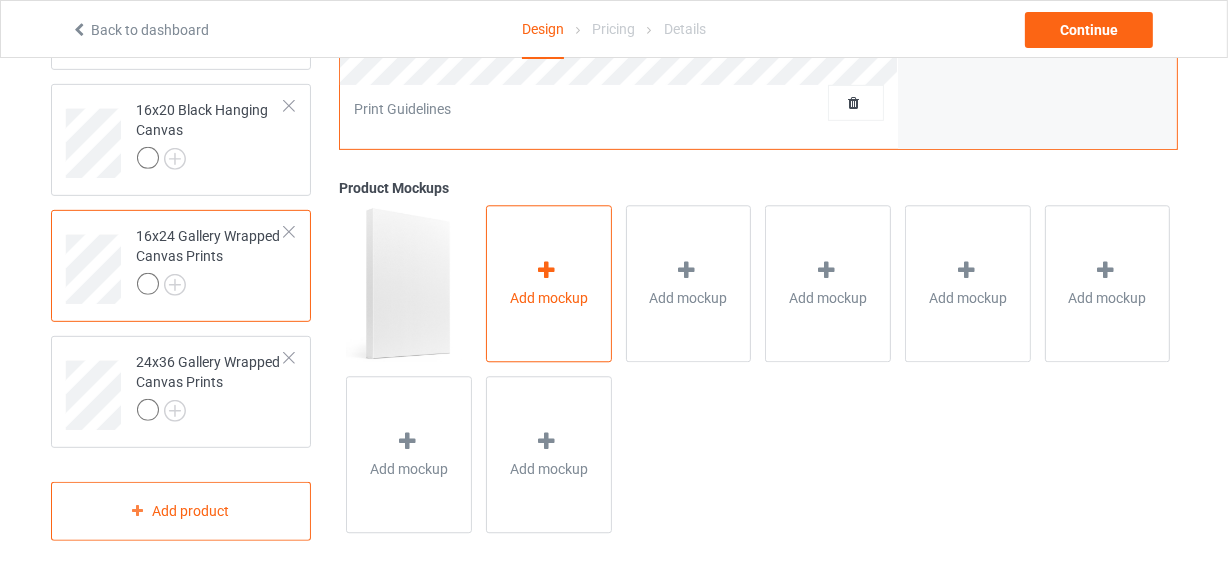 click on "Add mockup" at bounding box center (549, 298) 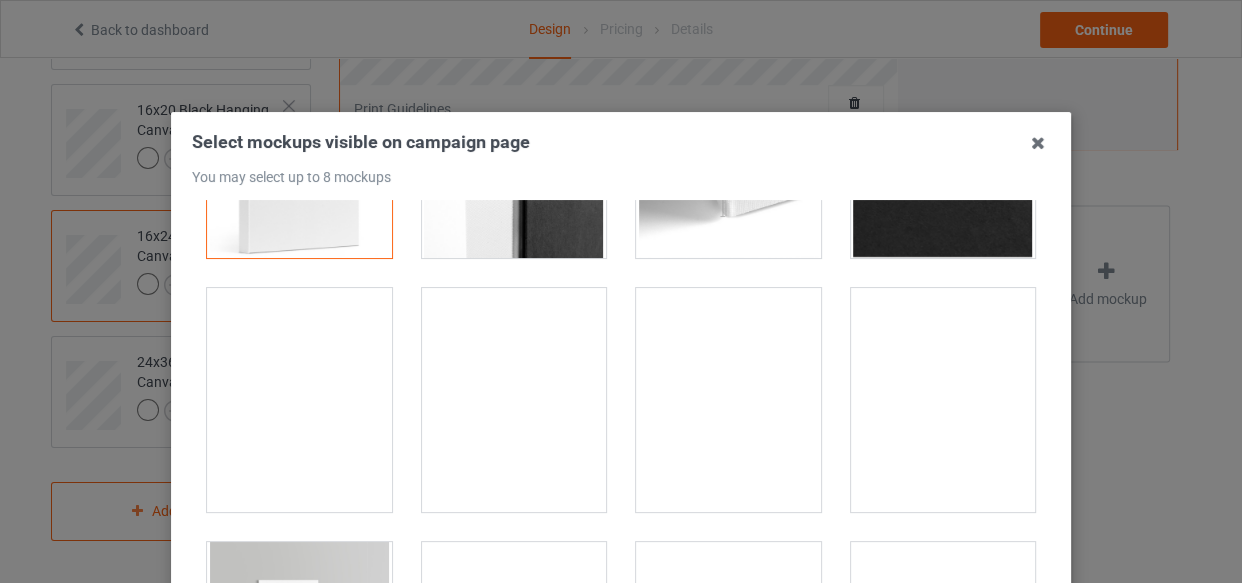 drag, startPoint x: 704, startPoint y: 375, endPoint x: 613, endPoint y: 402, distance: 94.92102 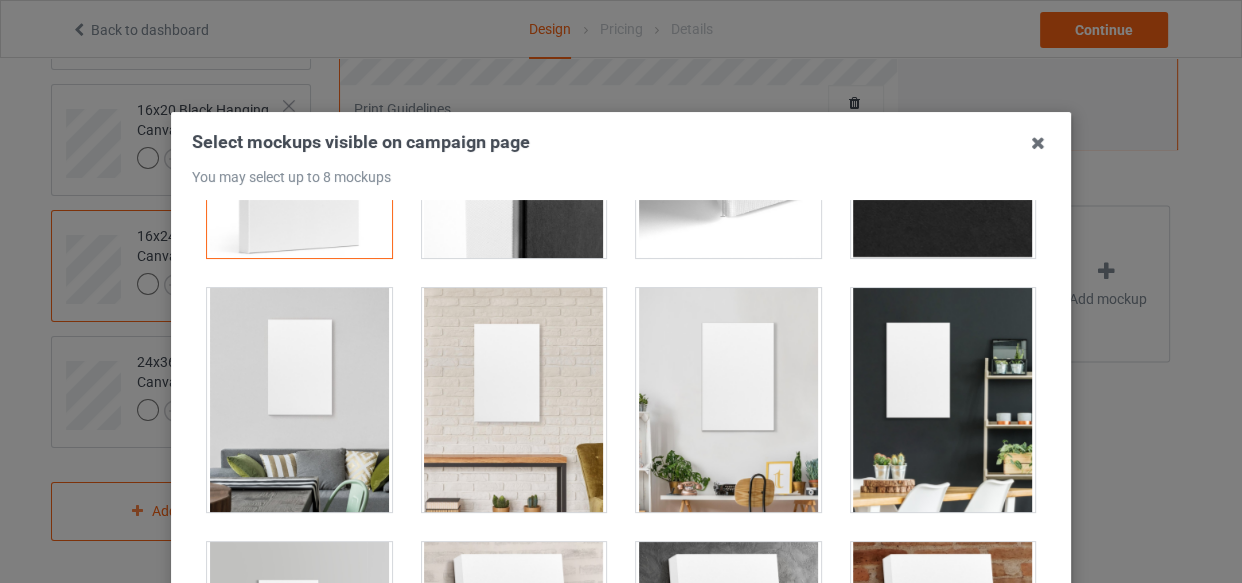 click at bounding box center (728, 400) 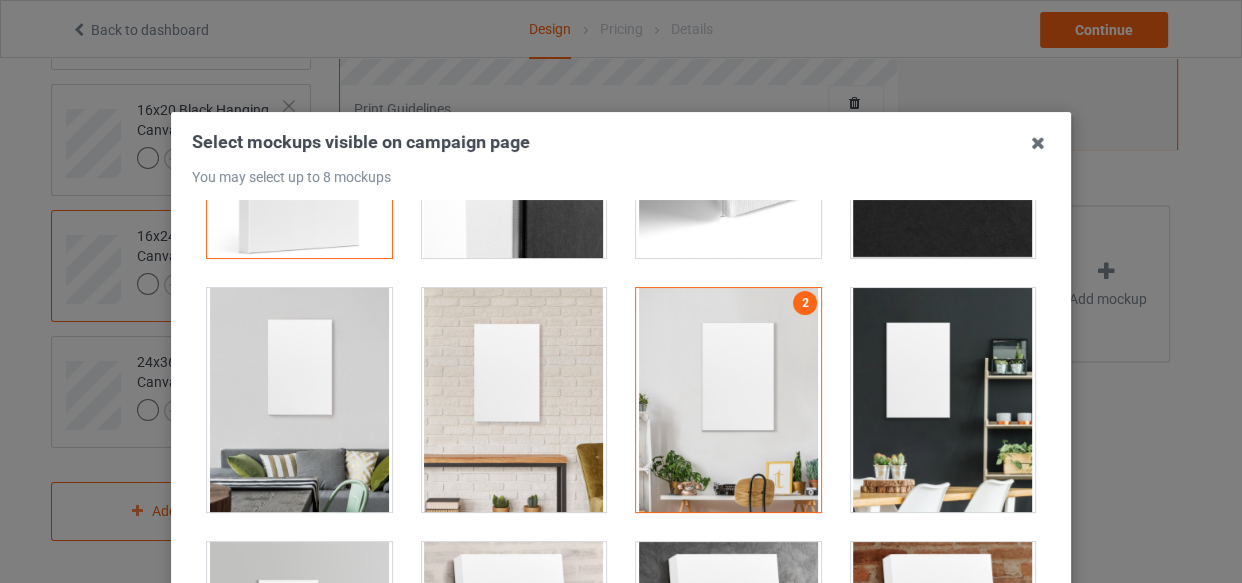 click at bounding box center (299, 400) 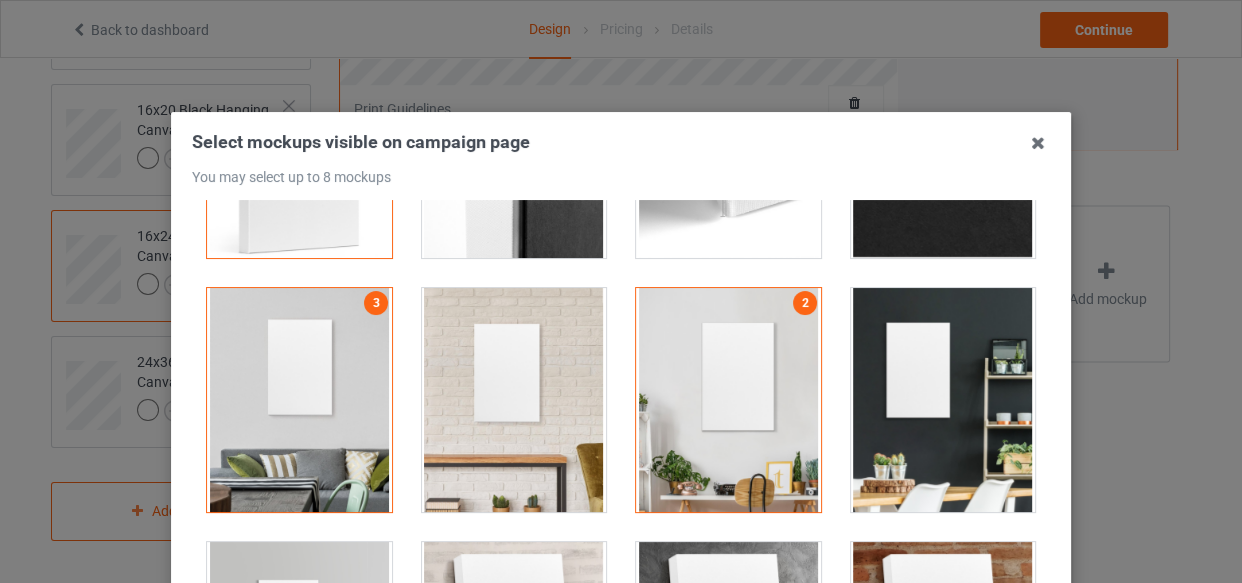 drag, startPoint x: 554, startPoint y: 383, endPoint x: 591, endPoint y: 383, distance: 37 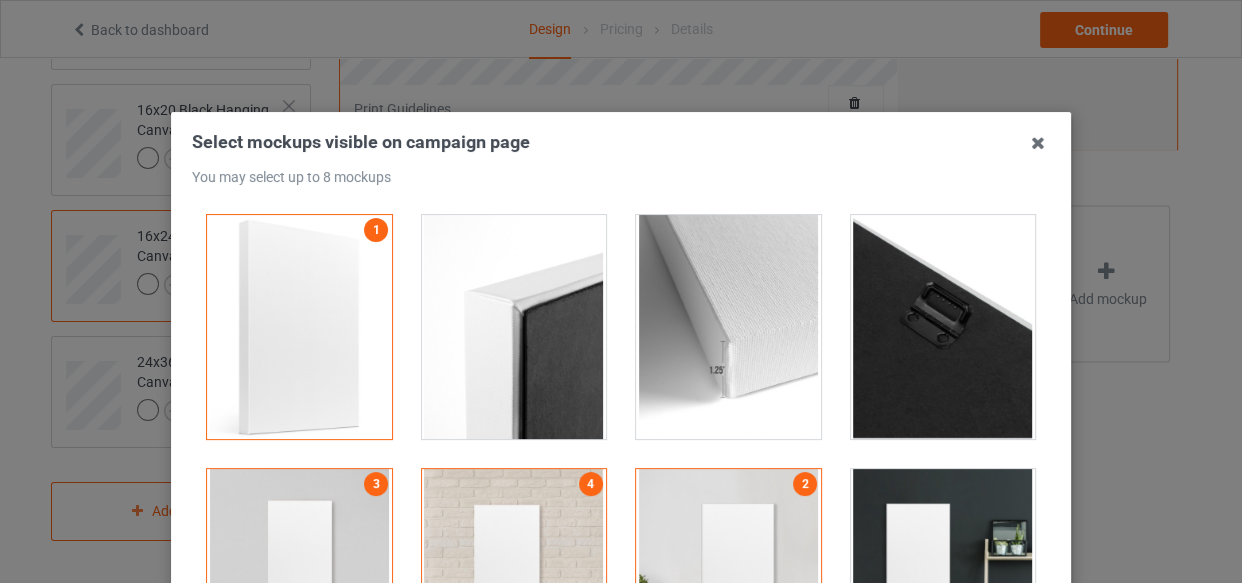 click at bounding box center [943, 327] 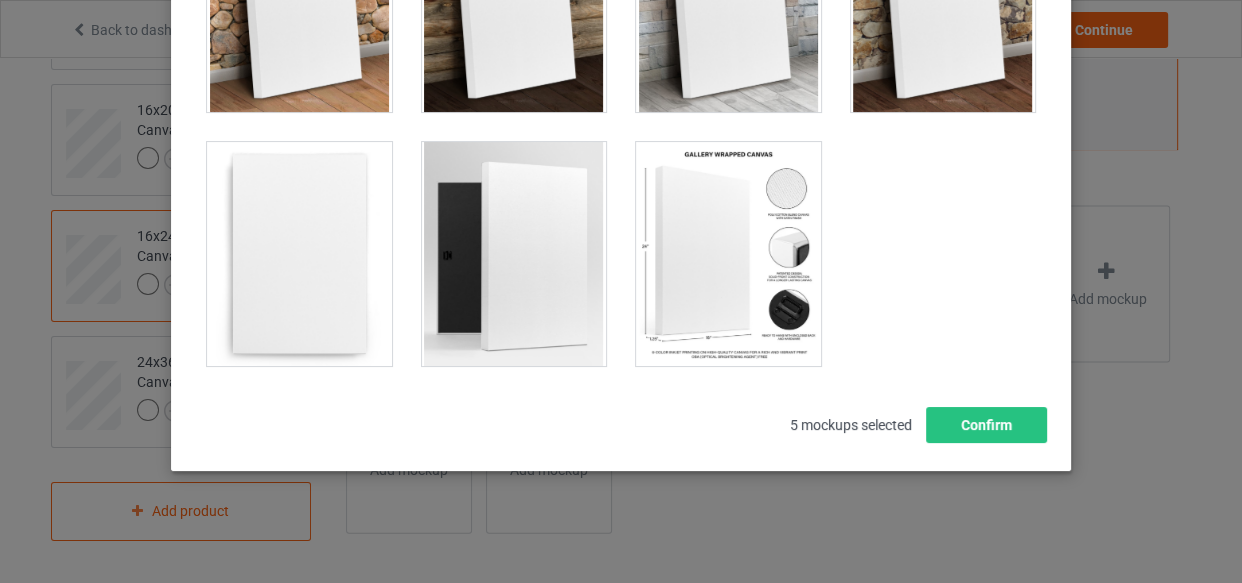click at bounding box center (728, 254) 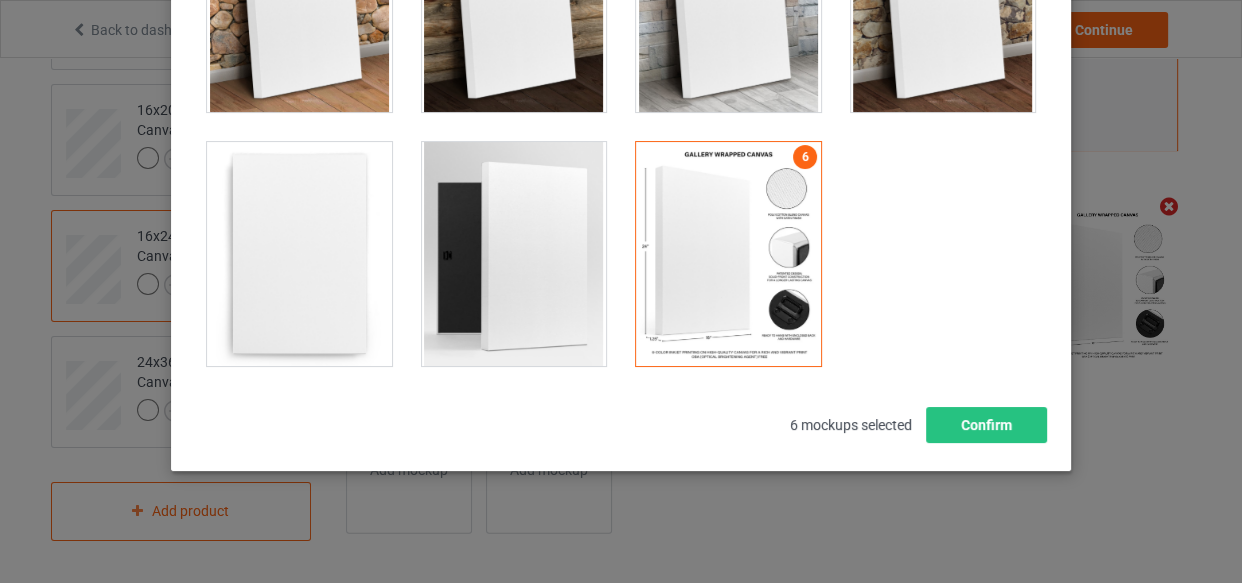 click at bounding box center (514, 254) 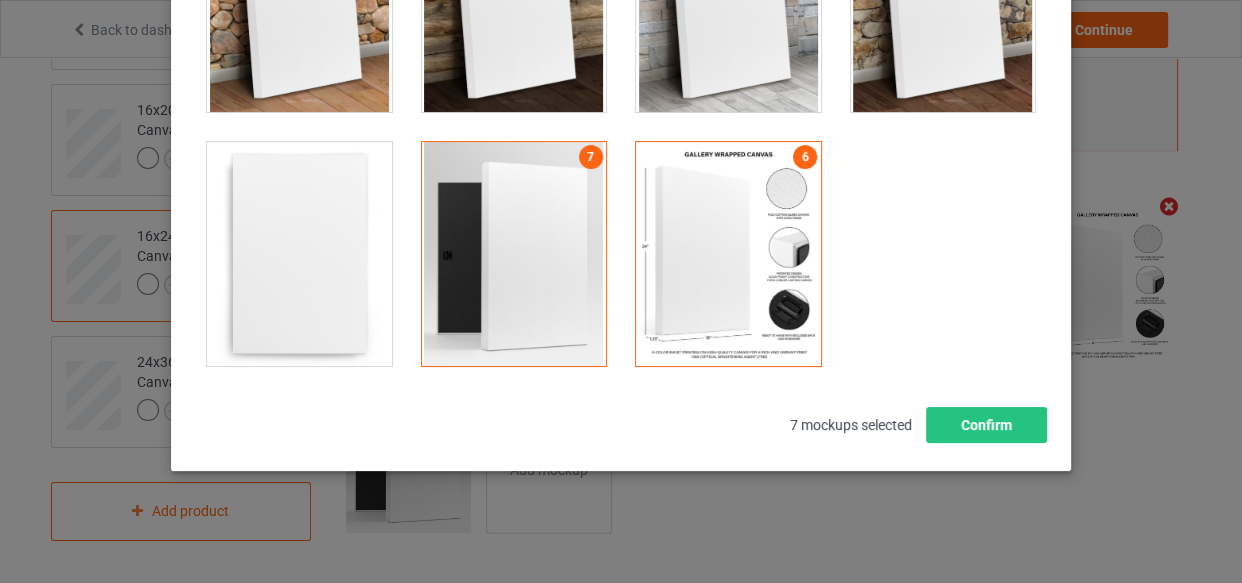 click at bounding box center (299, 254) 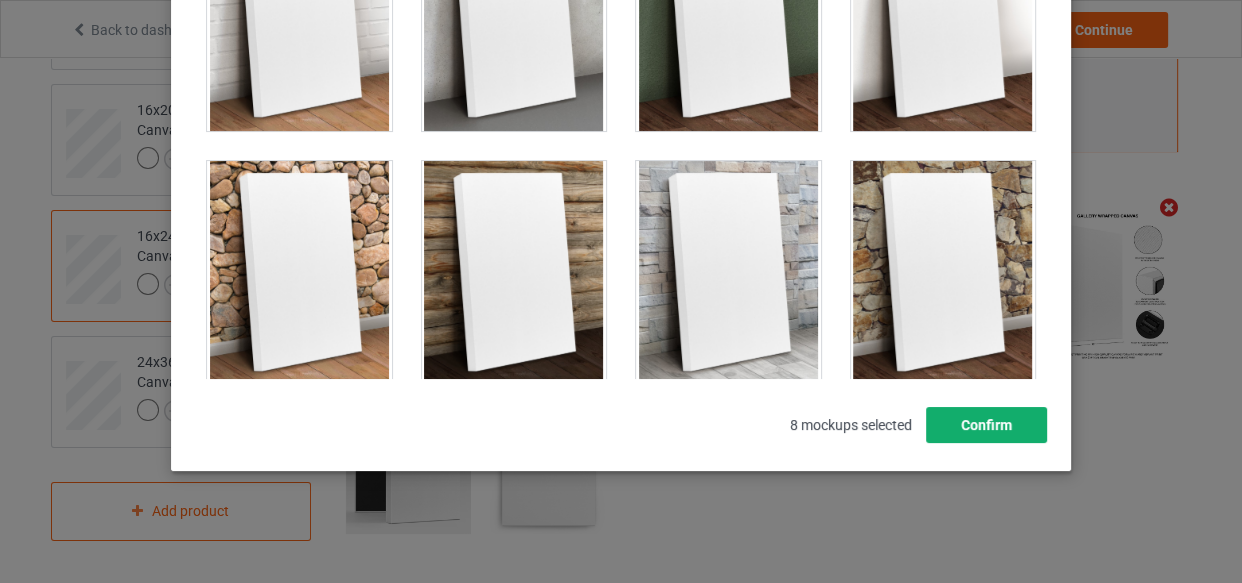 click on "Confirm" at bounding box center (986, 425) 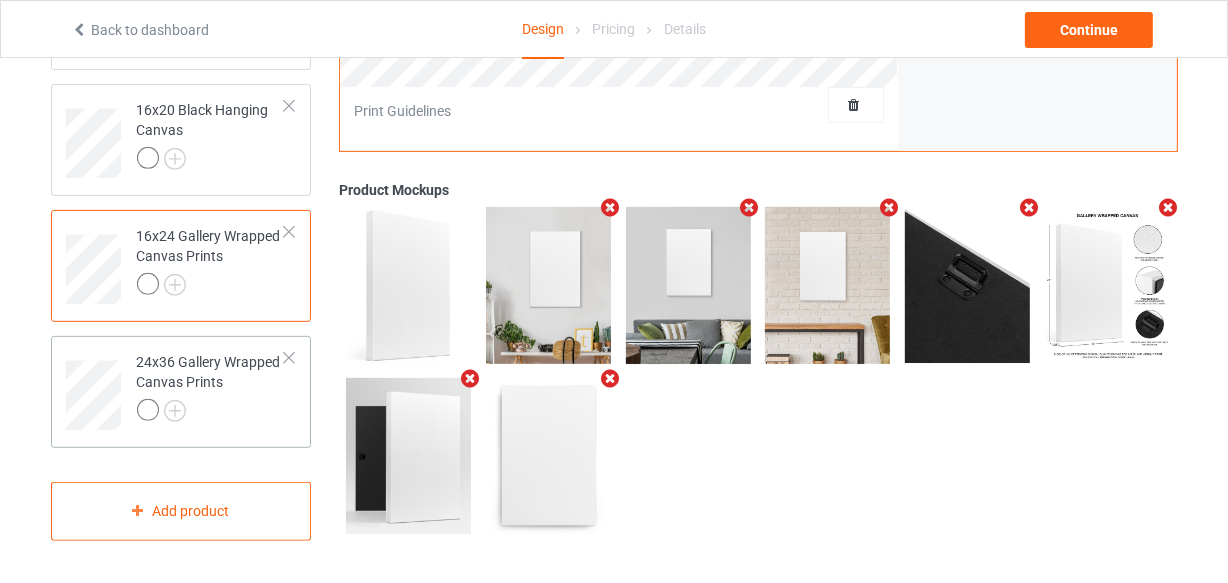click on "24x36 Gallery Wrapped Canvas Prints" at bounding box center (181, 392) 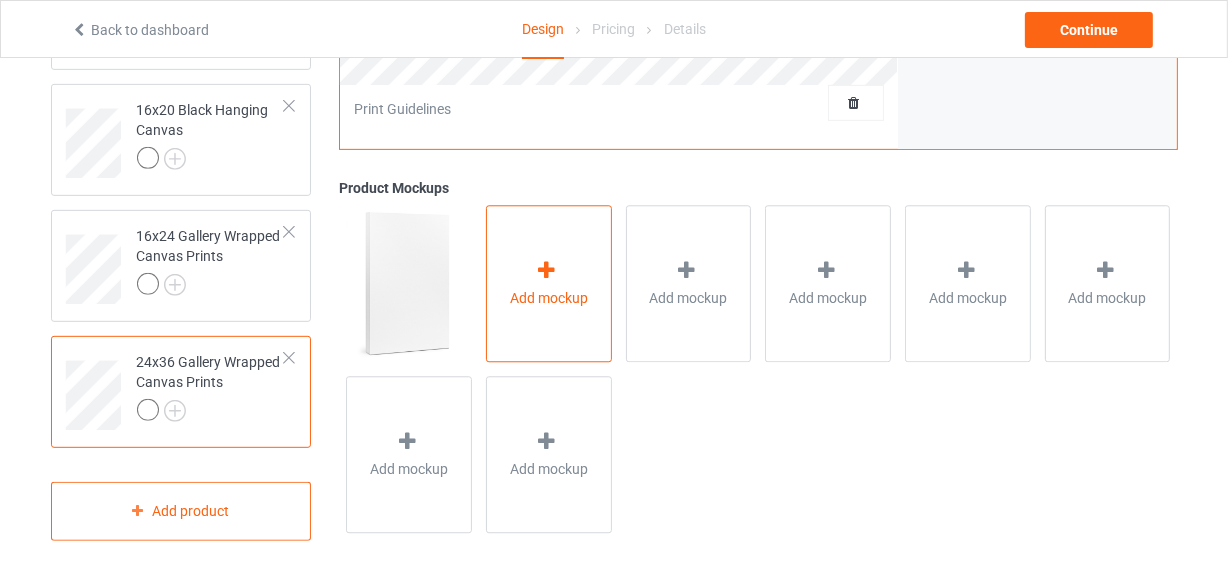 click on "Add mockup" at bounding box center [549, 298] 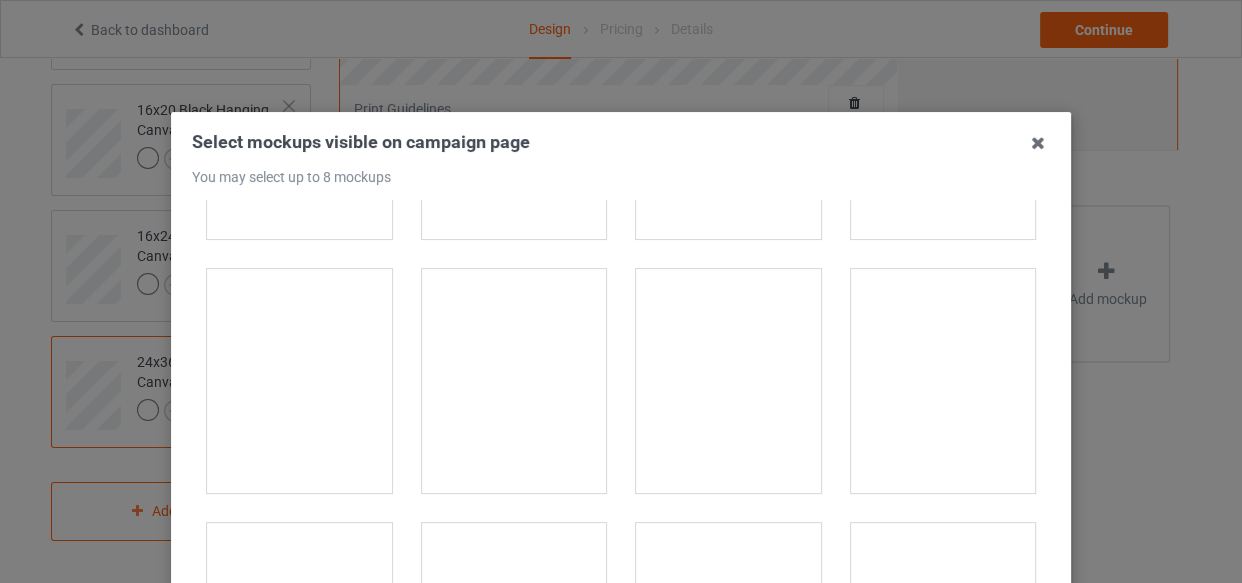 click at bounding box center (514, 381) 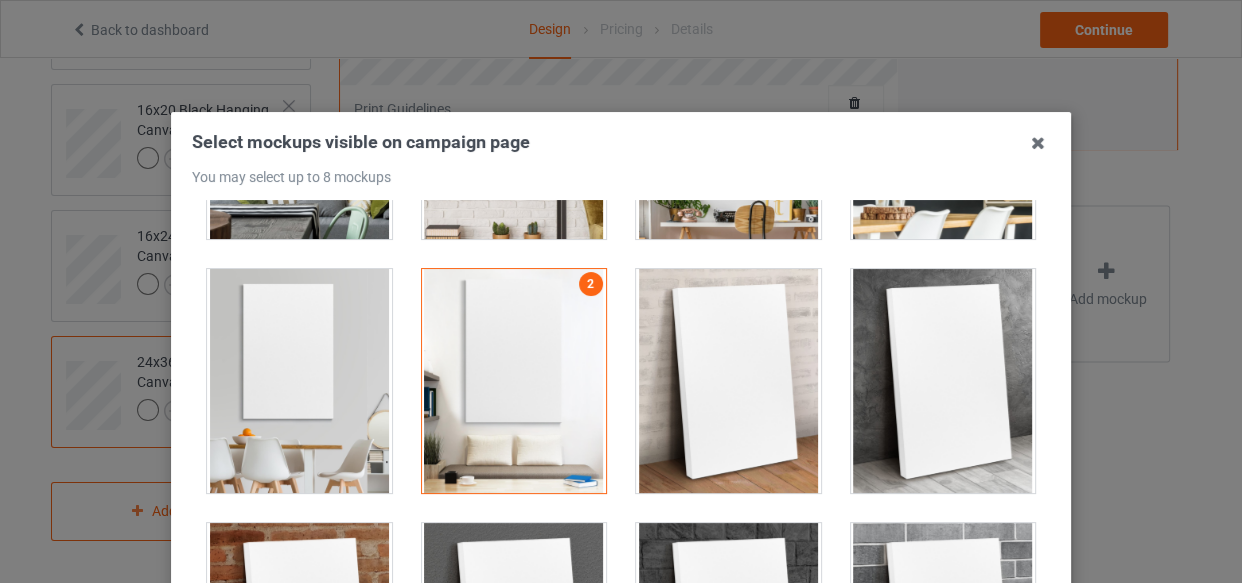 click at bounding box center [514, 381] 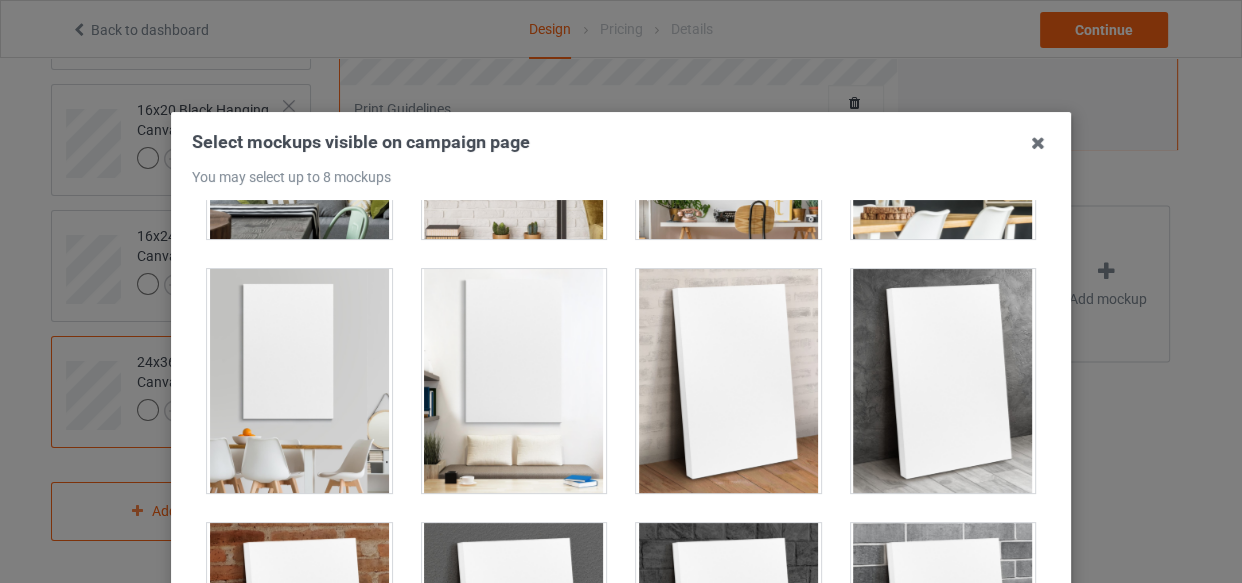 click at bounding box center (299, 381) 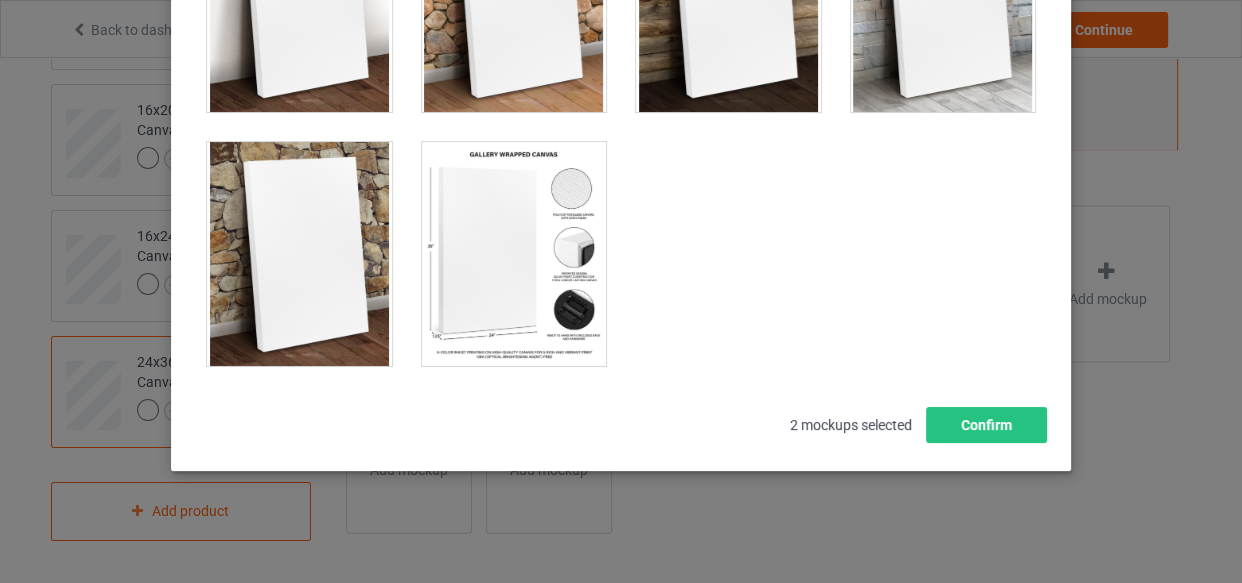 click at bounding box center (514, 254) 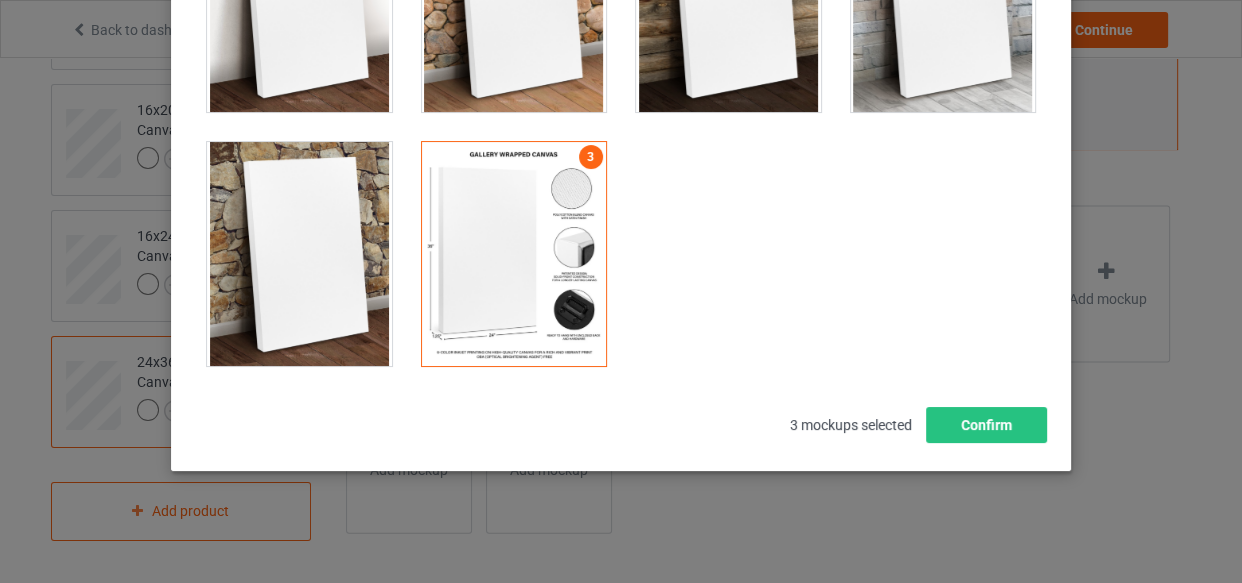 click at bounding box center (299, 254) 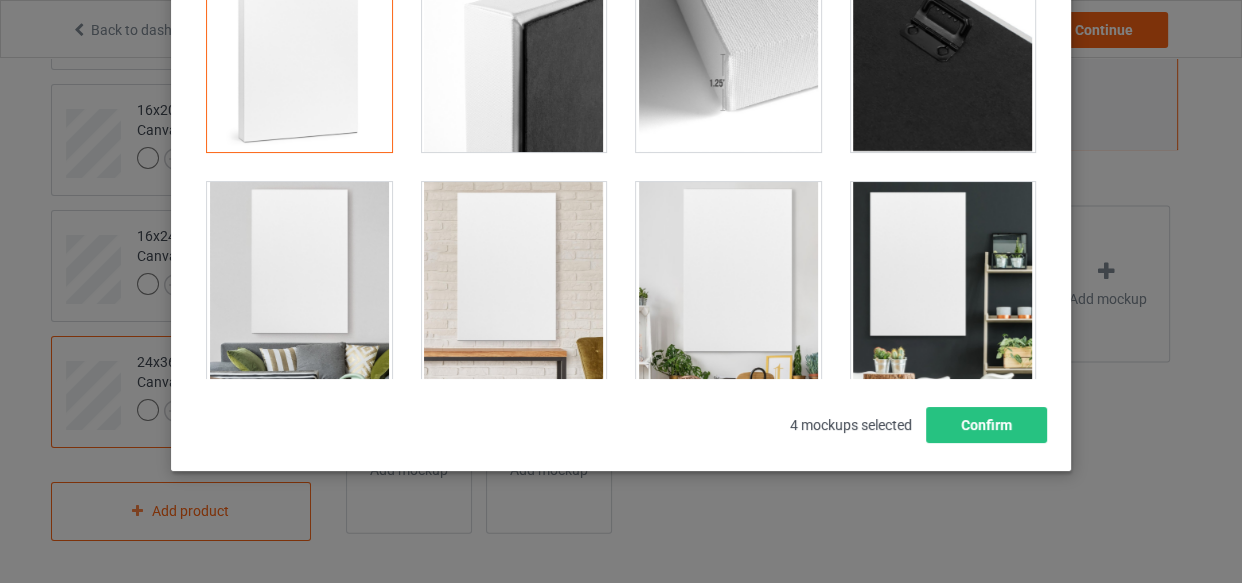 click at bounding box center [943, 294] 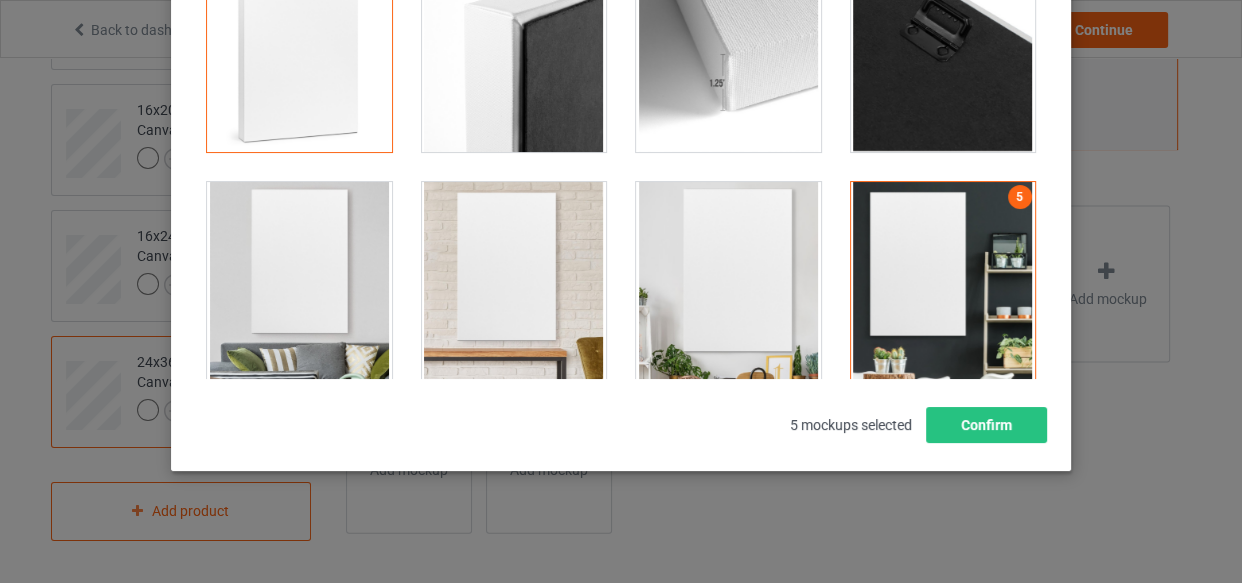 drag, startPoint x: 719, startPoint y: 260, endPoint x: 708, endPoint y: 264, distance: 11.7046995 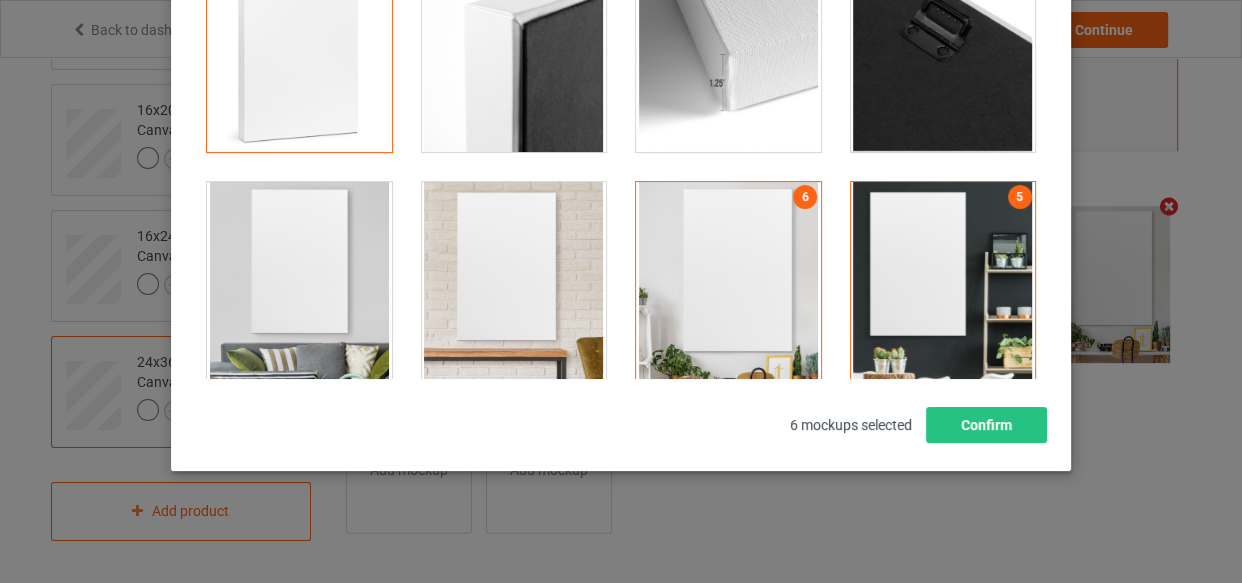 click at bounding box center (514, 294) 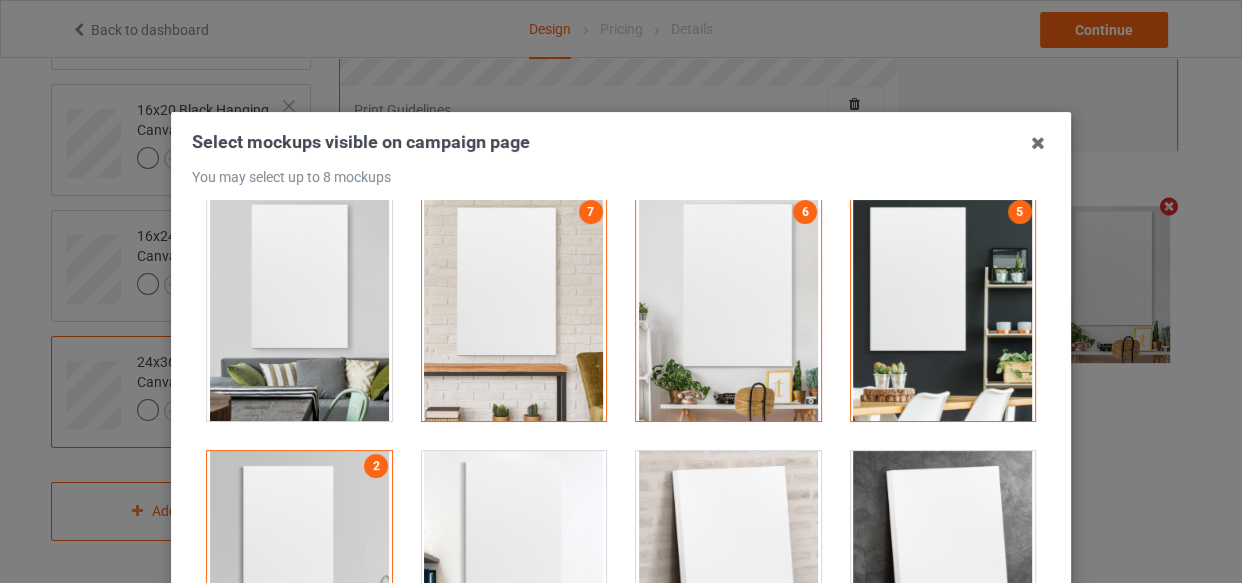 click at bounding box center (299, 309) 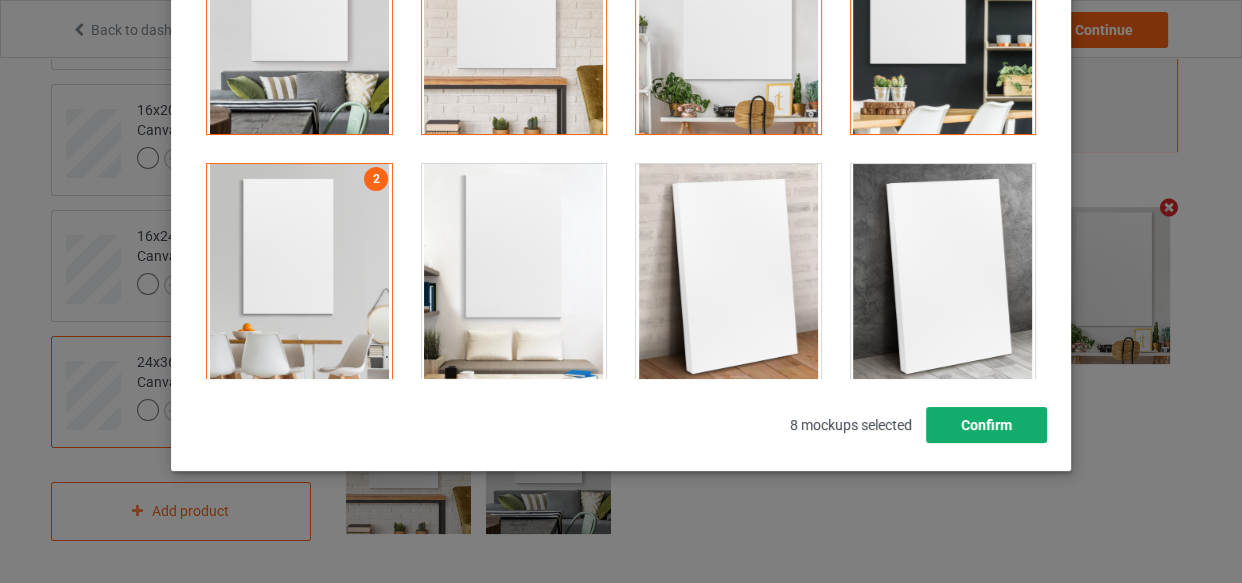 click on "Confirm" at bounding box center (986, 425) 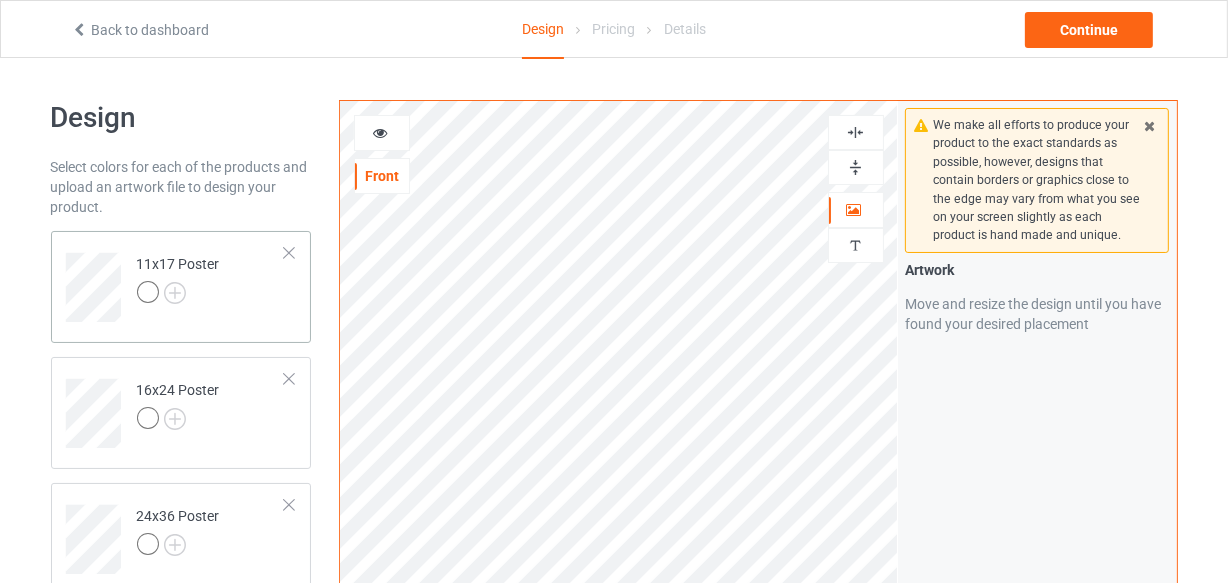 click on "11x17 Poster" at bounding box center (211, 280) 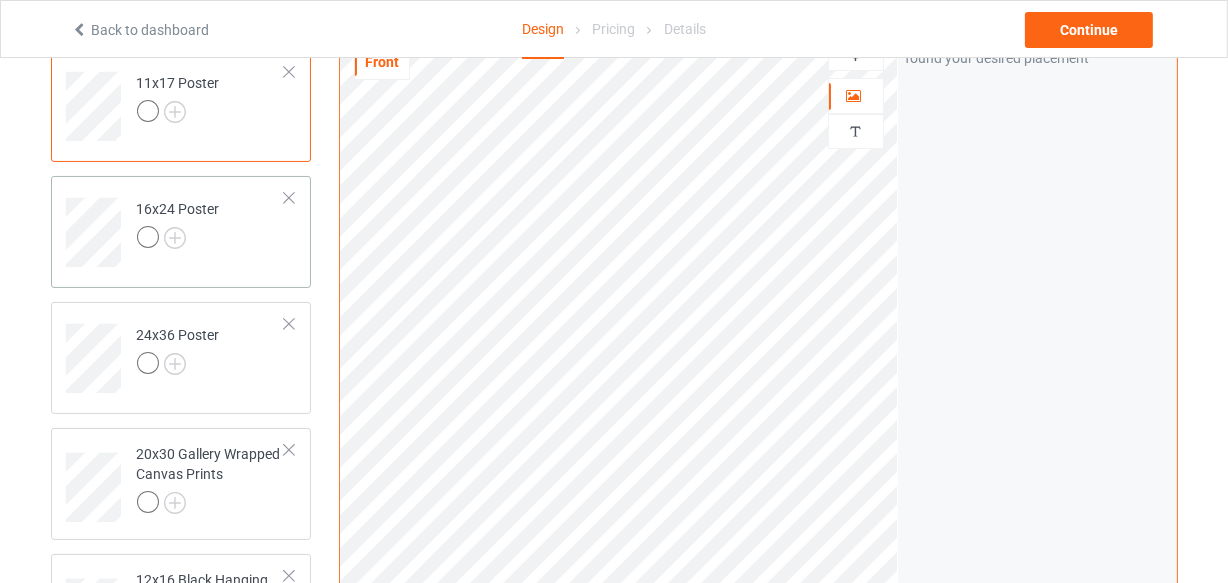 click on "16x24 Poster" at bounding box center (211, 225) 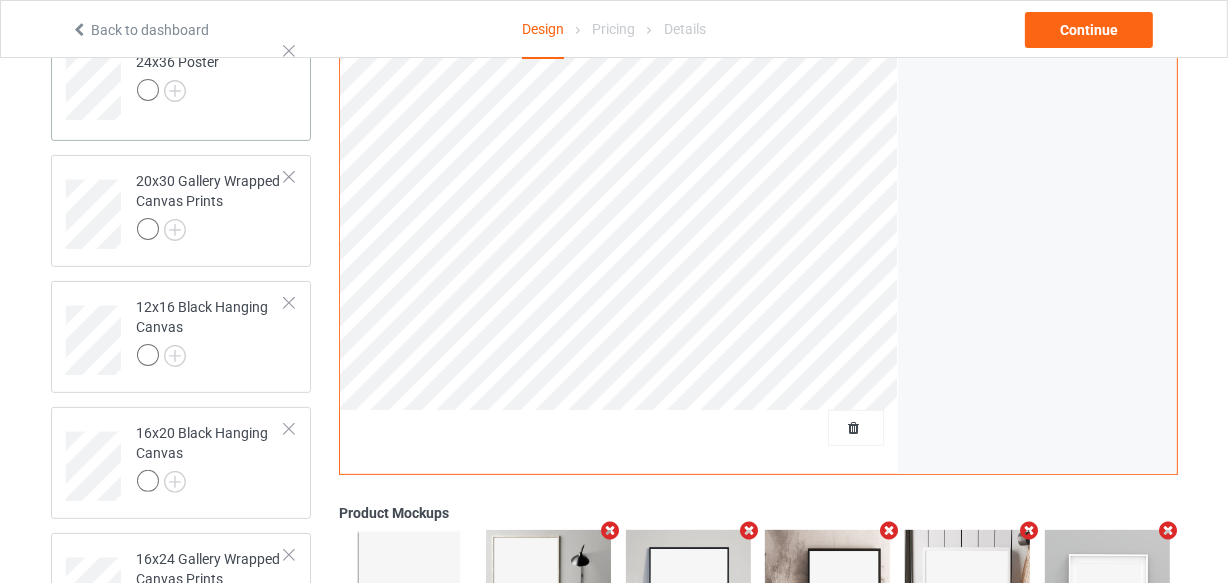 click on "24x36 Poster" at bounding box center (181, 85) 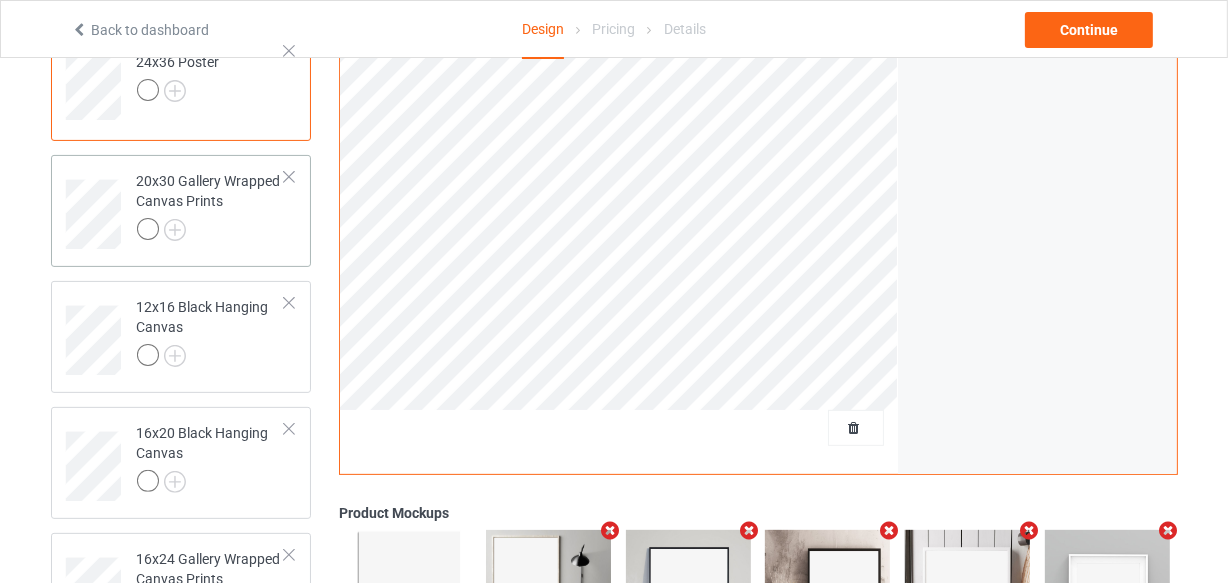 click at bounding box center (211, 232) 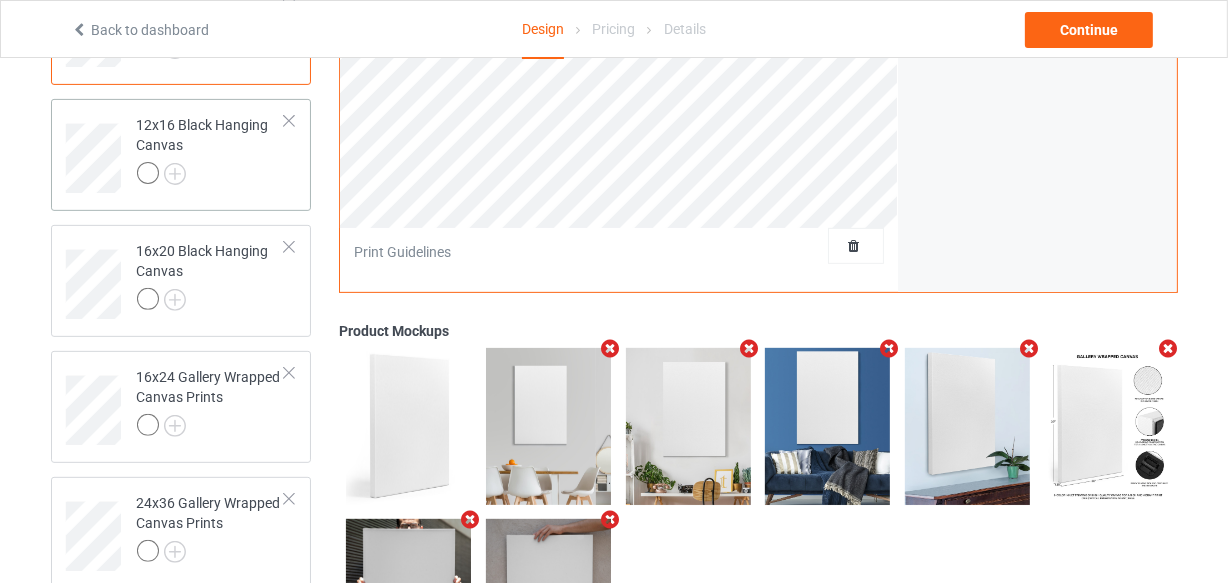 click at bounding box center [211, 176] 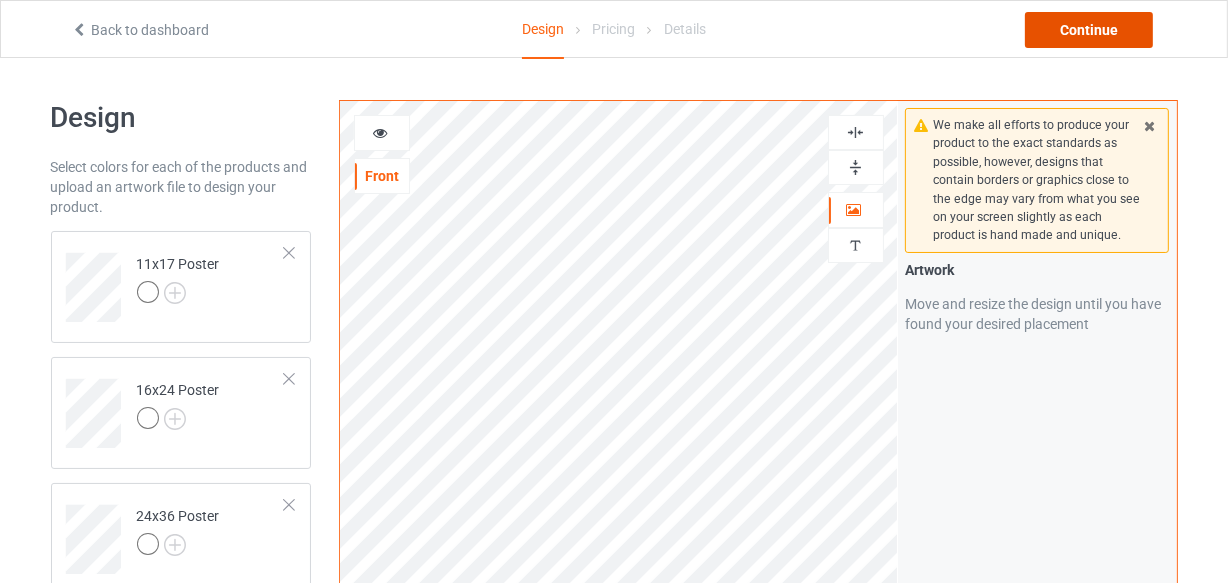 click on "Continue" at bounding box center [1089, 30] 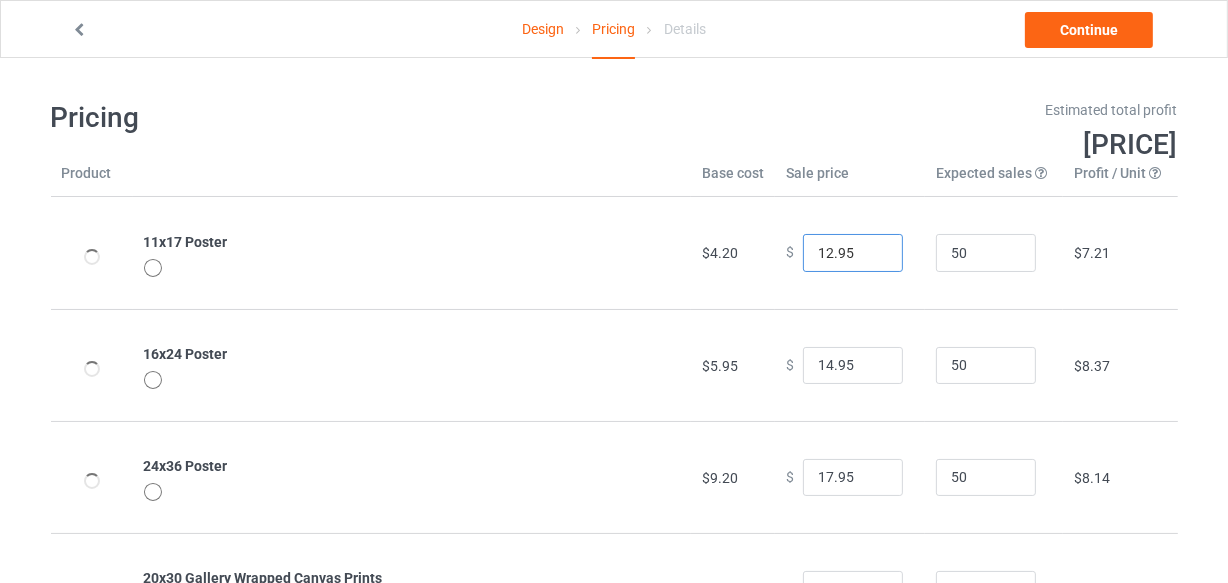 click on "12.95" at bounding box center [853, 253] 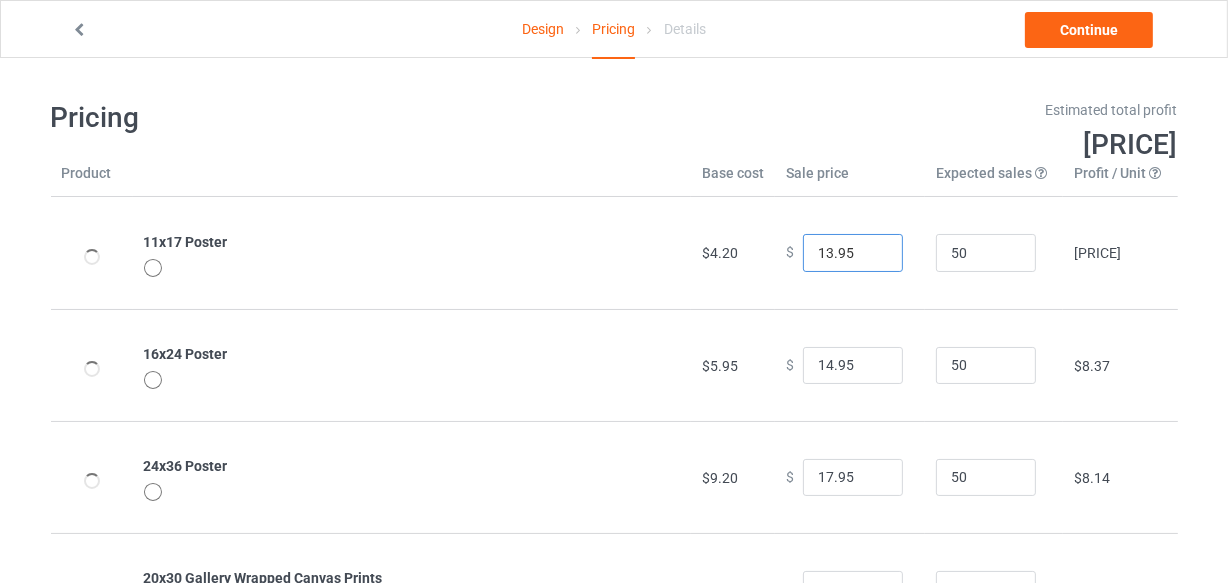 click on "13.95" at bounding box center [853, 253] 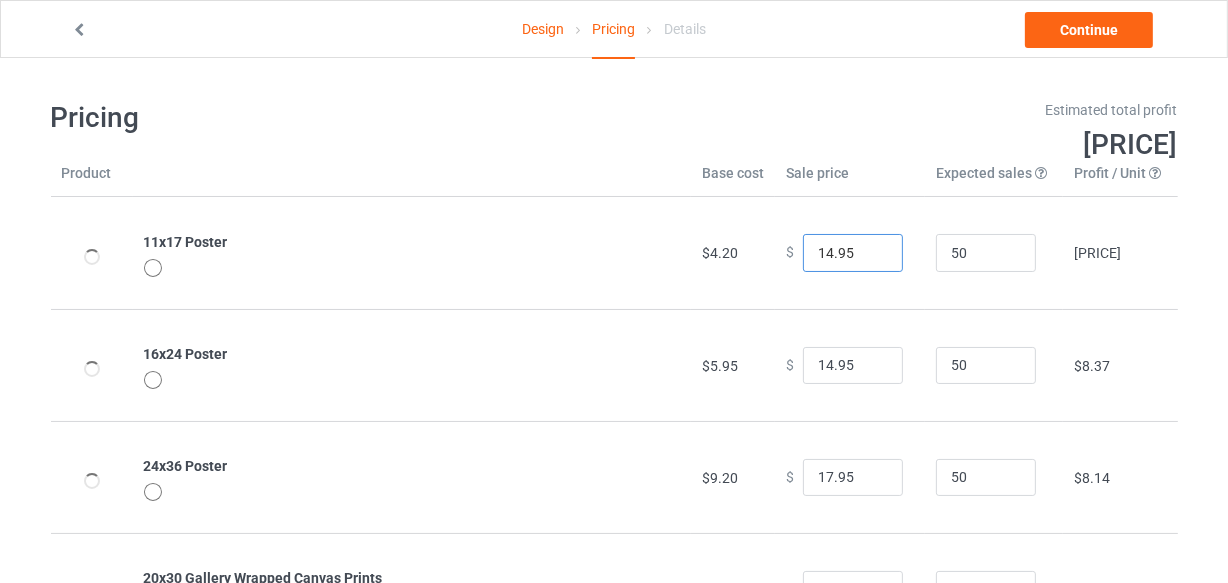 click on "14.95" at bounding box center (853, 253) 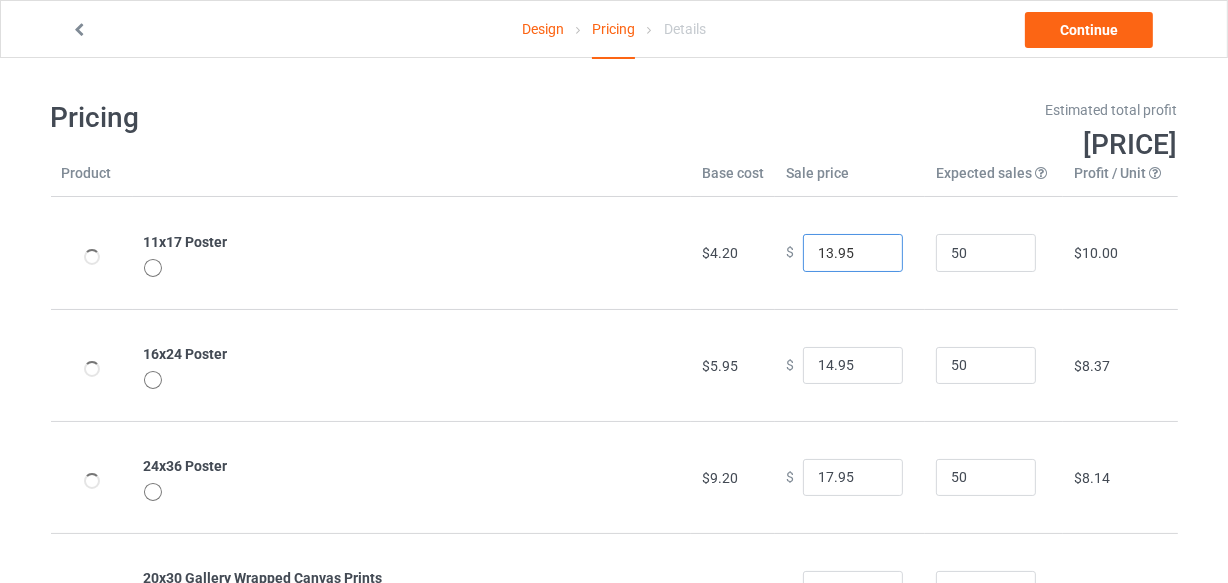 type on "13.95" 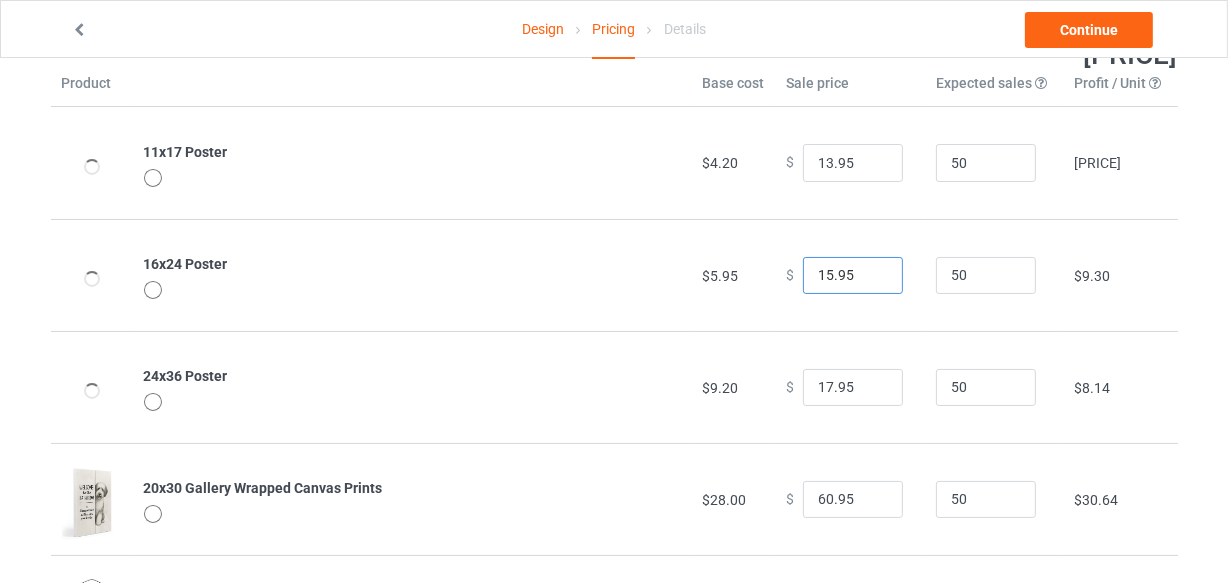 type on "15.95" 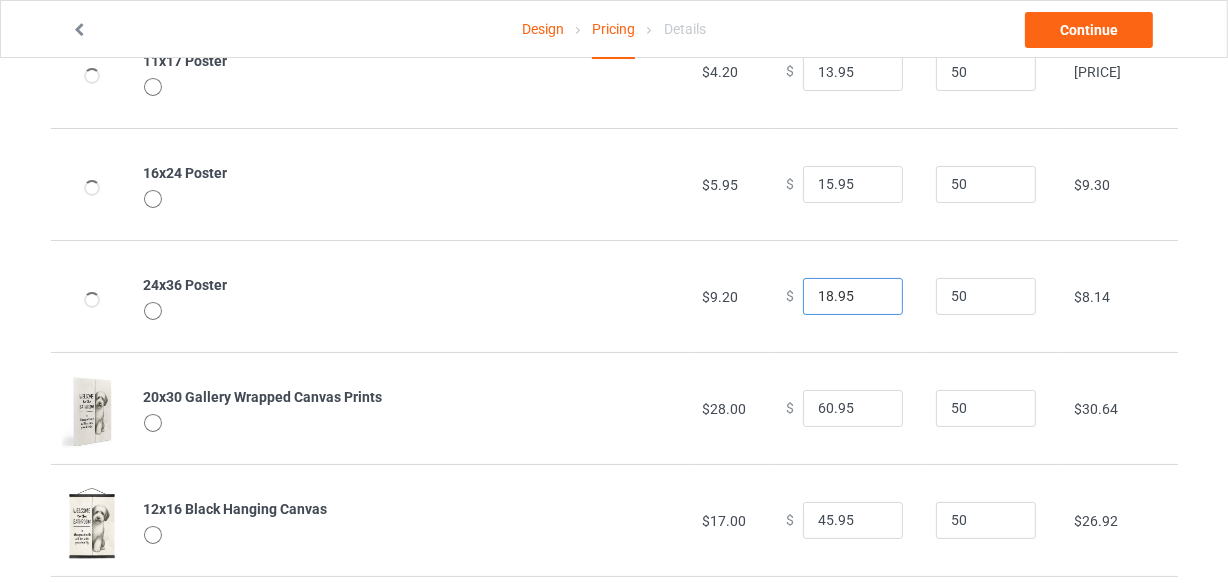type on "18.95" 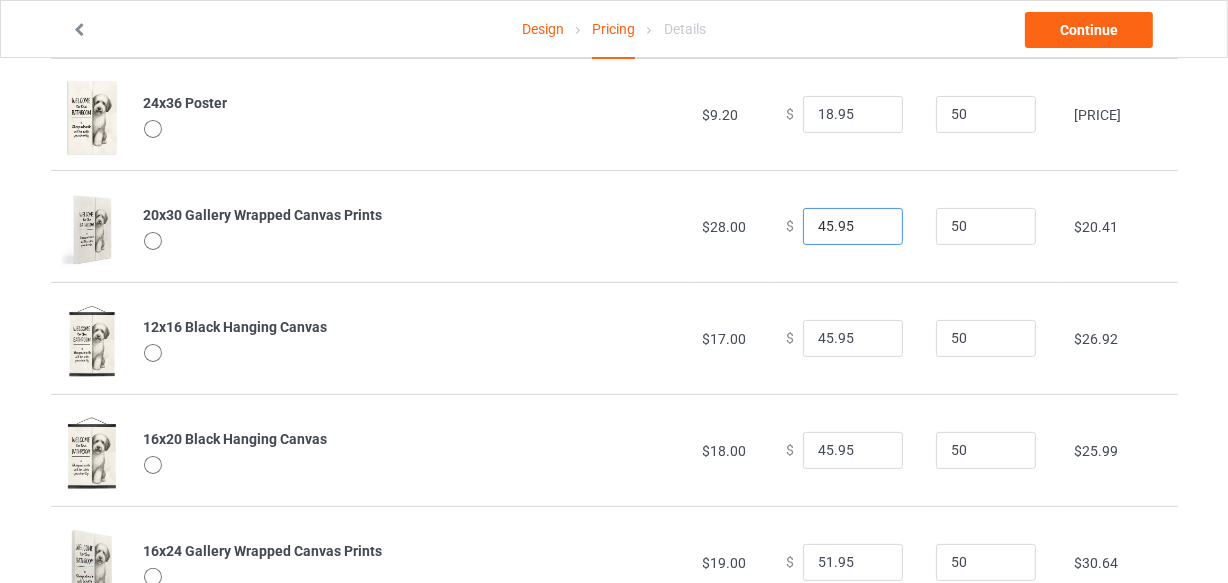 click on "45.95" at bounding box center (853, 227) 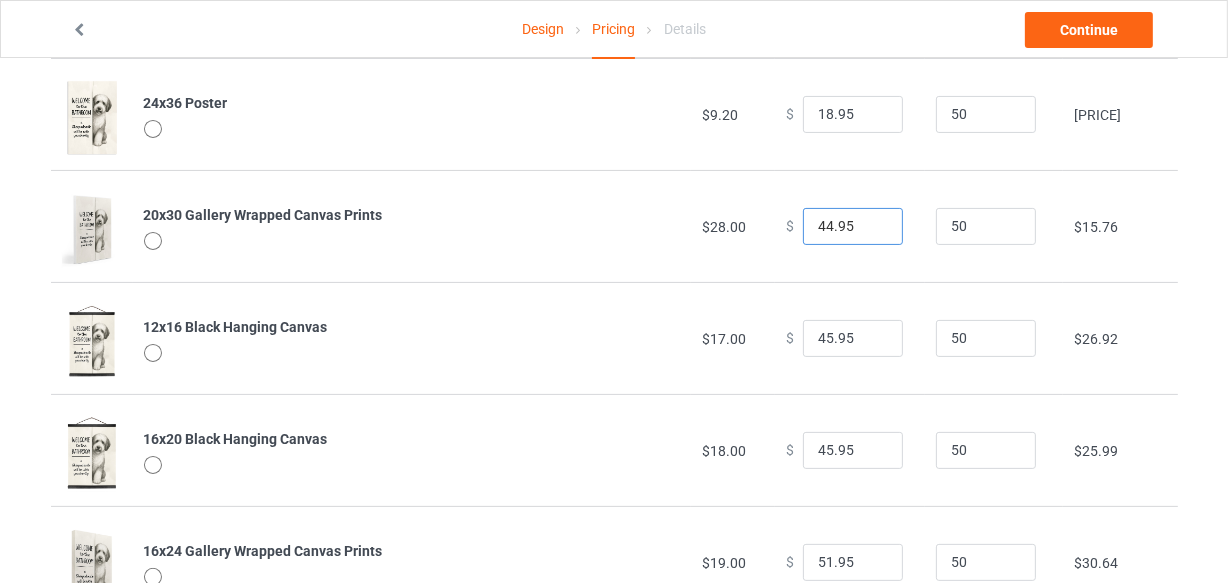 click on "44.95" at bounding box center [853, 227] 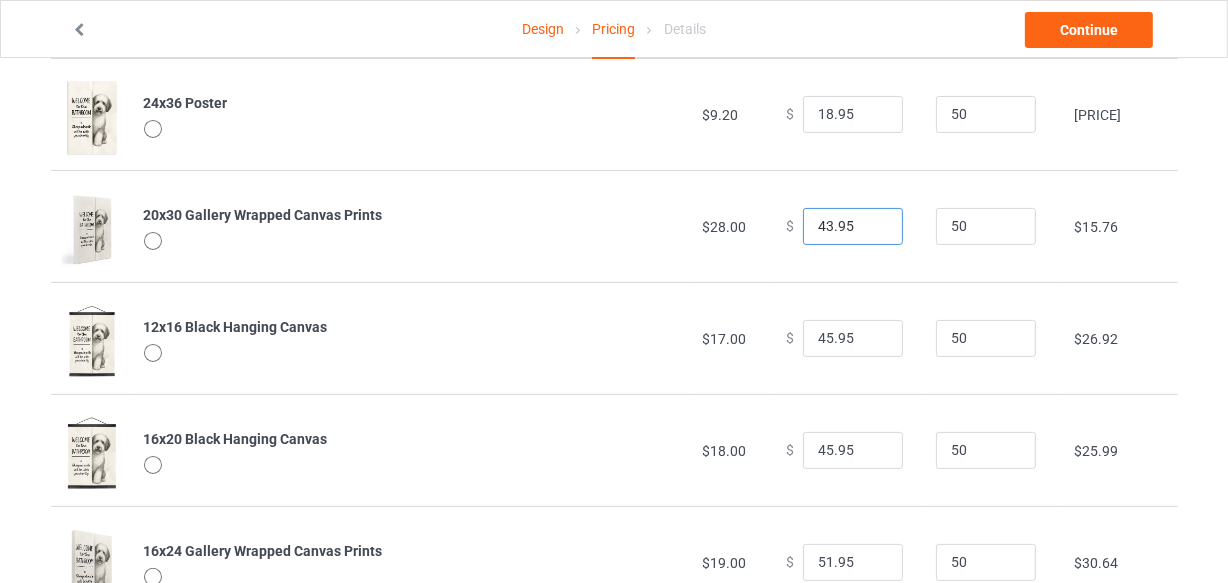 click on "43.95" at bounding box center [853, 227] 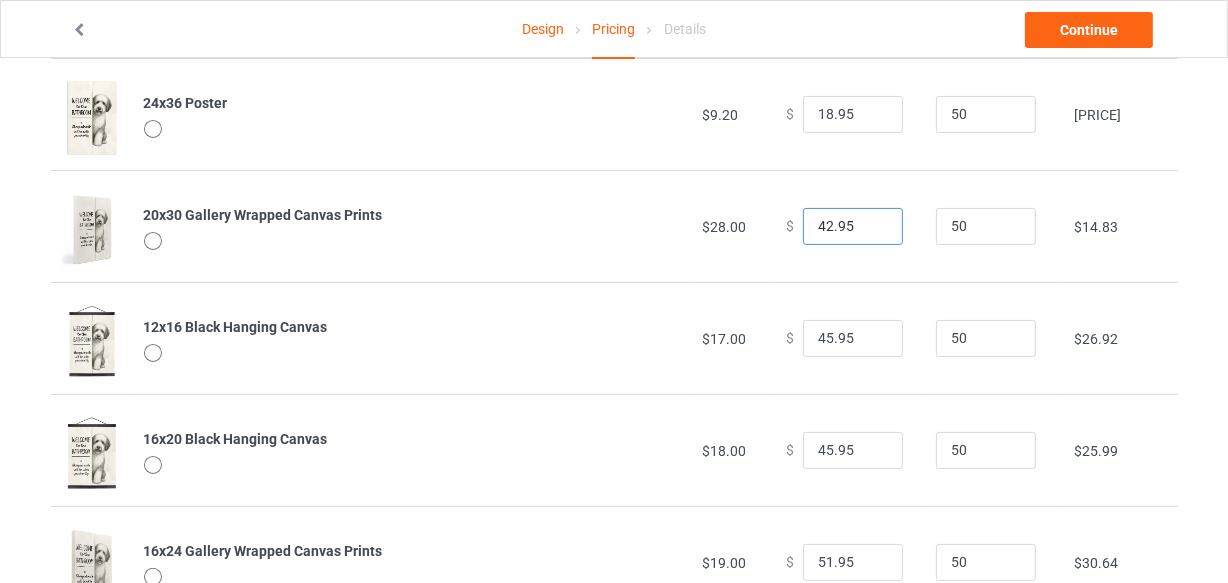 click on "42.95" at bounding box center (853, 227) 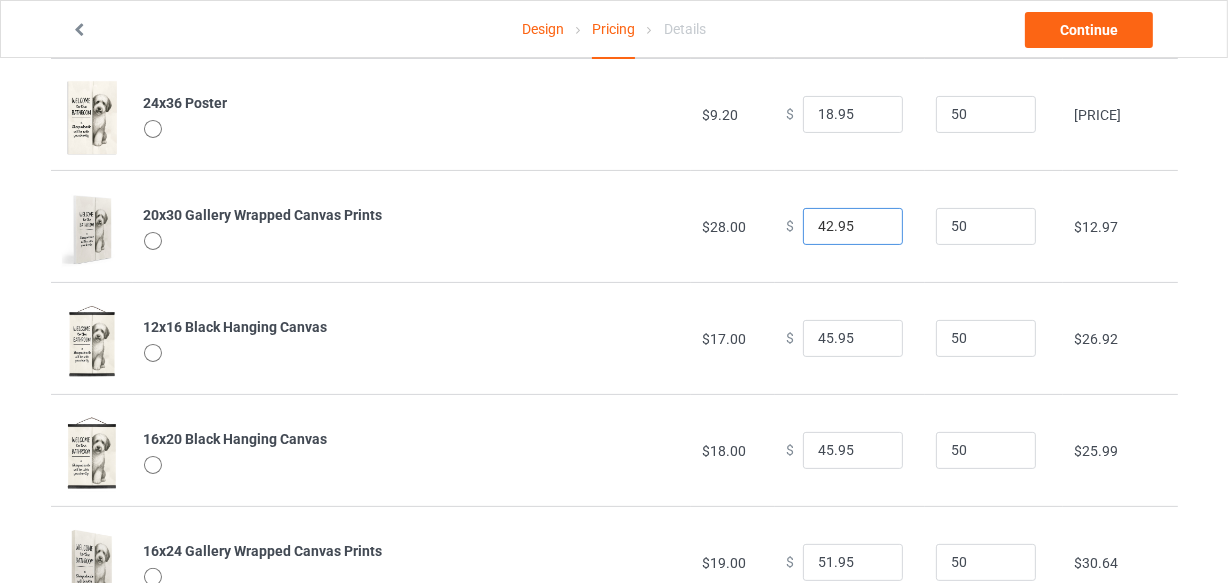 click on "[PRICE]" at bounding box center (853, 227) 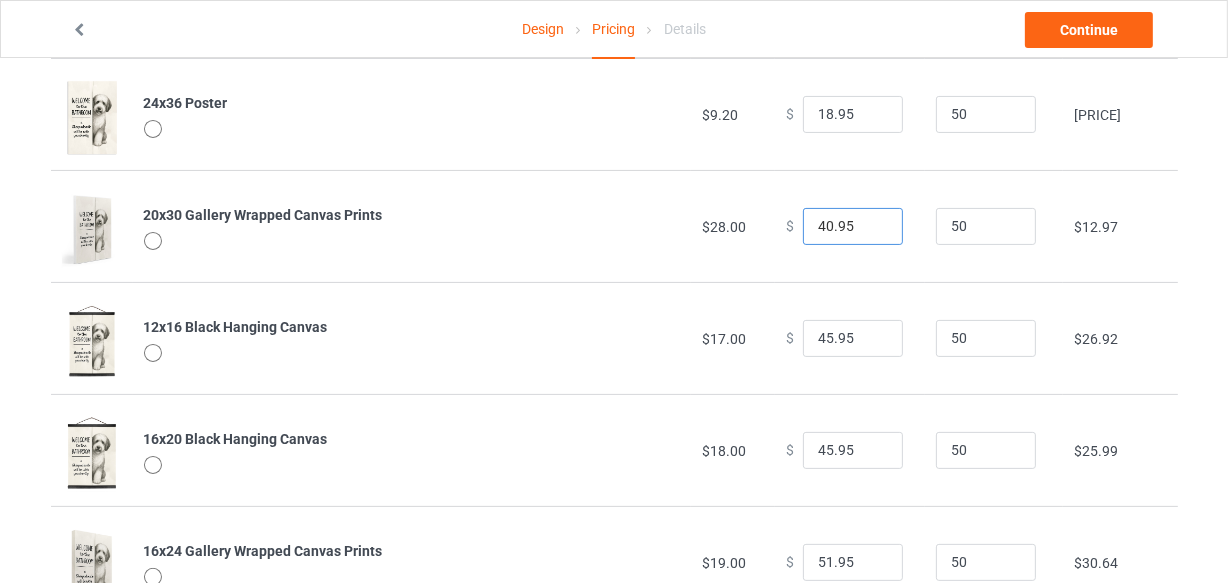 click on "40.95" at bounding box center [853, 227] 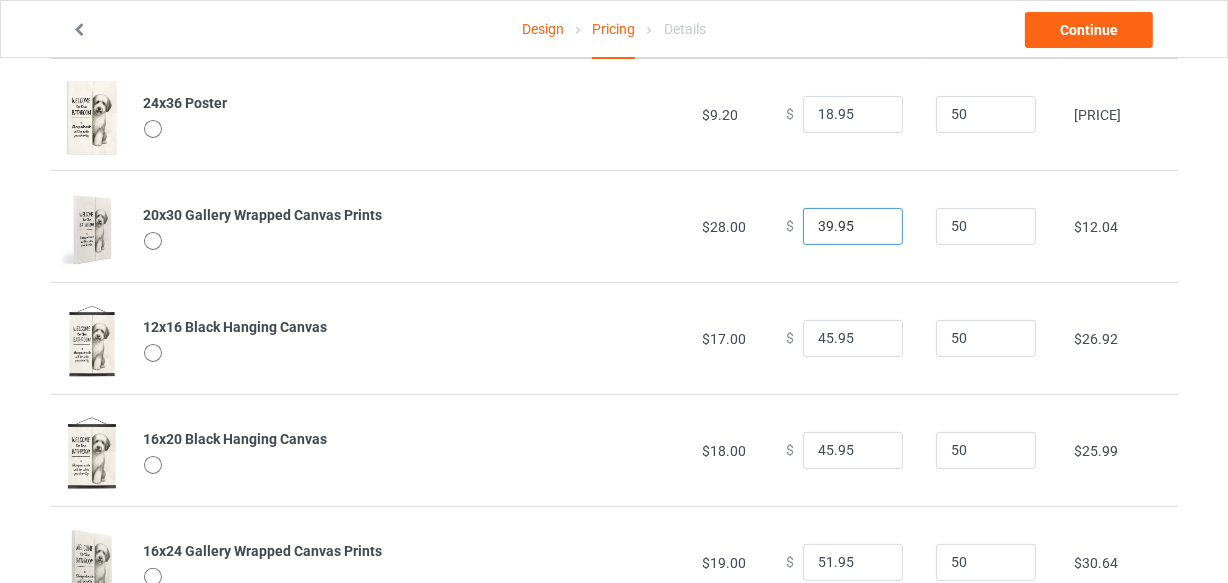 click on "39.95" at bounding box center [853, 227] 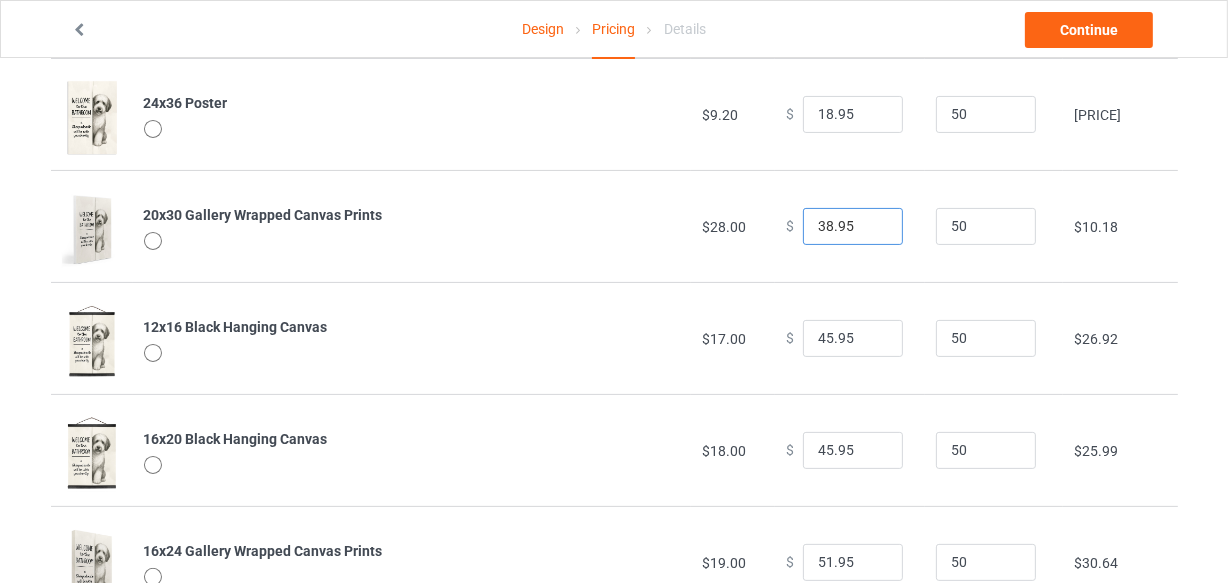 click on "38.95" at bounding box center (853, 227) 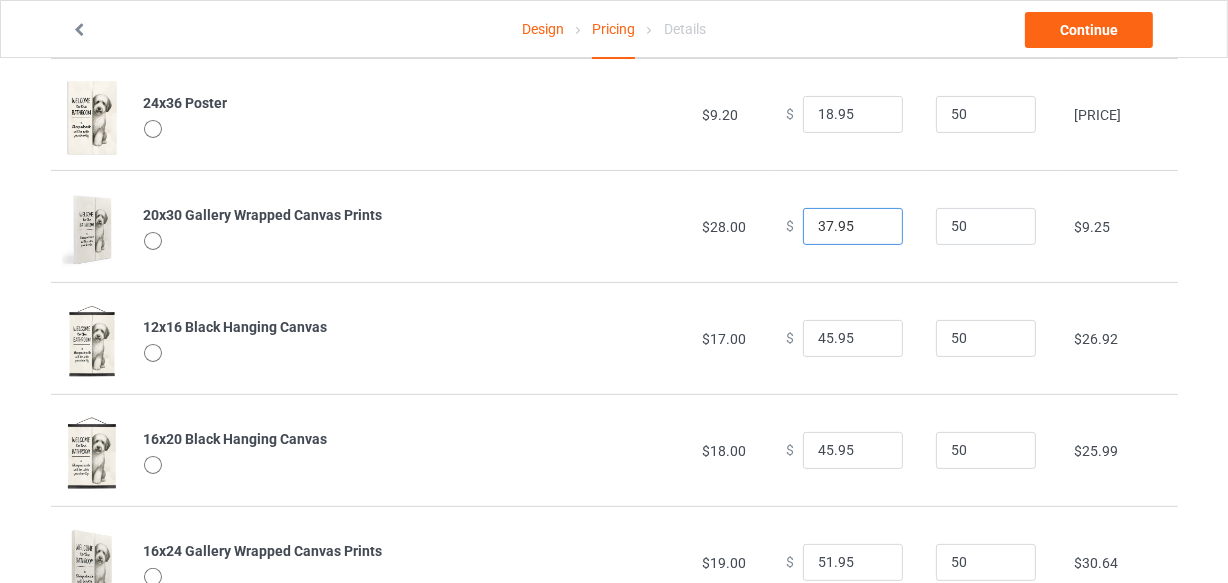 type on "37.95" 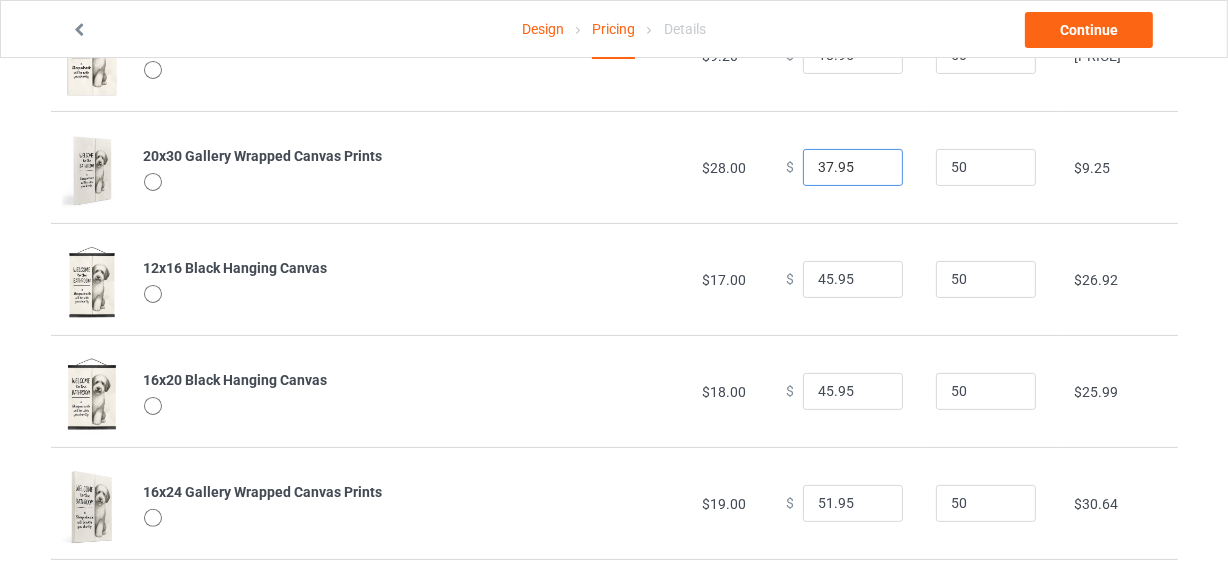 scroll, scrollTop: 454, scrollLeft: 0, axis: vertical 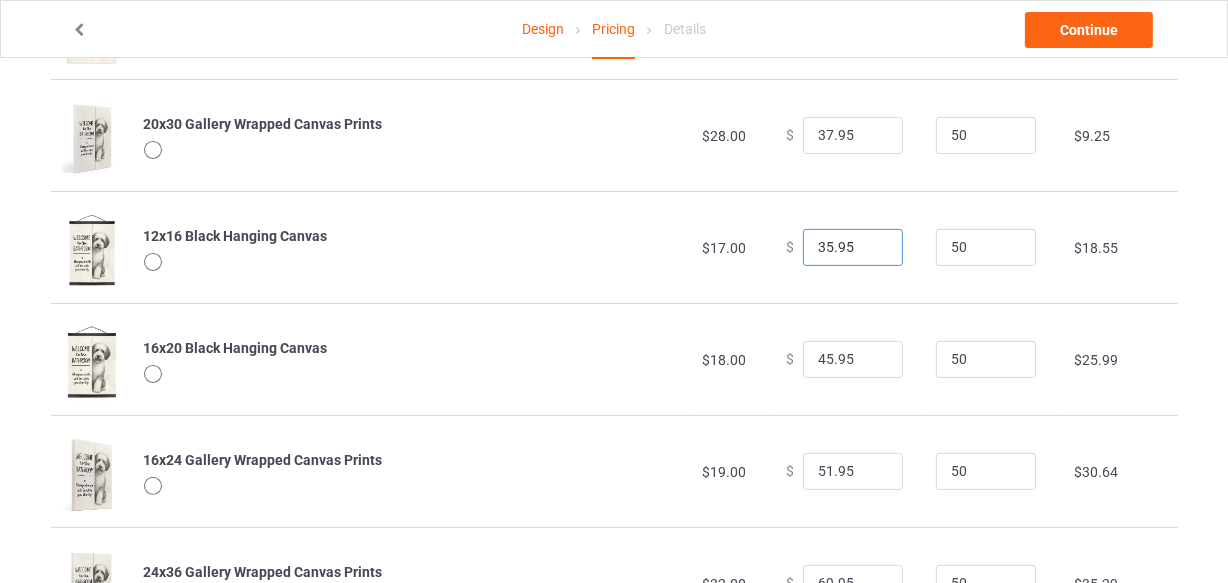 click on "35.95" at bounding box center [853, 248] 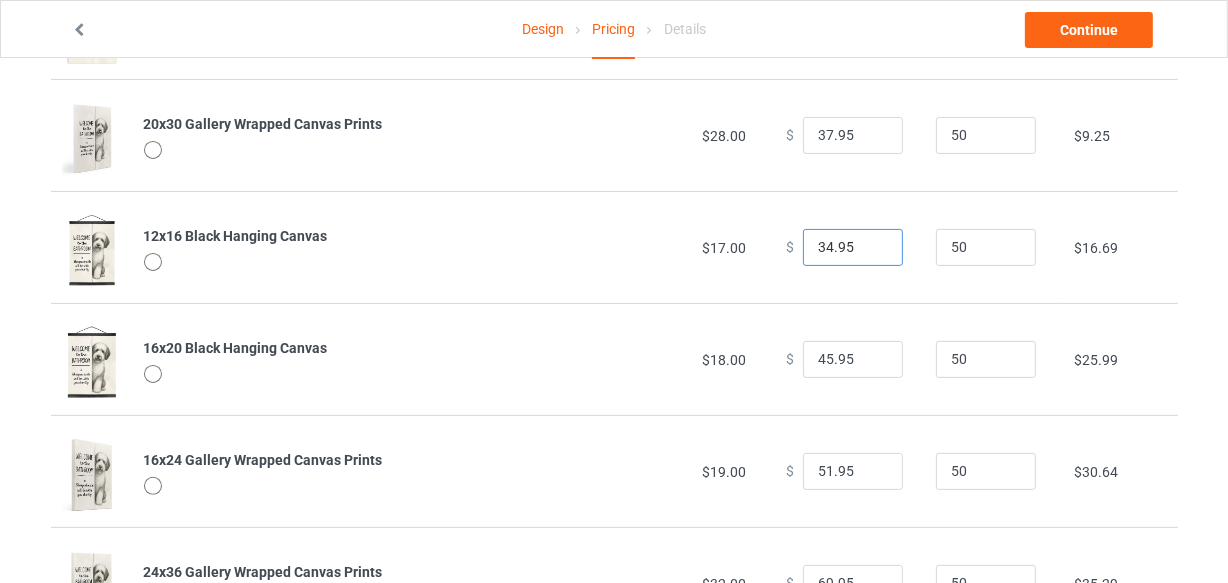 click on "34.95" at bounding box center [853, 248] 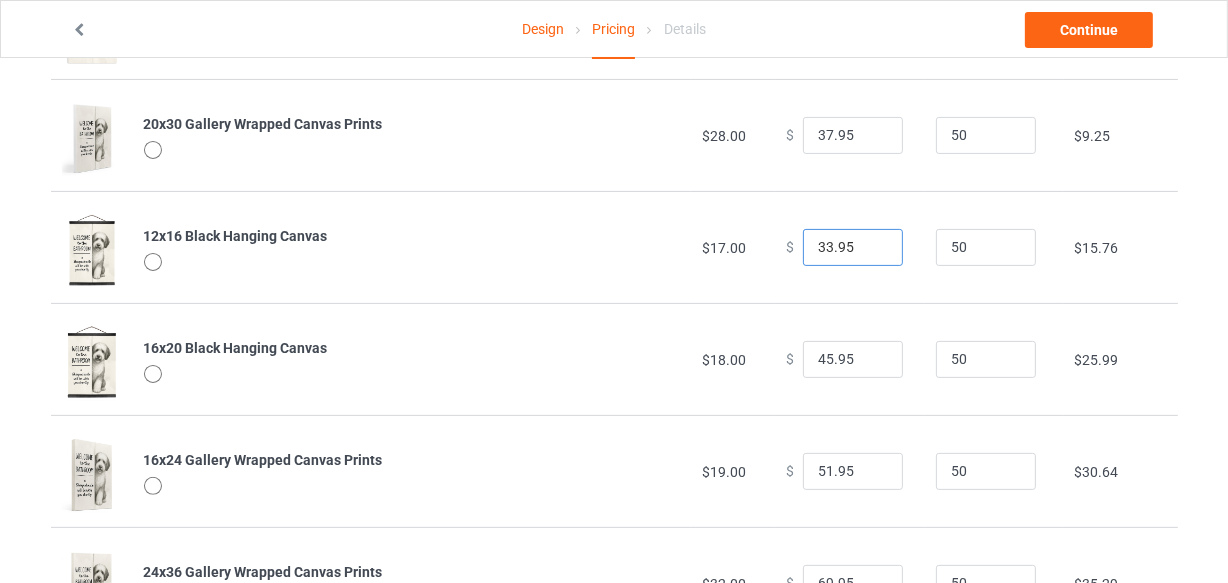 click on "33.95" at bounding box center (853, 248) 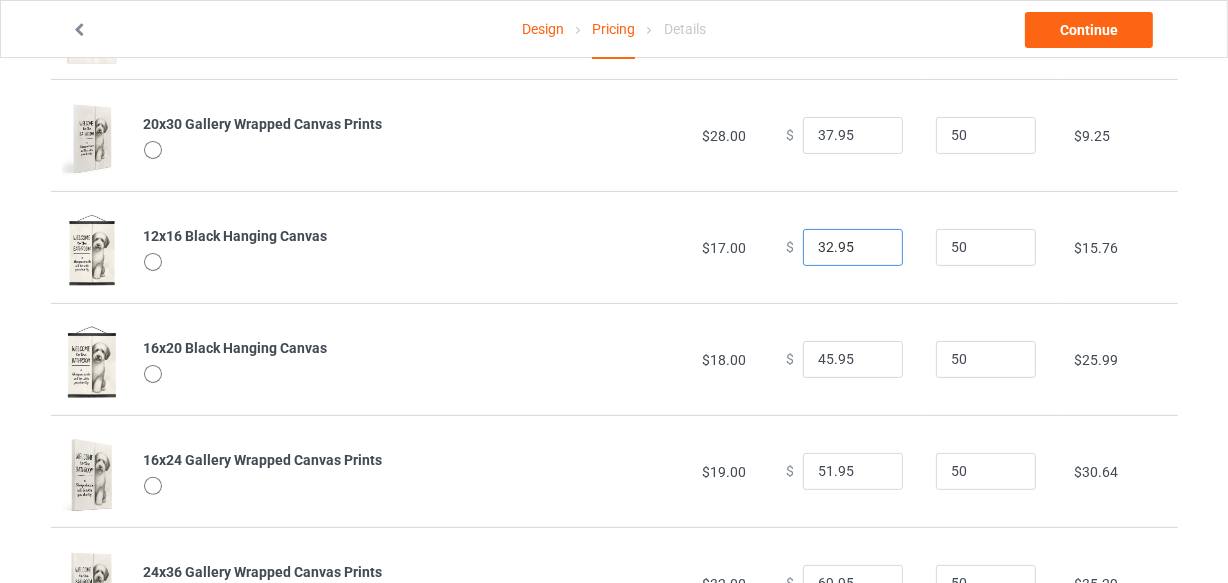 click on "32.95" at bounding box center [853, 248] 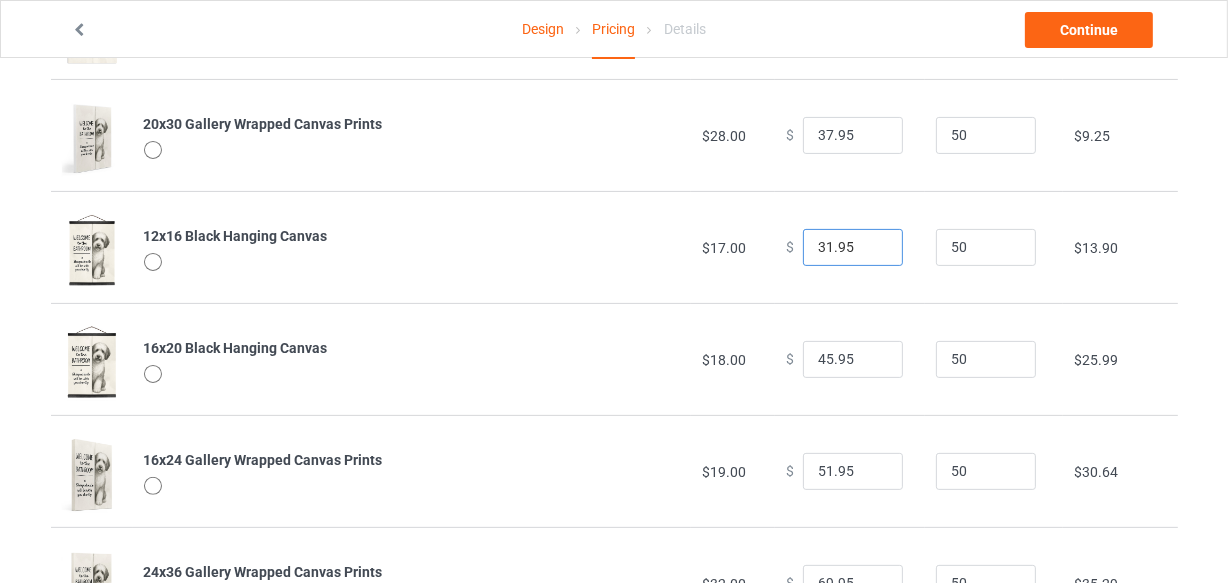 click on "31.95" at bounding box center [853, 248] 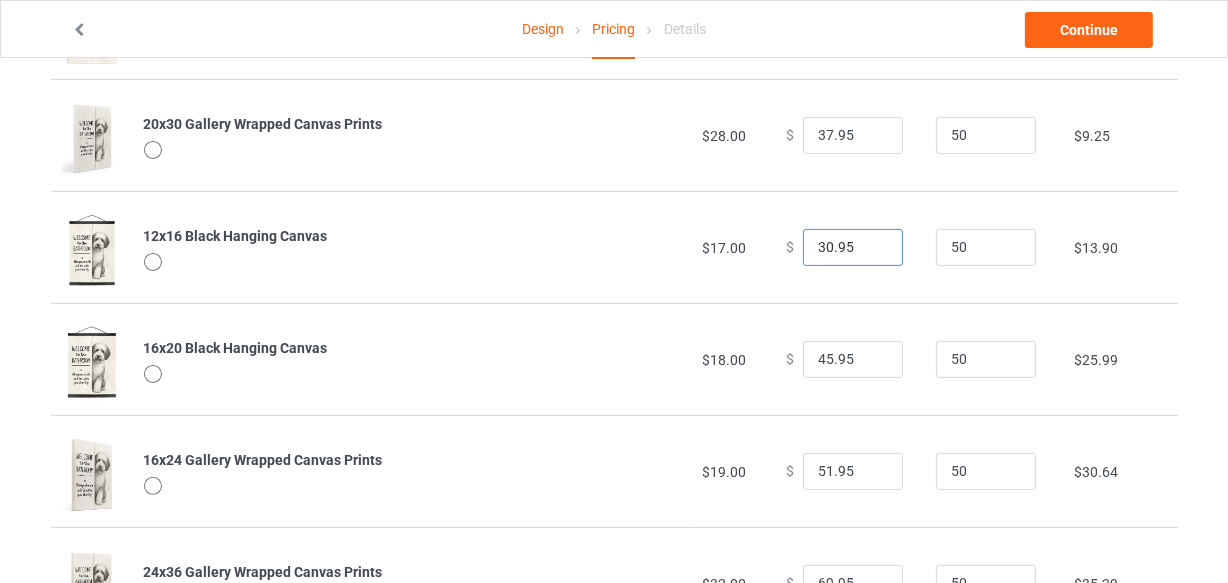 click on "30.95" at bounding box center (853, 248) 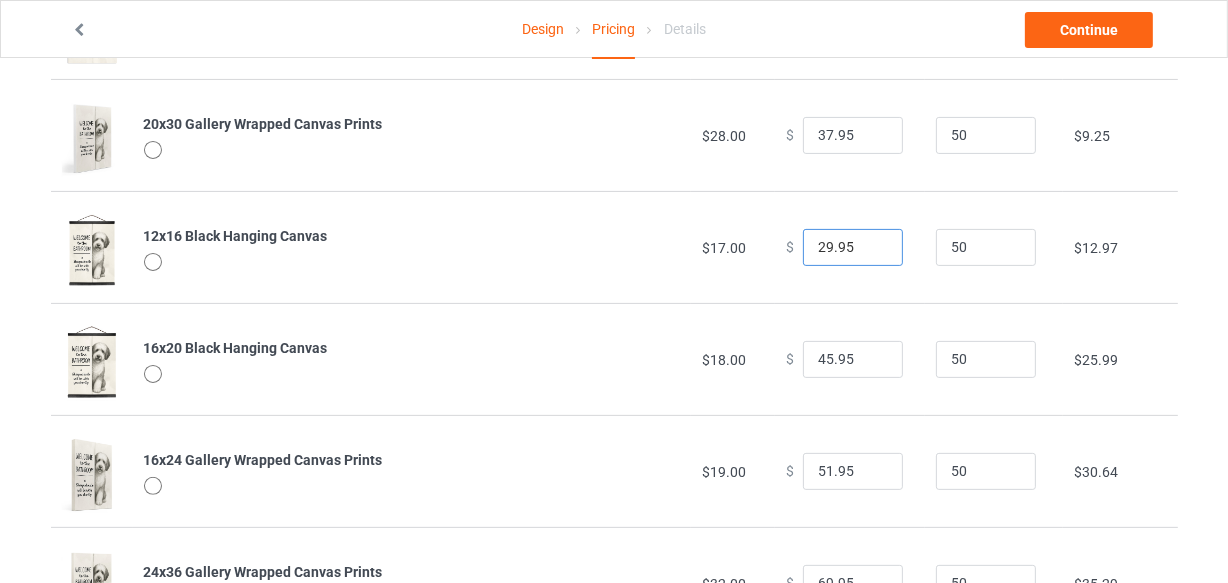 click on "29.95" at bounding box center (853, 248) 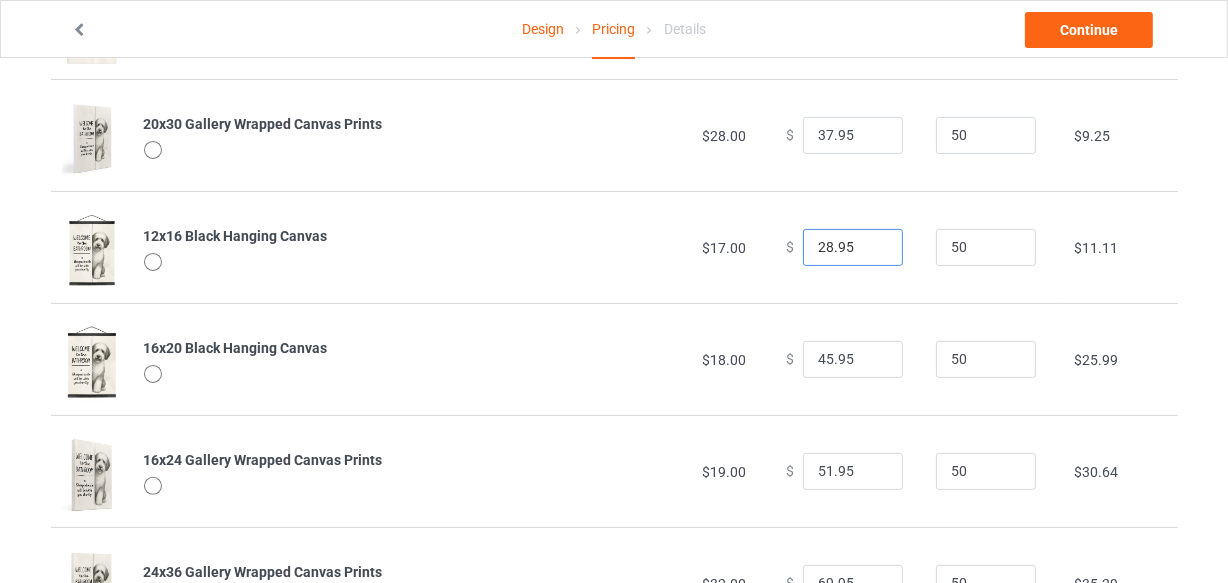 click on "28.95" at bounding box center [853, 248] 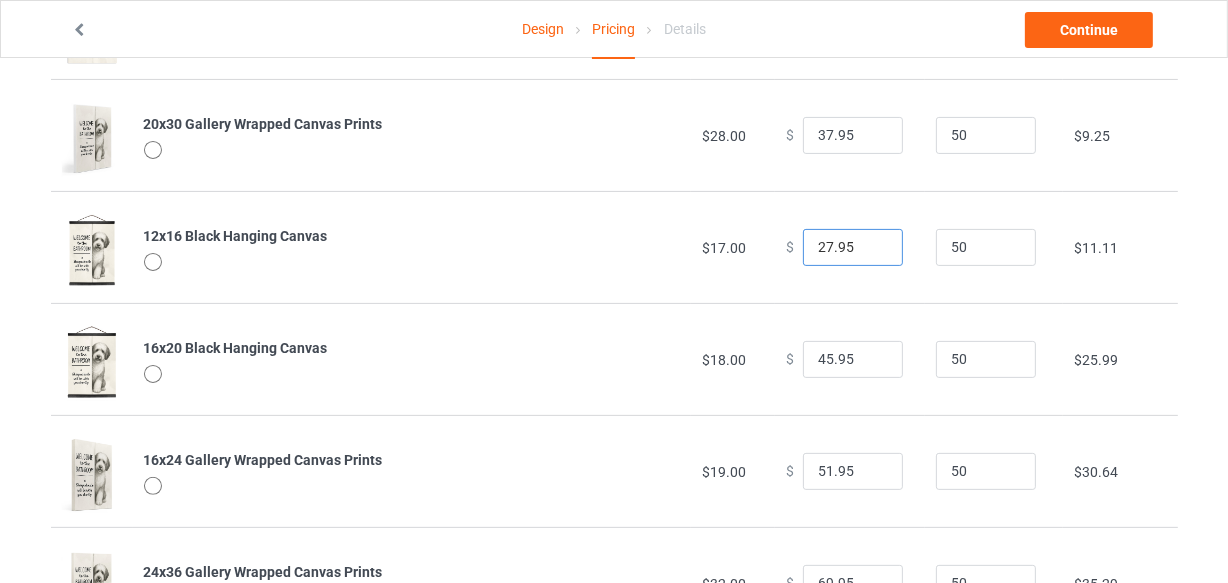 click on "27.95" at bounding box center [853, 248] 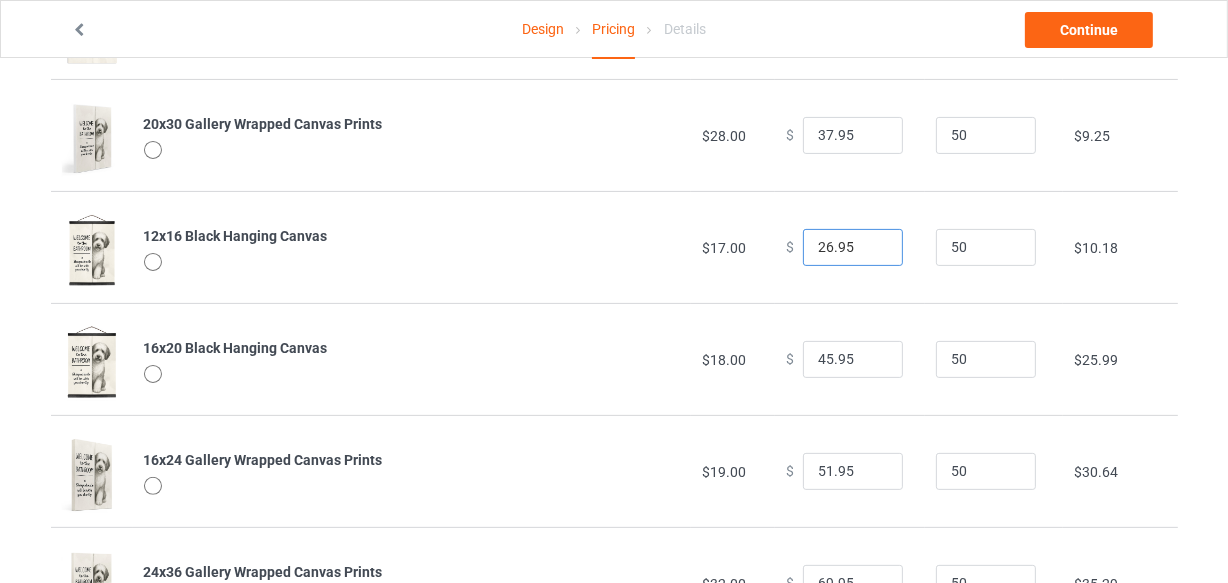 type on "26.95" 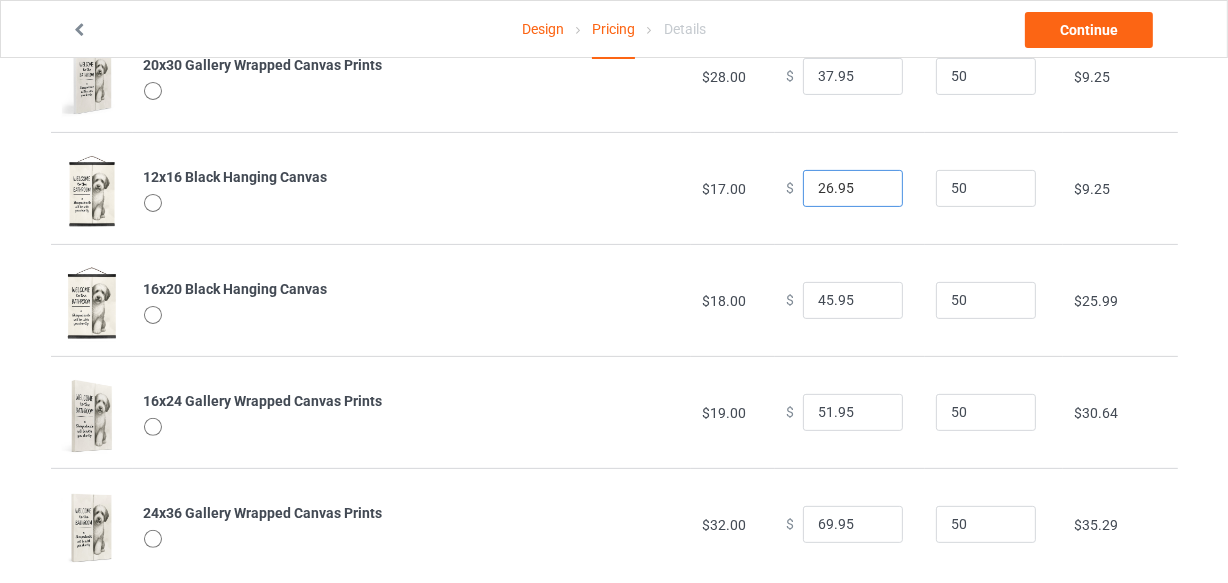 scroll, scrollTop: 545, scrollLeft: 0, axis: vertical 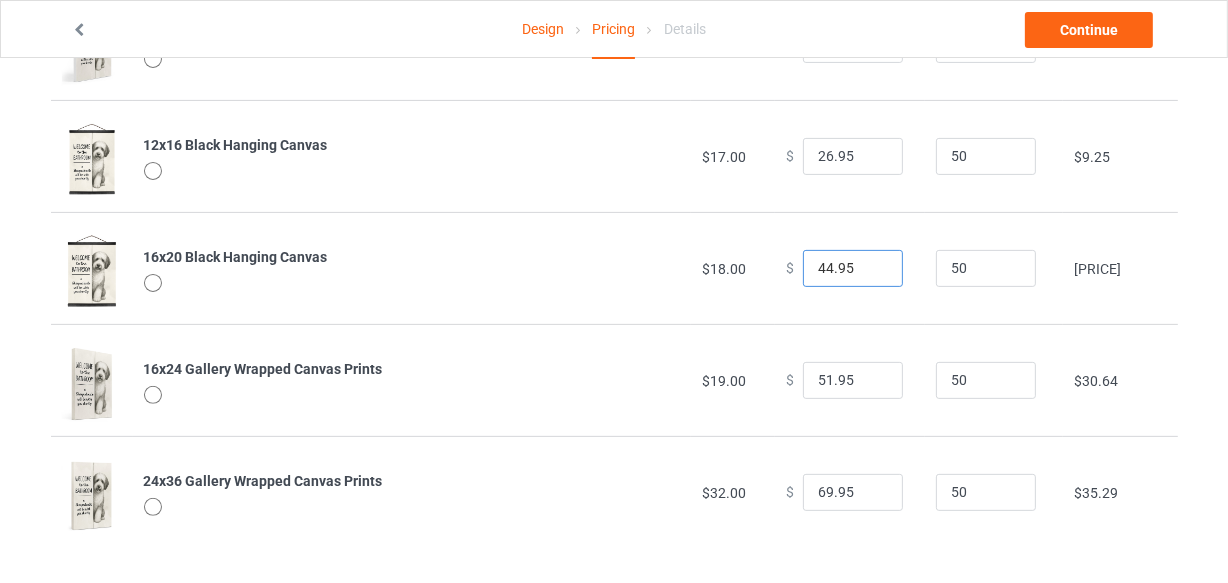 click on "44.95" at bounding box center (853, 269) 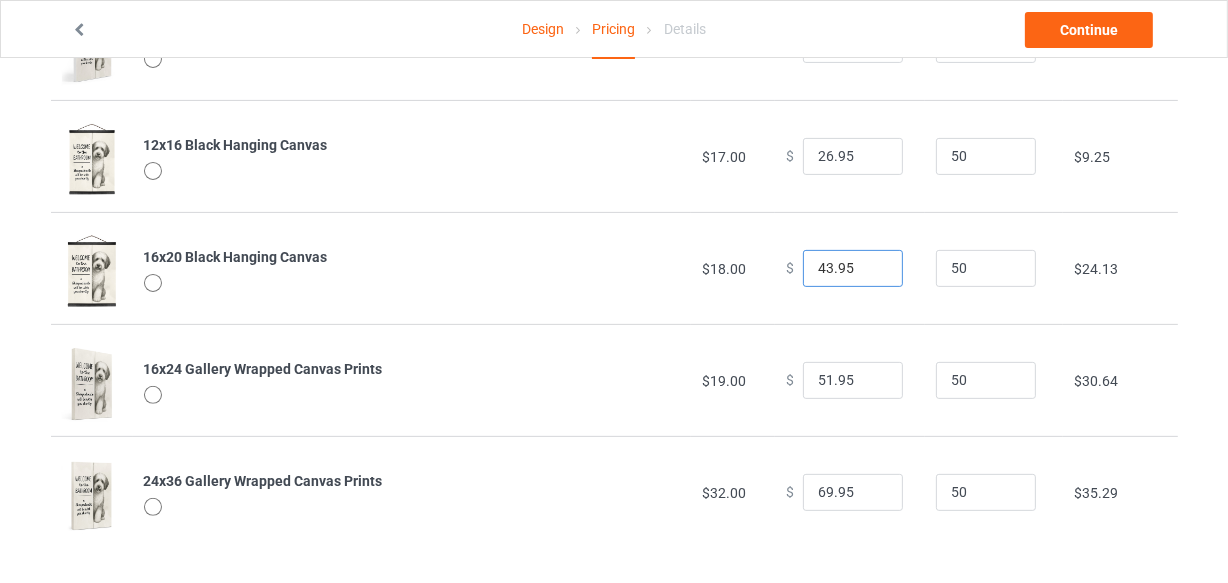 click on "43.95" at bounding box center (853, 269) 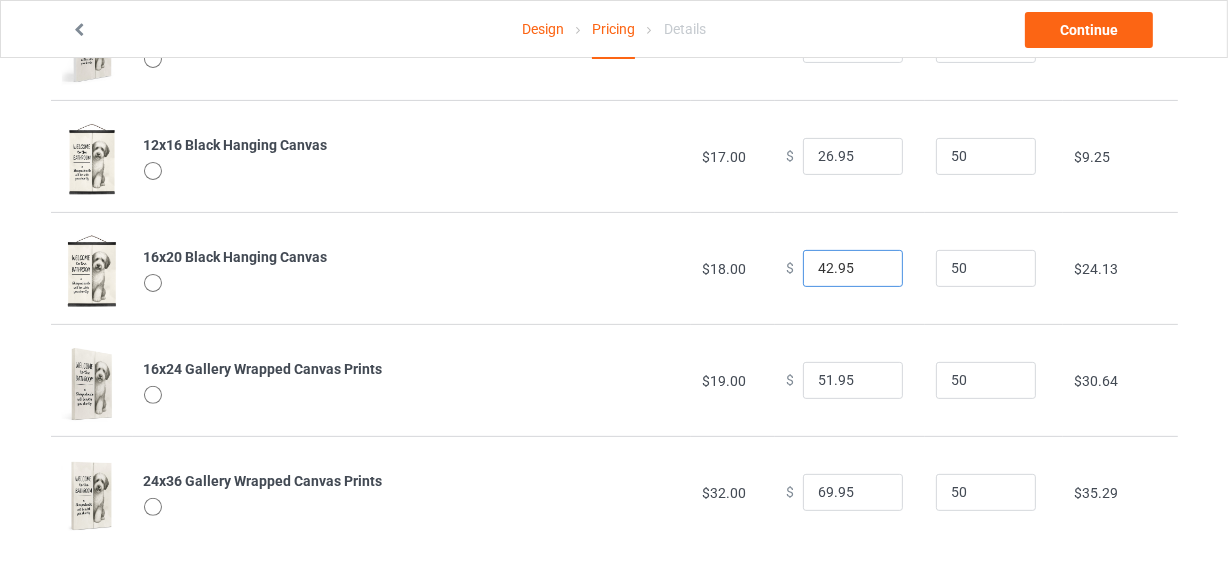 click on "42.95" at bounding box center [853, 269] 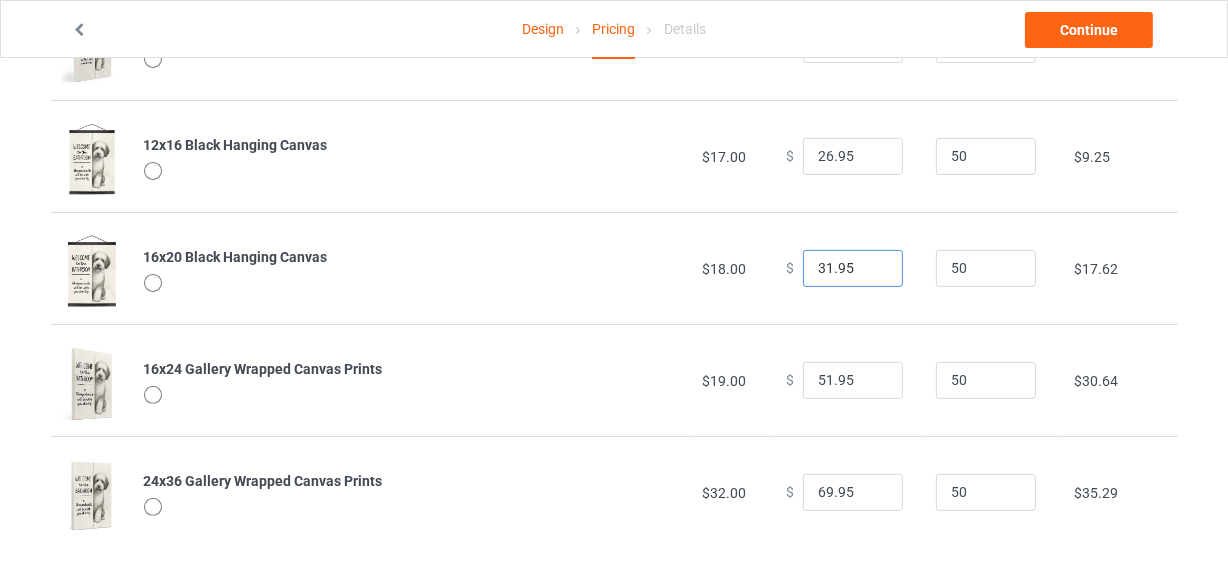 click on "31.95" at bounding box center [853, 269] 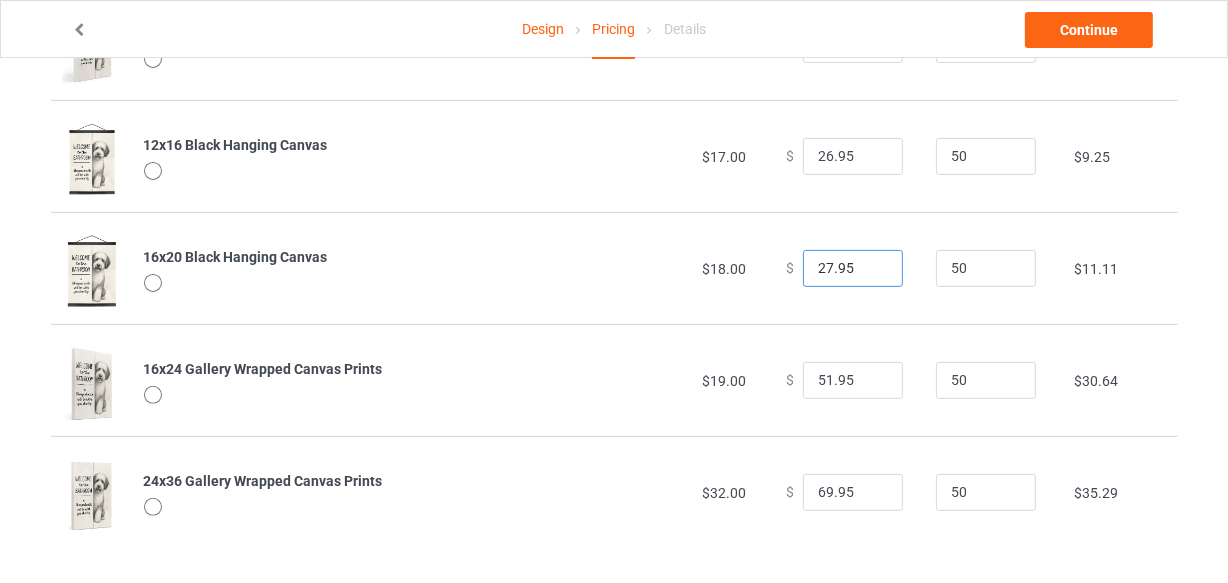 click on "27.95" at bounding box center (853, 269) 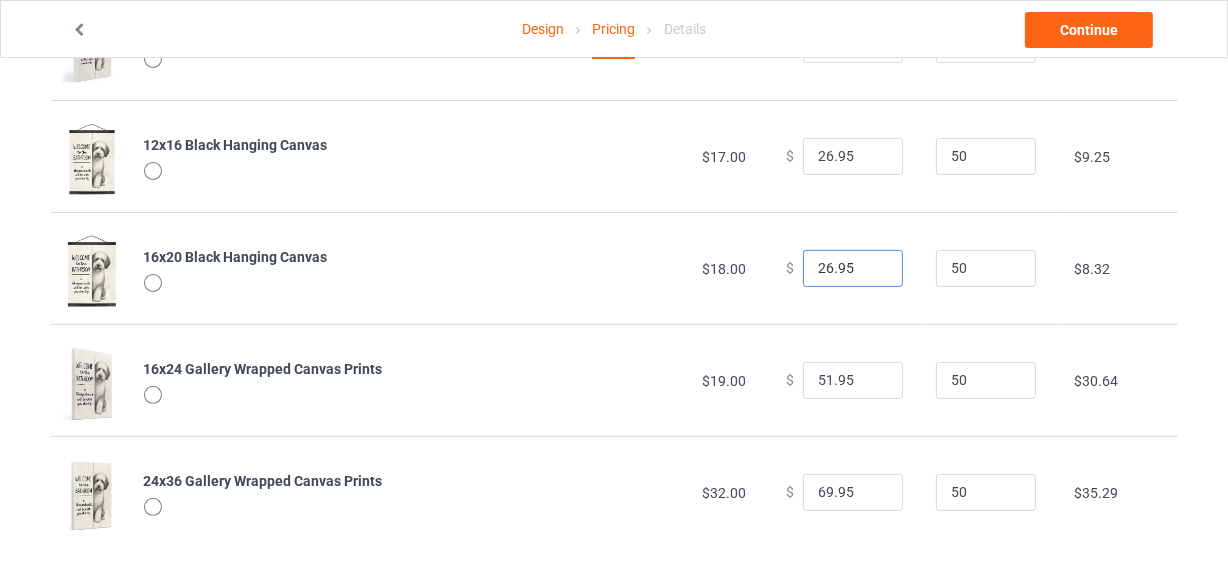 click on "26.95" at bounding box center (853, 269) 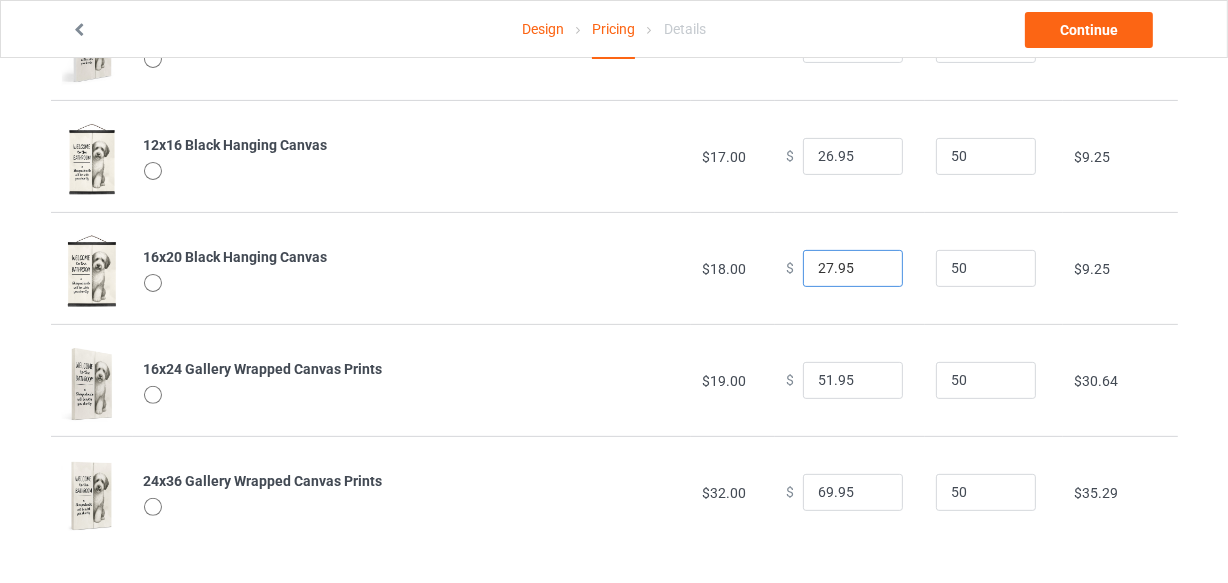 type on "27.95" 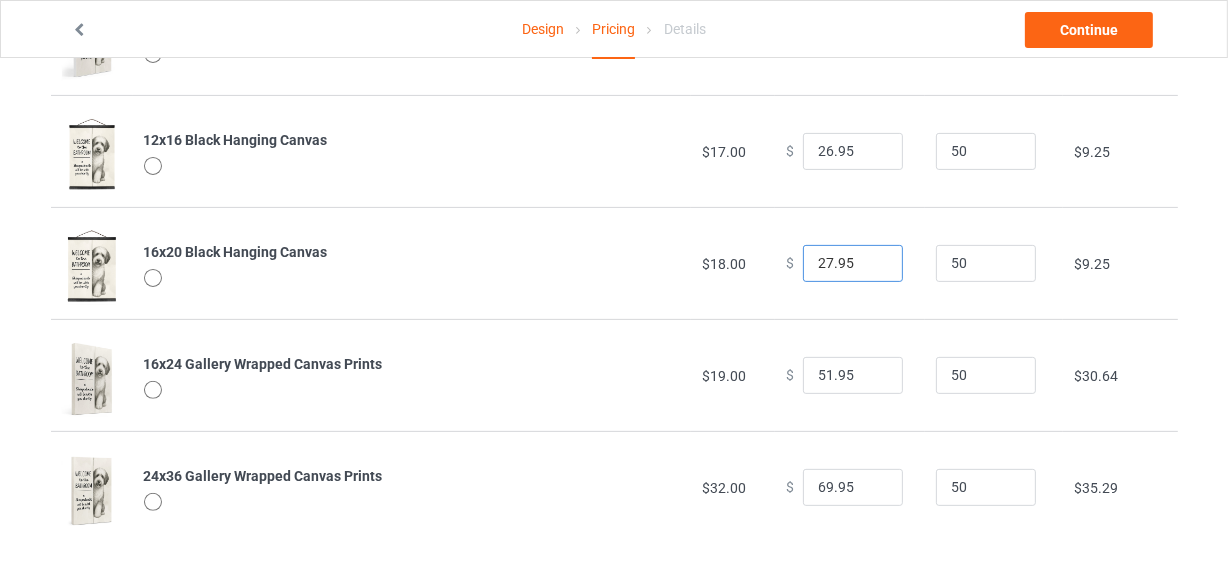 scroll, scrollTop: 551, scrollLeft: 0, axis: vertical 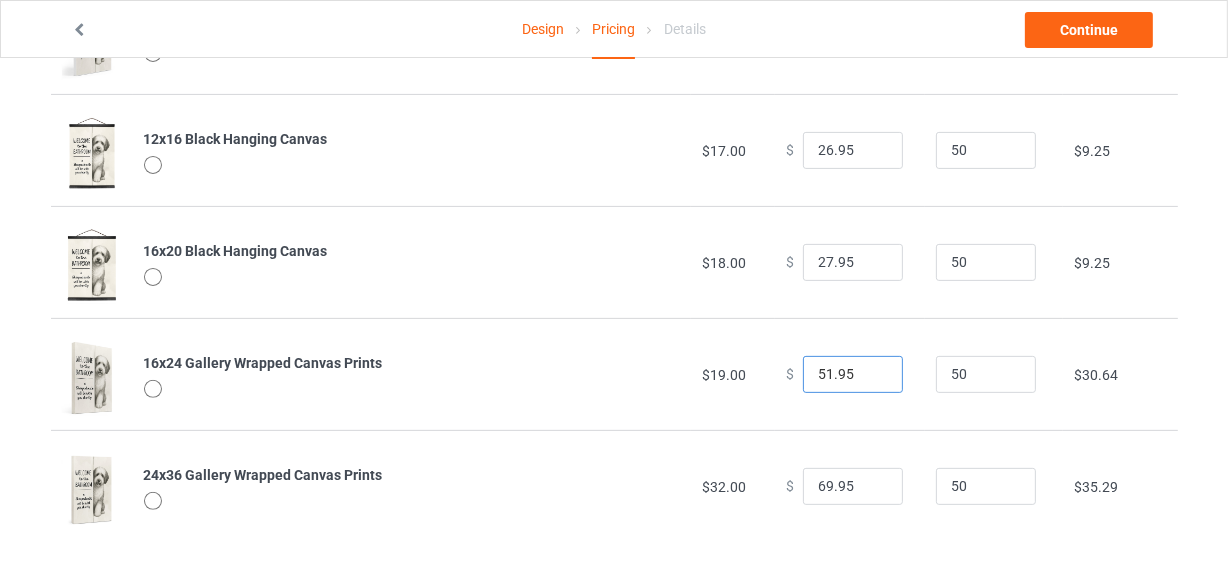 click on "[PRICE]" at bounding box center (853, 375) 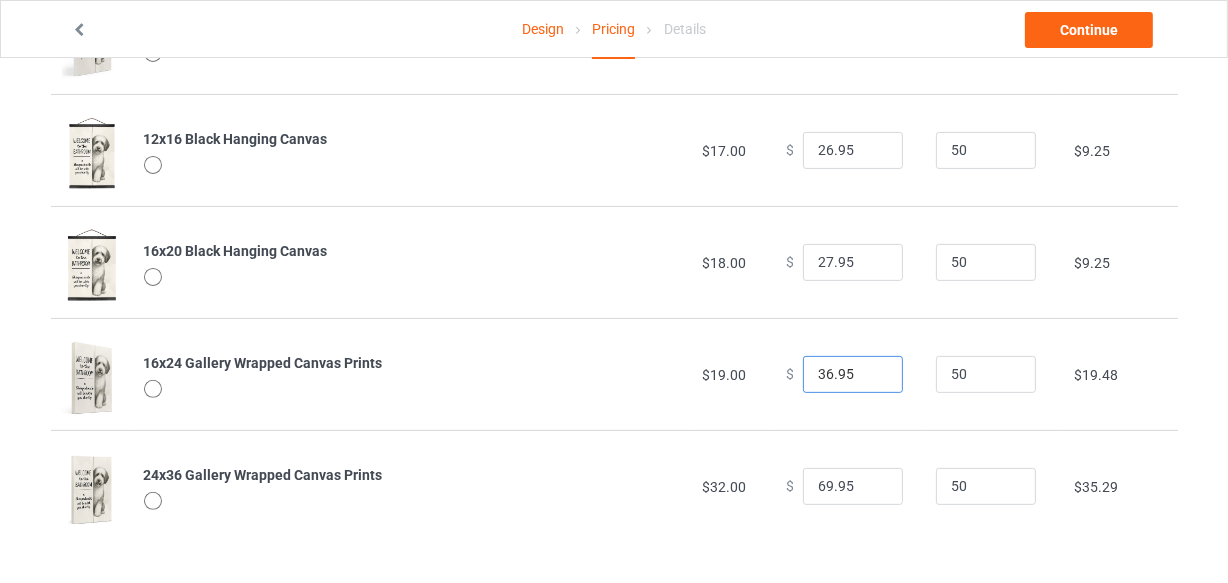 click on "36.95" at bounding box center [853, 375] 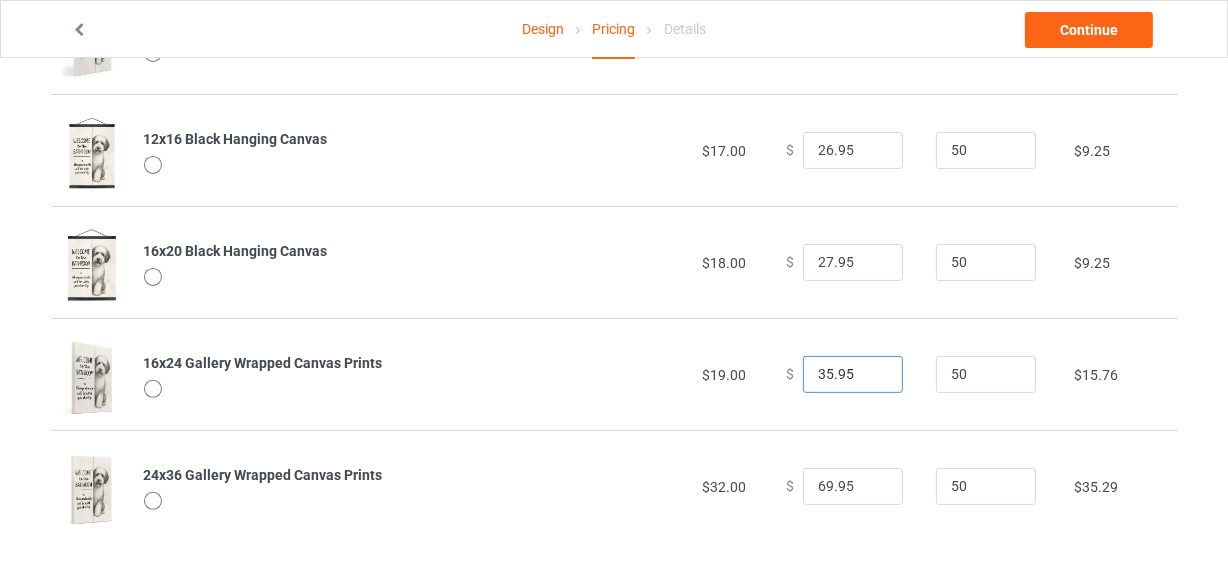 click on "35.95" at bounding box center (853, 375) 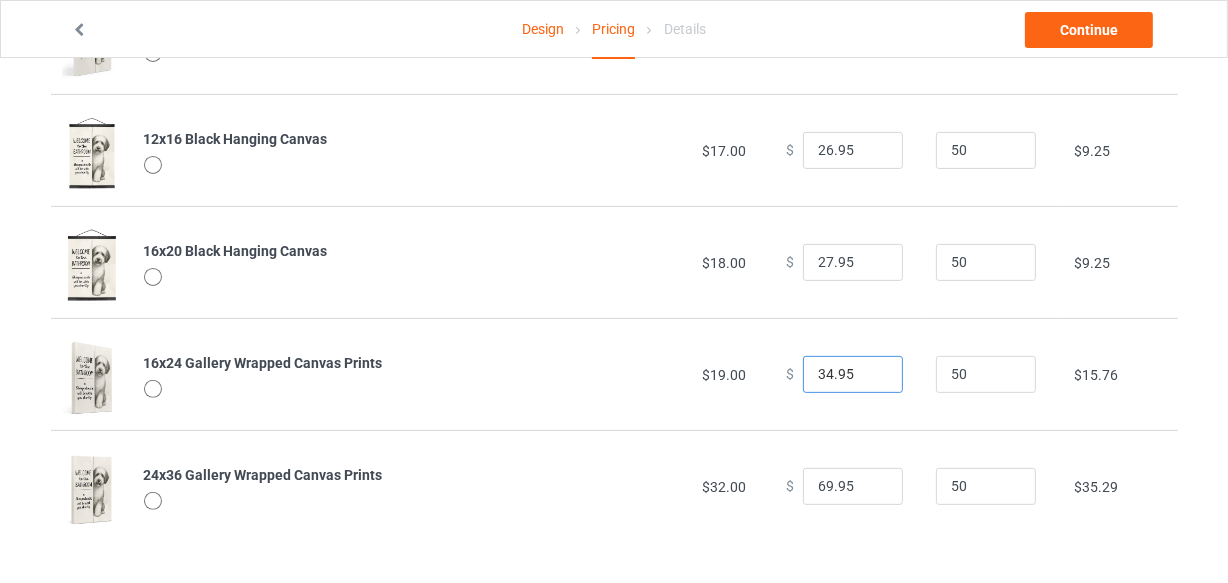 click on "34.95" at bounding box center [853, 375] 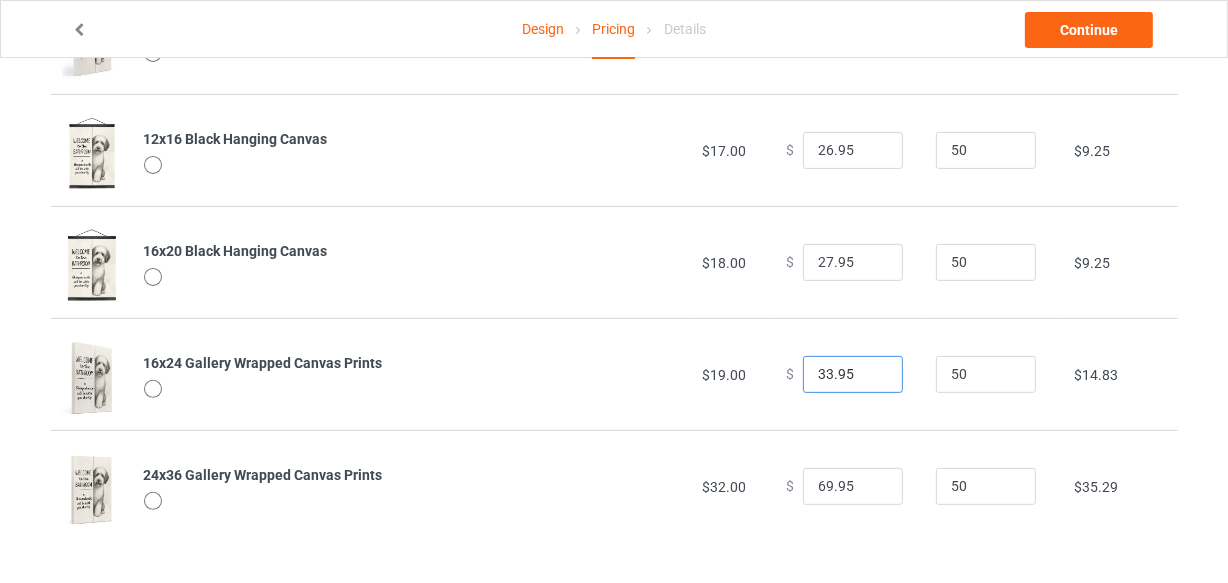 click on "33.95" at bounding box center (853, 375) 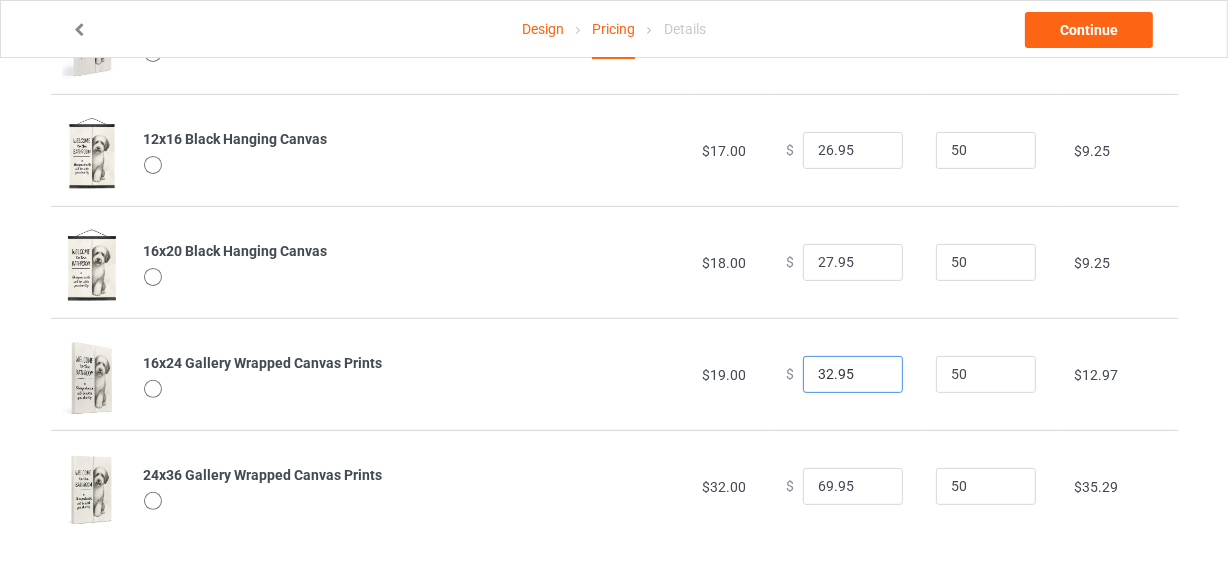 click on "32.95" at bounding box center (853, 375) 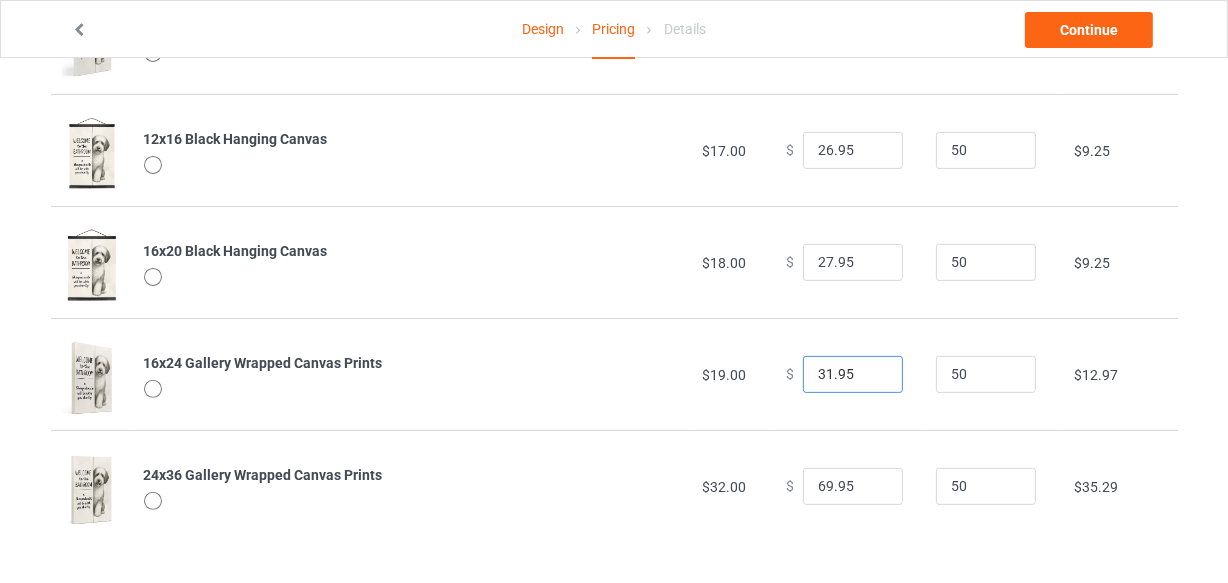 click on "31.95" at bounding box center [853, 375] 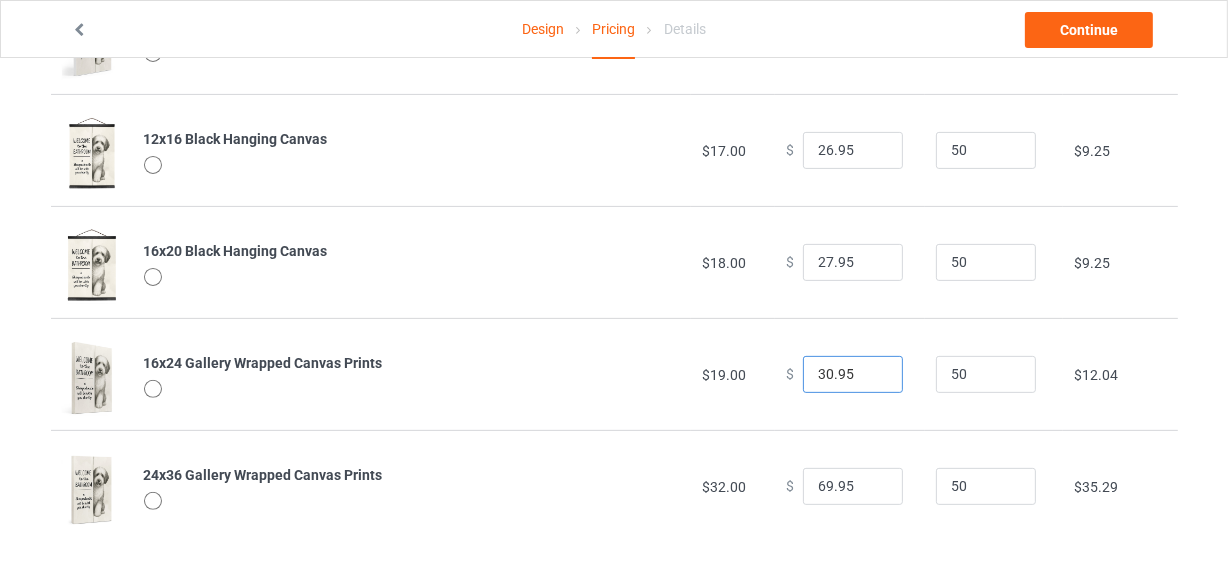 click on "30.95" at bounding box center (853, 375) 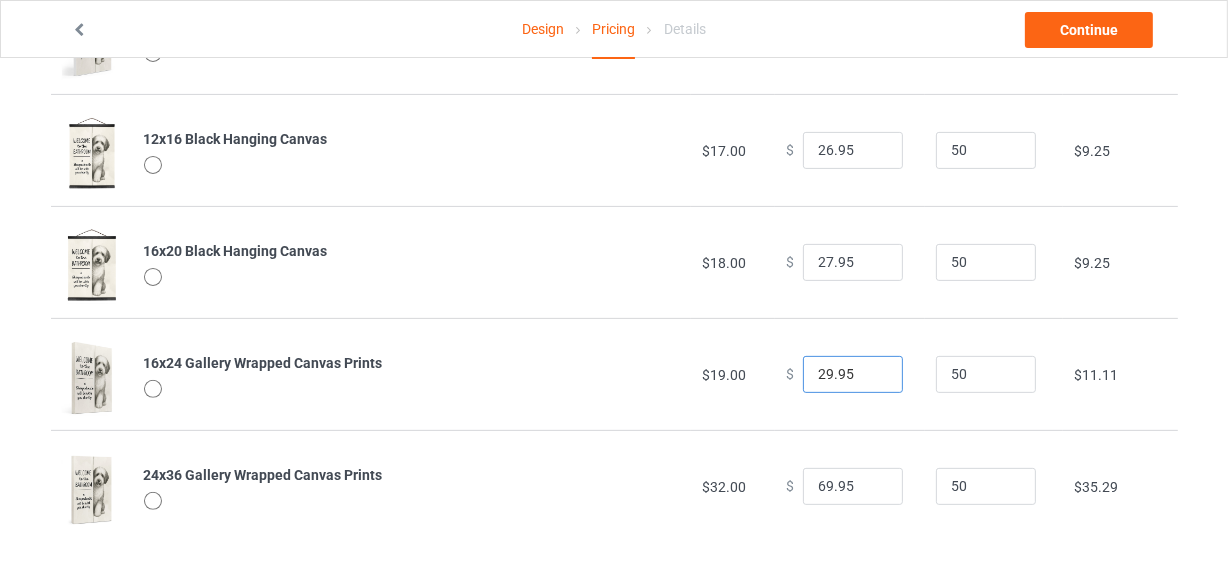 click on "29.95" at bounding box center [853, 375] 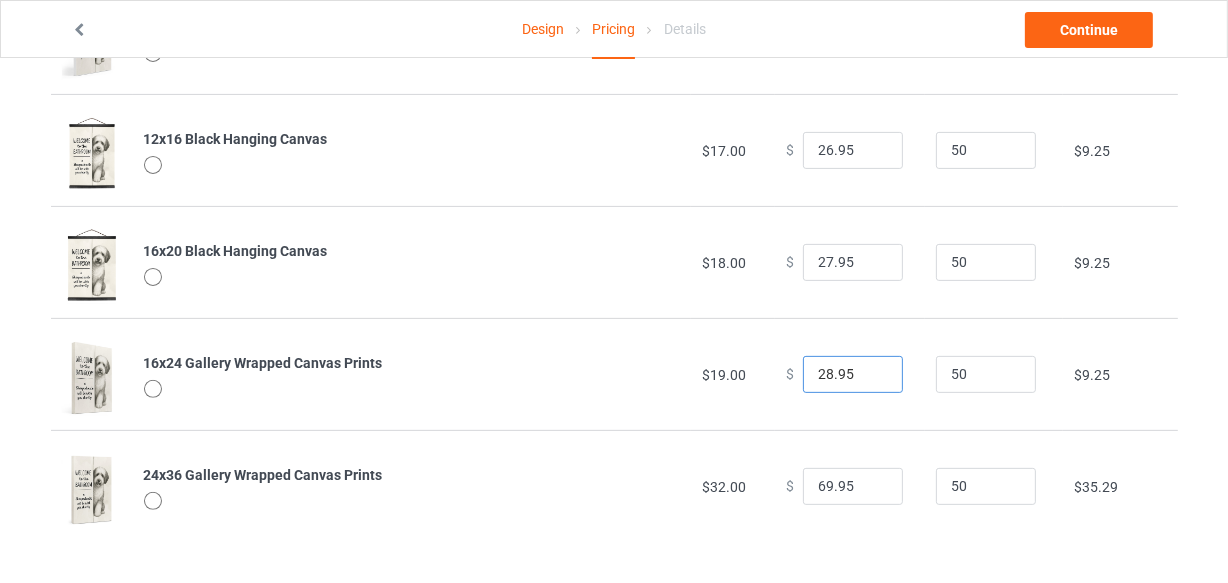 click on "28.95" at bounding box center [853, 375] 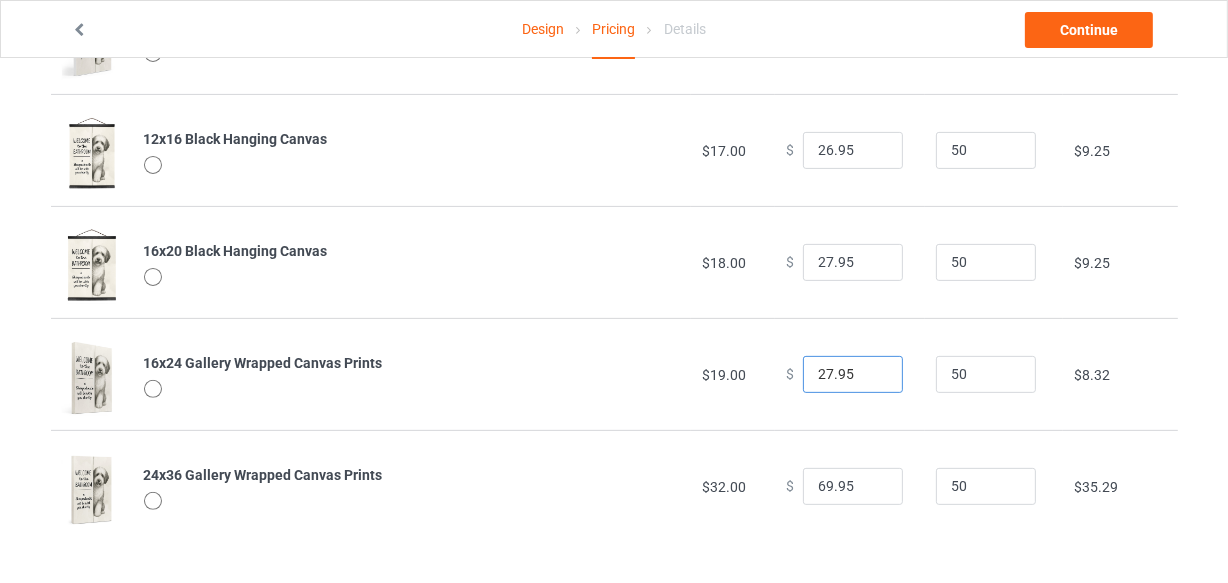 click on "27.95" at bounding box center (853, 375) 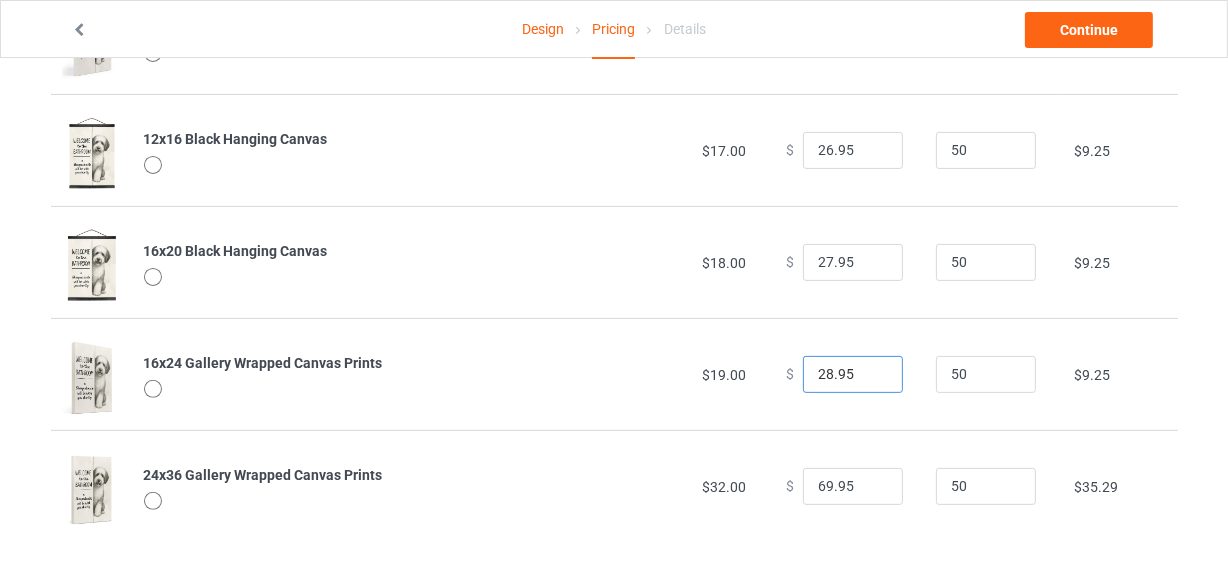 type on "28.95" 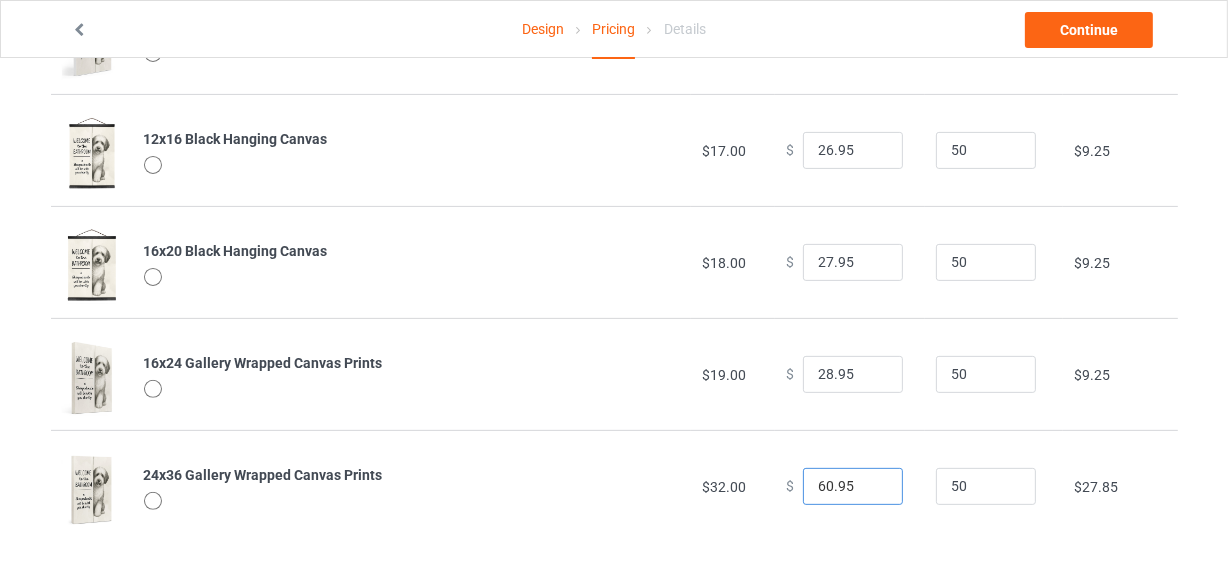 click on "60.95" at bounding box center (853, 487) 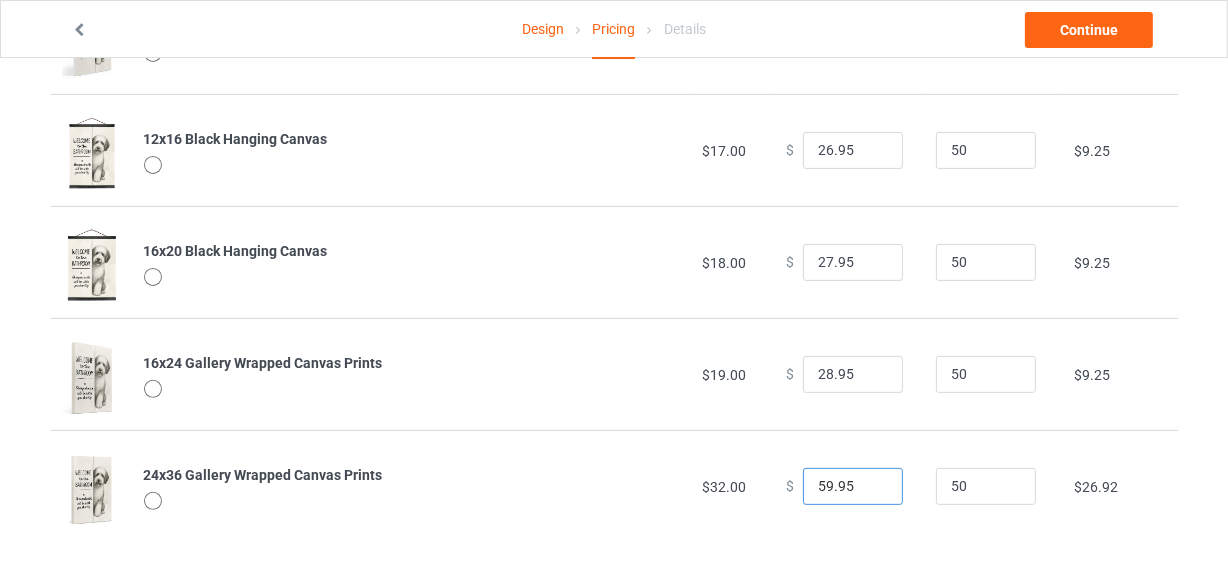 click on "59.95" at bounding box center (853, 487) 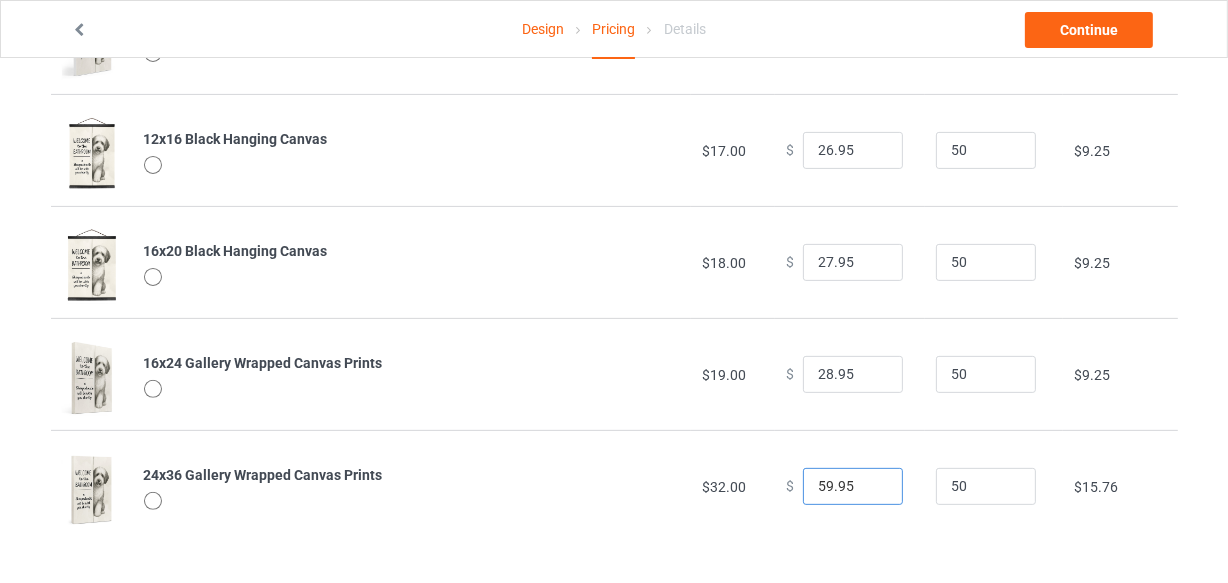 click on "[PRICE]" at bounding box center [853, 487] 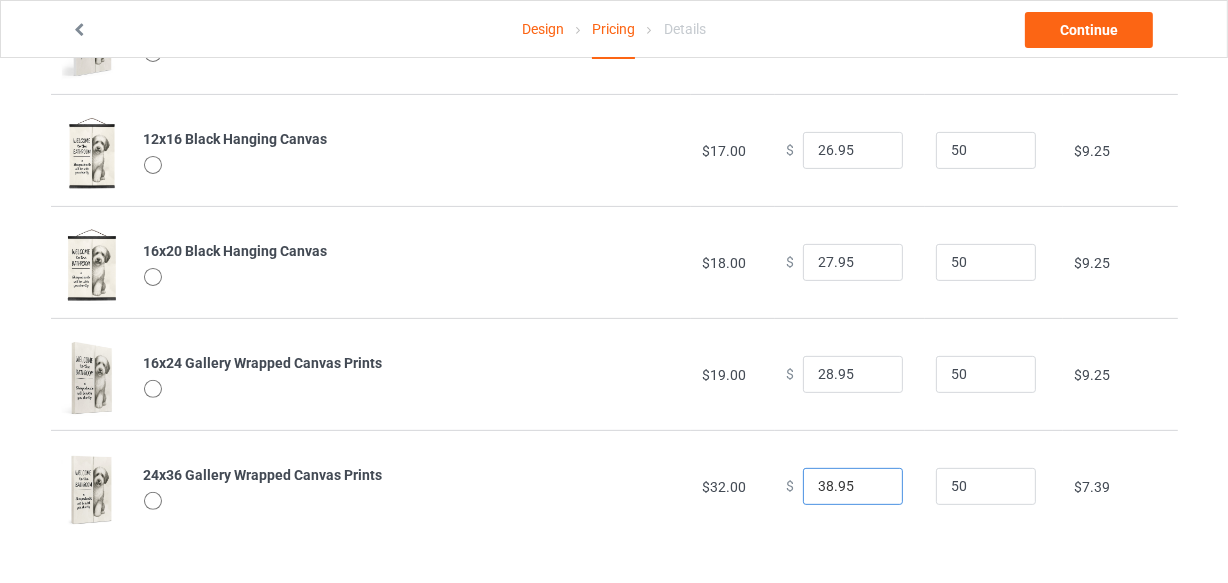 click on "38.95" at bounding box center [853, 487] 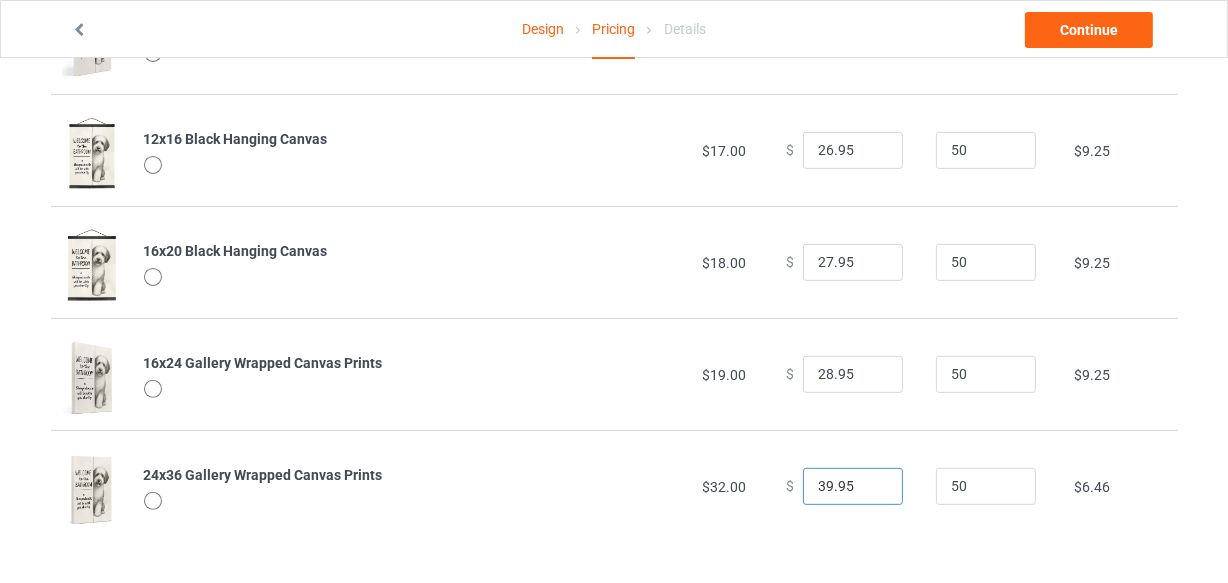 click on "39.95" at bounding box center [853, 487] 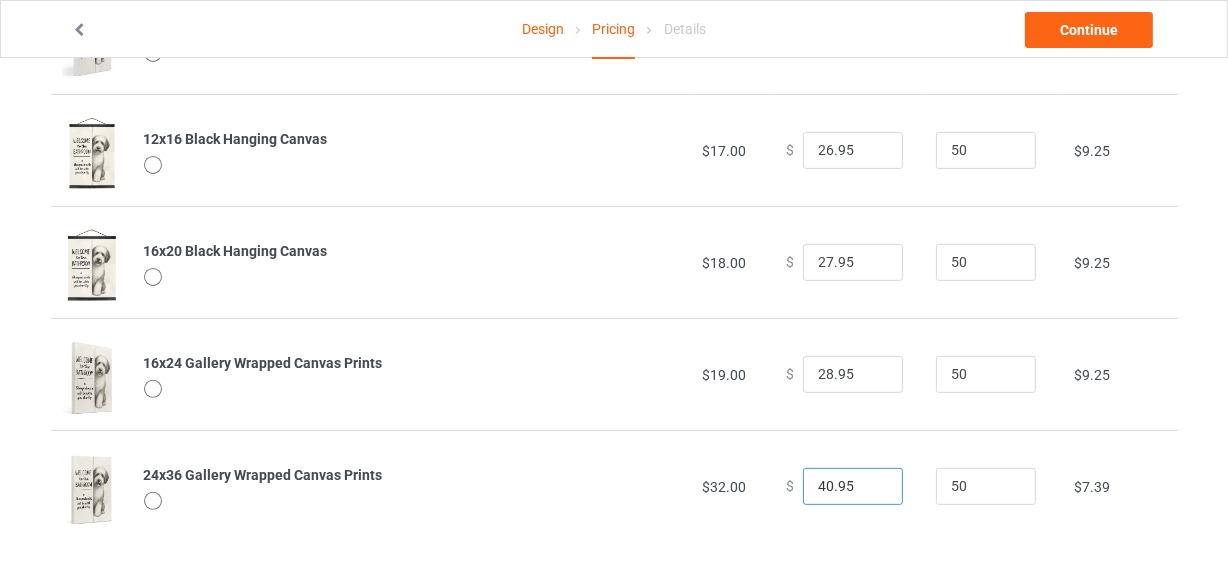click on "40.95" at bounding box center (853, 487) 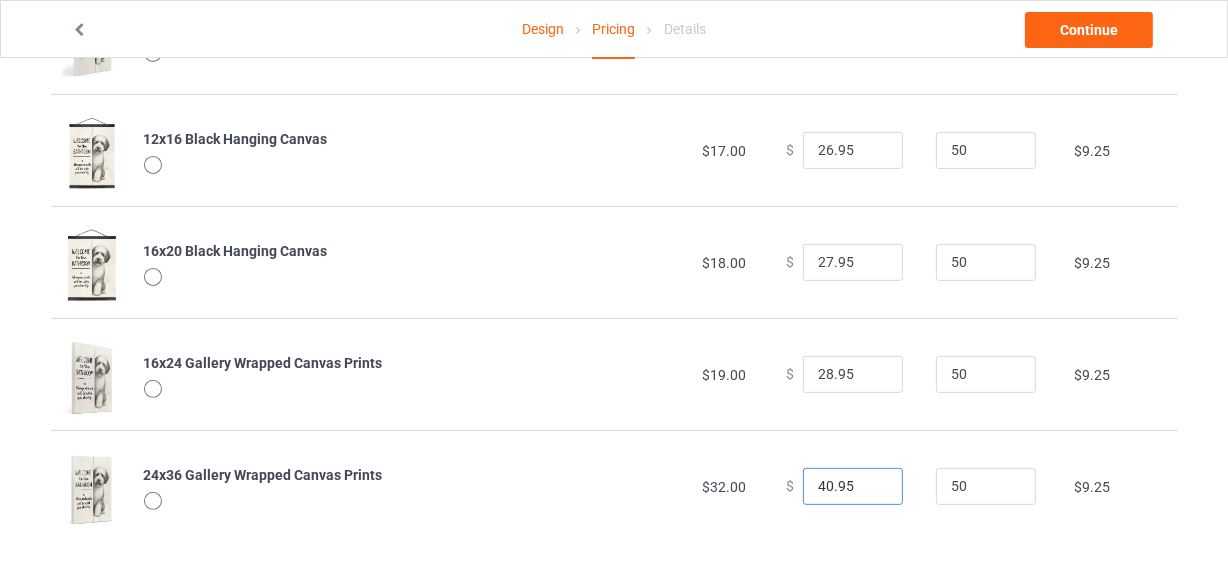 type on "[PRICE]" 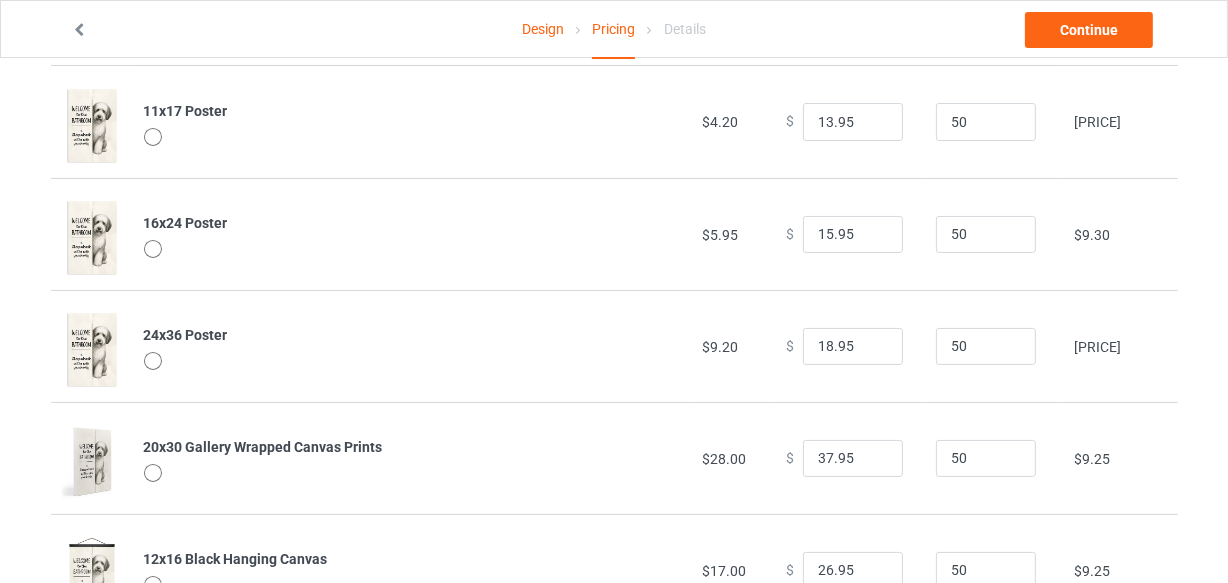 scroll, scrollTop: 0, scrollLeft: 0, axis: both 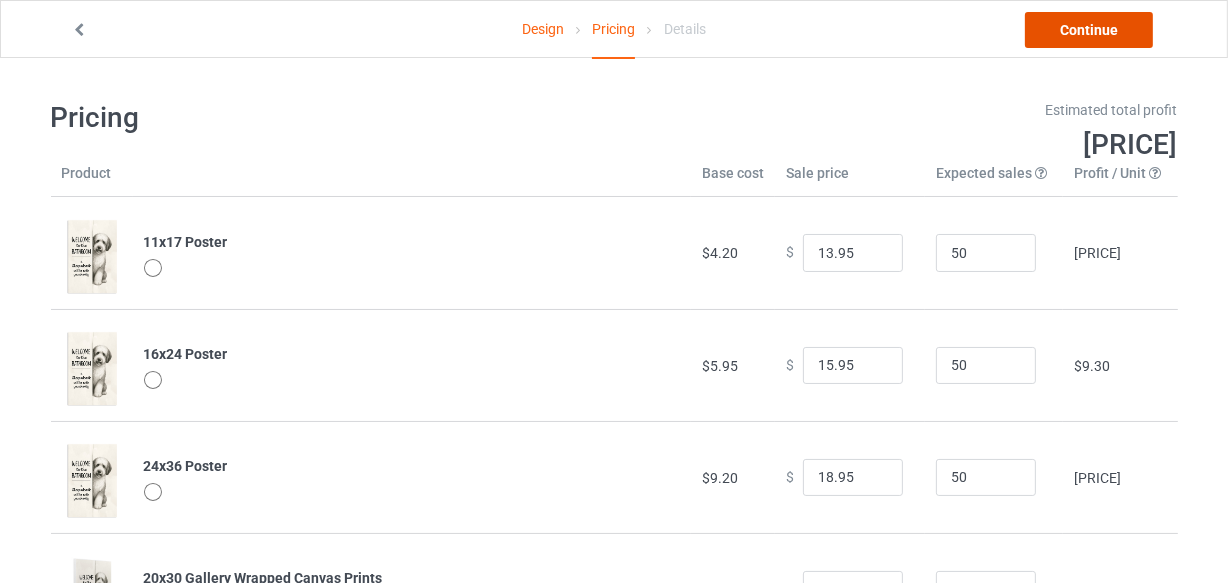 click on "Continue" at bounding box center [1089, 30] 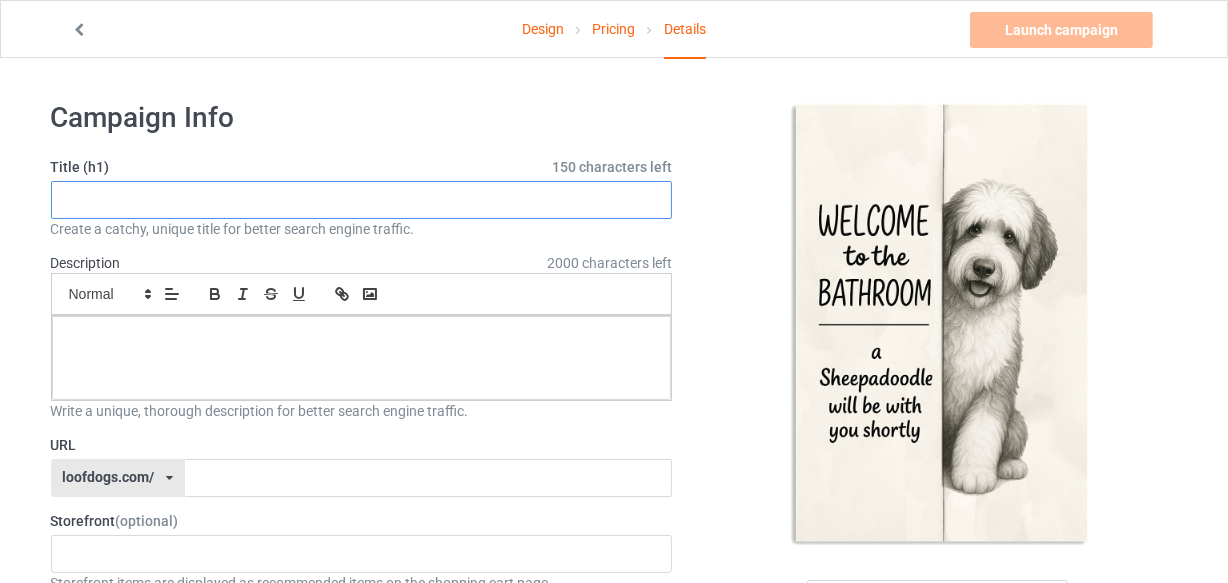 click at bounding box center (362, 200) 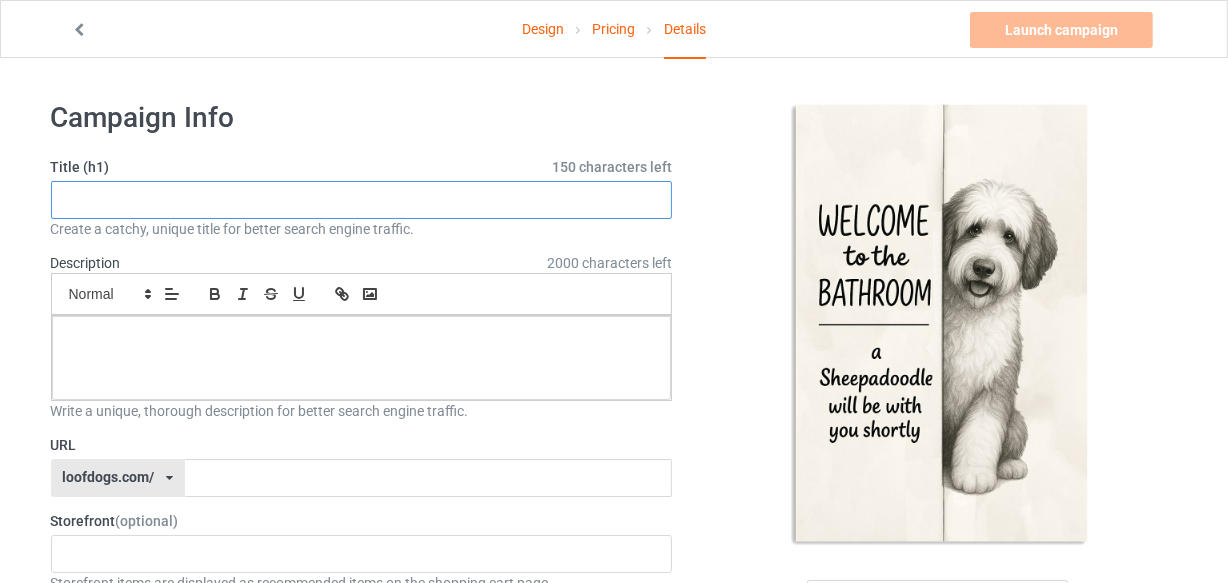 click at bounding box center [362, 200] 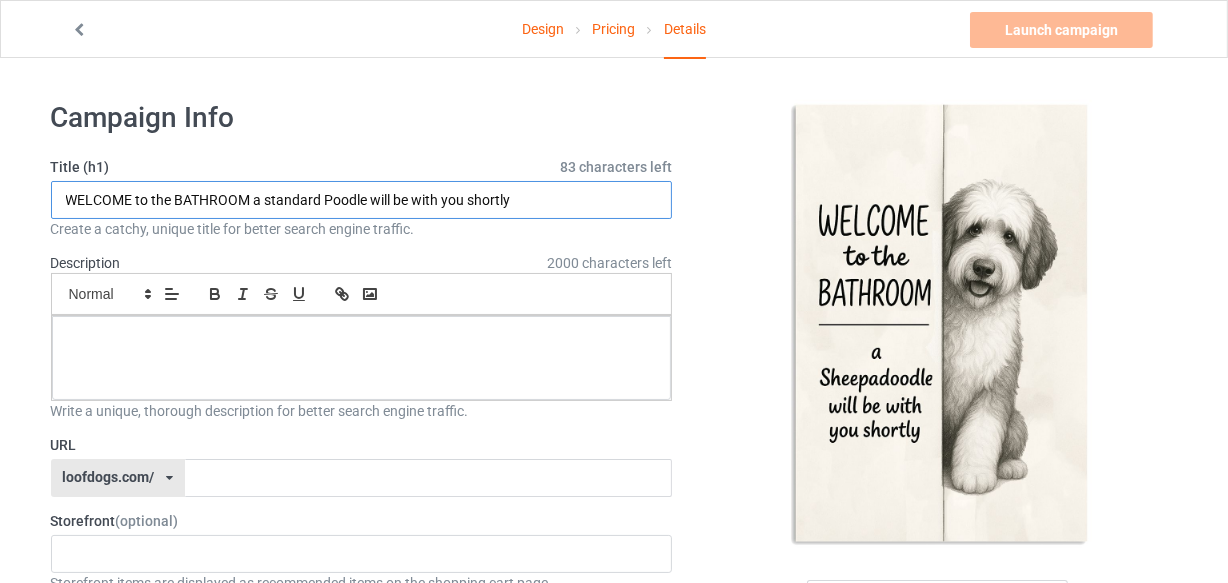 drag, startPoint x: 367, startPoint y: 200, endPoint x: 267, endPoint y: 196, distance: 100.07997 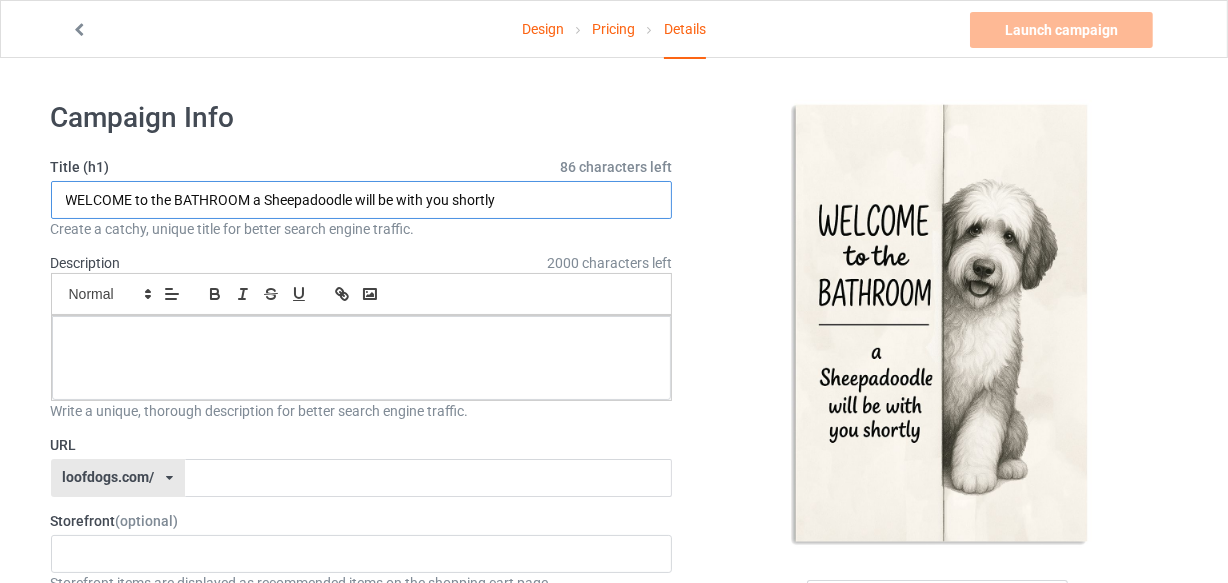 drag, startPoint x: 514, startPoint y: 203, endPoint x: 47, endPoint y: 192, distance: 467.12955 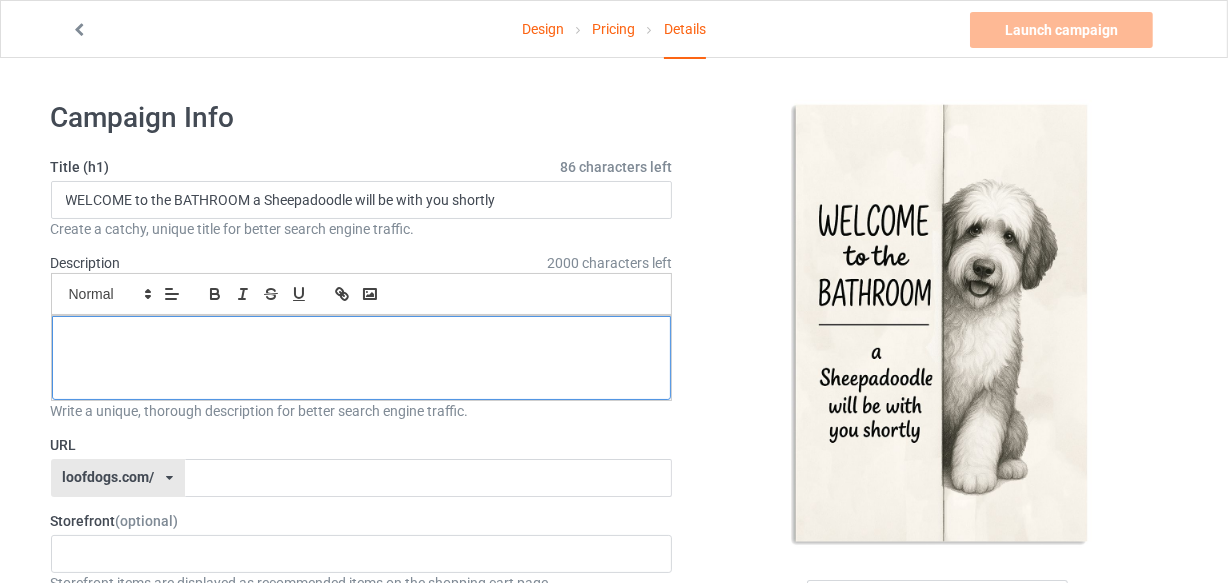 click at bounding box center (362, 358) 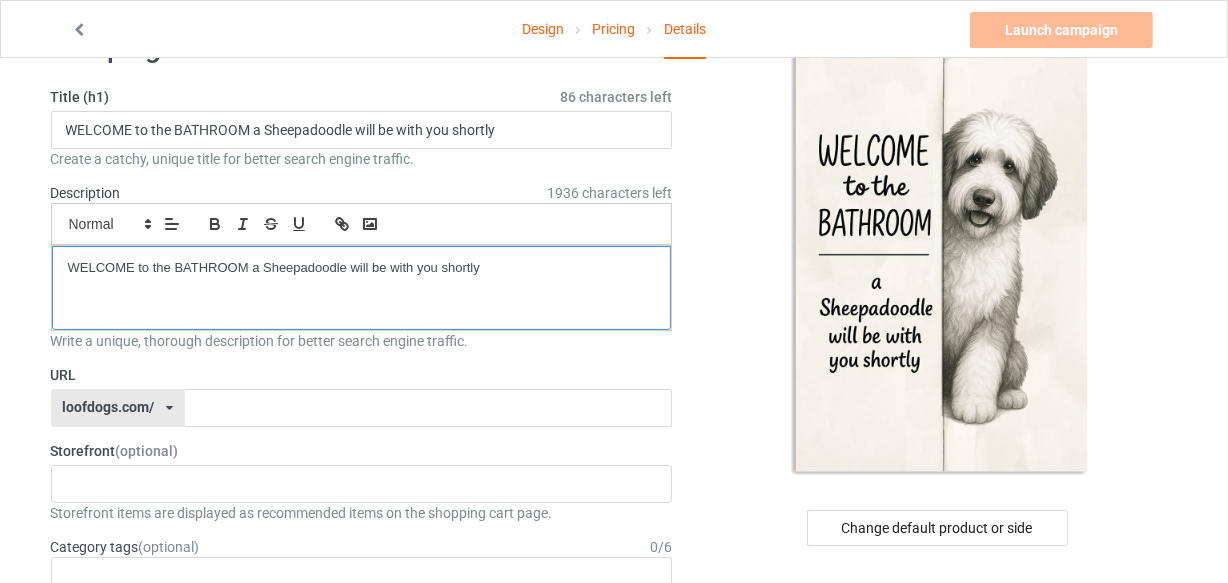 scroll, scrollTop: 181, scrollLeft: 0, axis: vertical 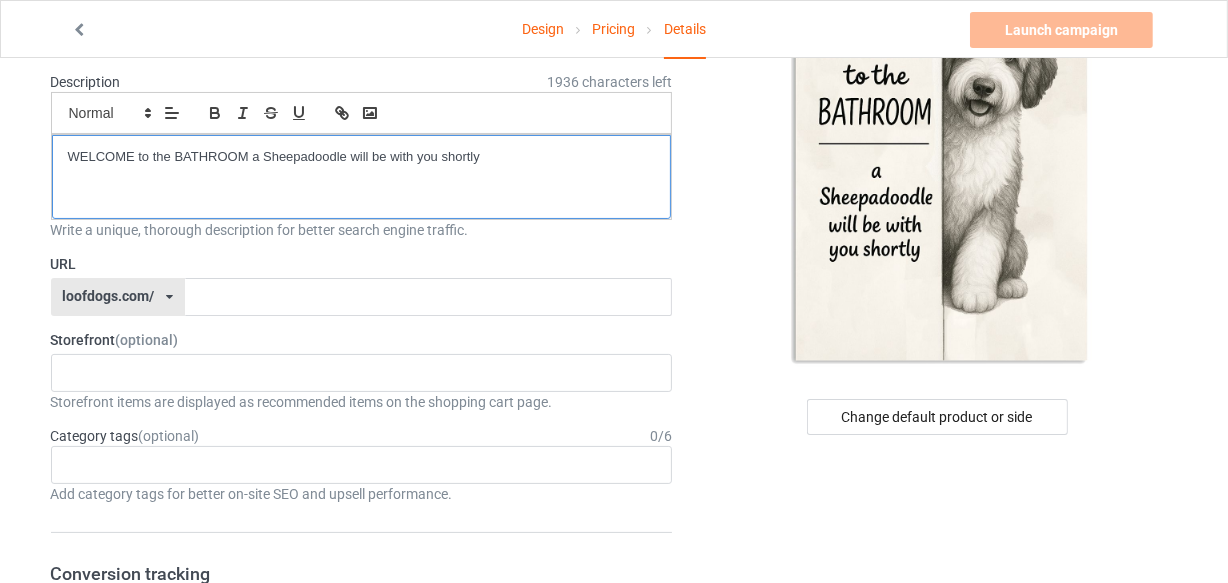 click on "WELCOME to the BATHROOM a Sheepadoodle will be with you shortly" at bounding box center (362, 157) 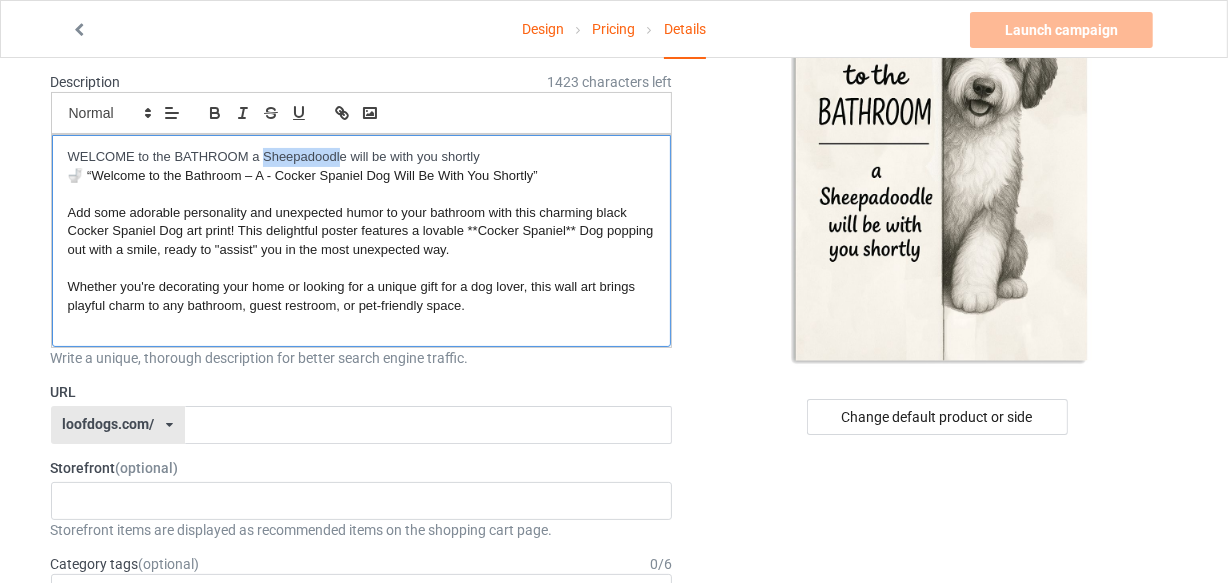 drag, startPoint x: 270, startPoint y: 152, endPoint x: 342, endPoint y: 153, distance: 72.00694 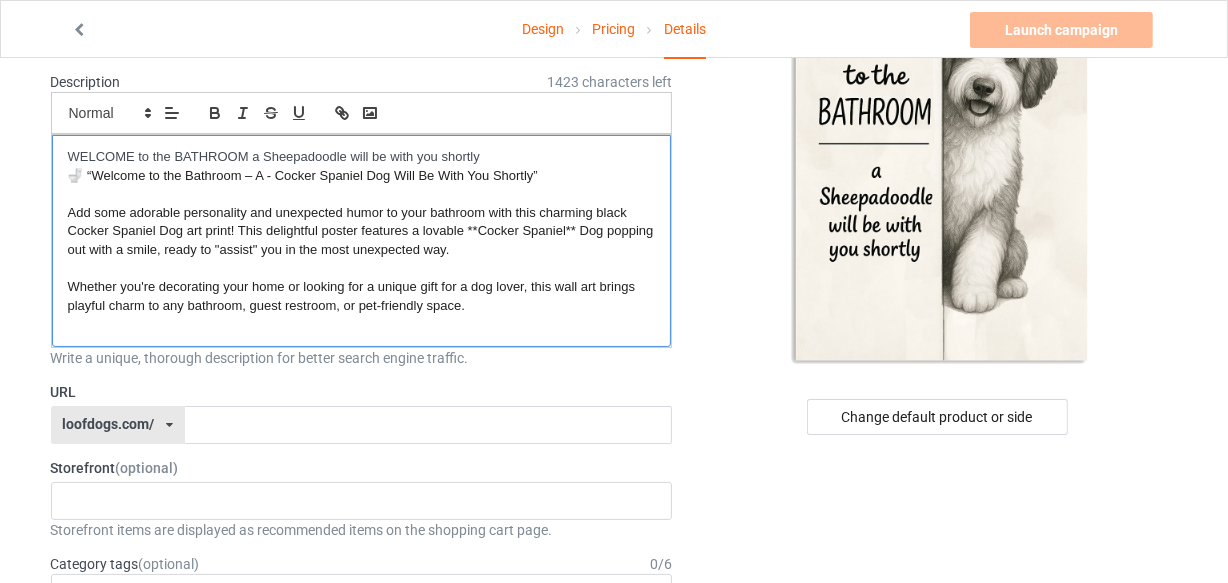 click on "WELCOME to the BATHROOM a Sheepadoodle will be with you shortly" at bounding box center (362, 157) 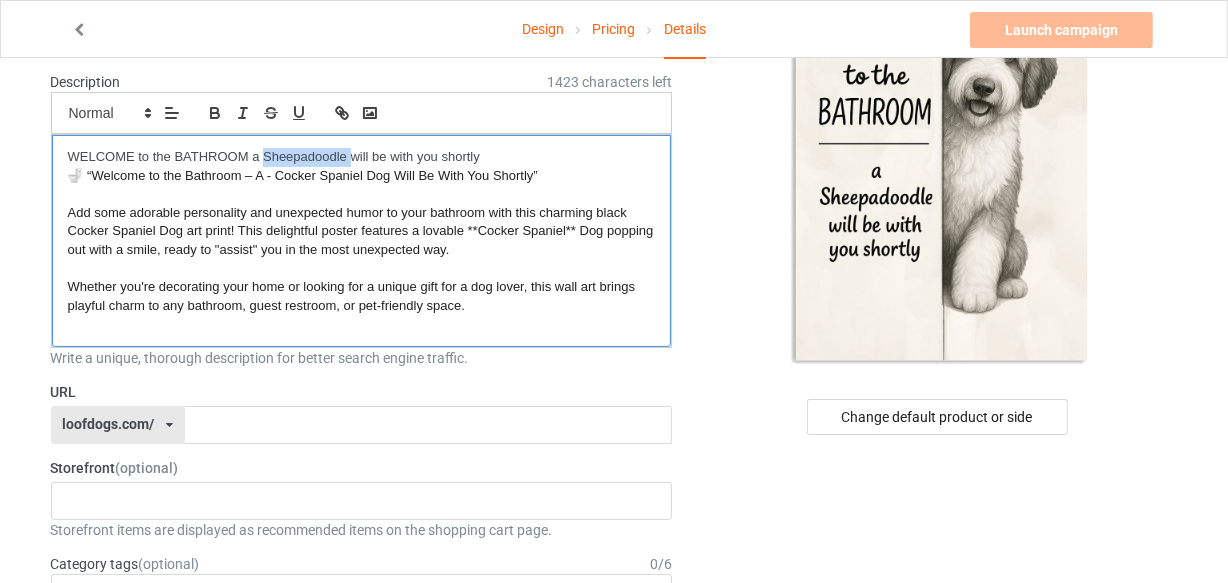drag, startPoint x: 347, startPoint y: 153, endPoint x: 266, endPoint y: 150, distance: 81.055534 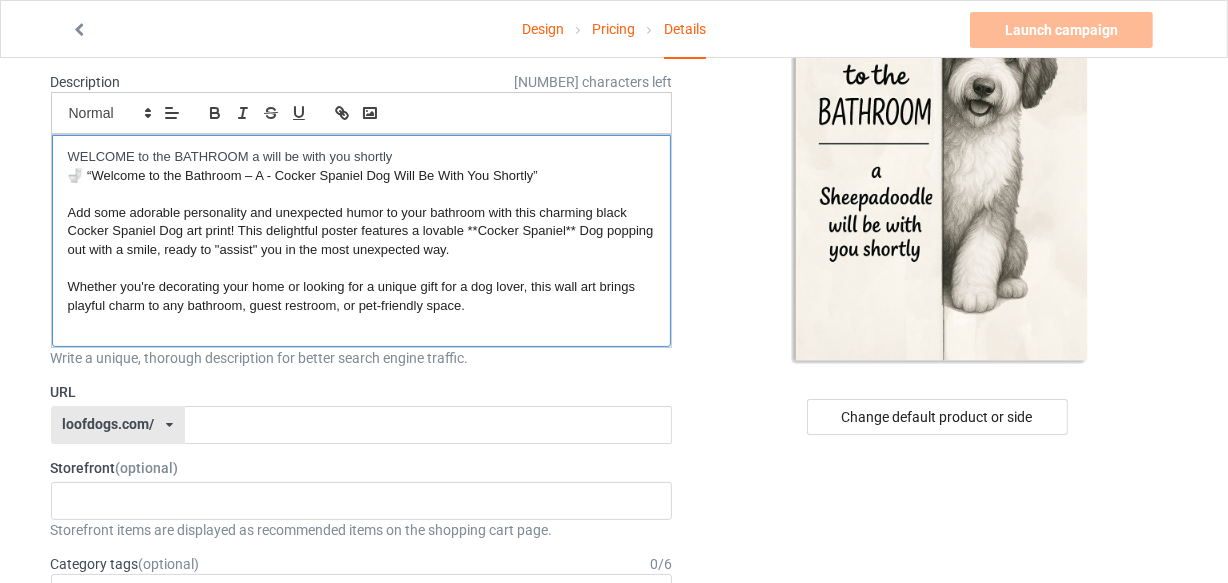 drag, startPoint x: 429, startPoint y: 150, endPoint x: 34, endPoint y: 150, distance: 395 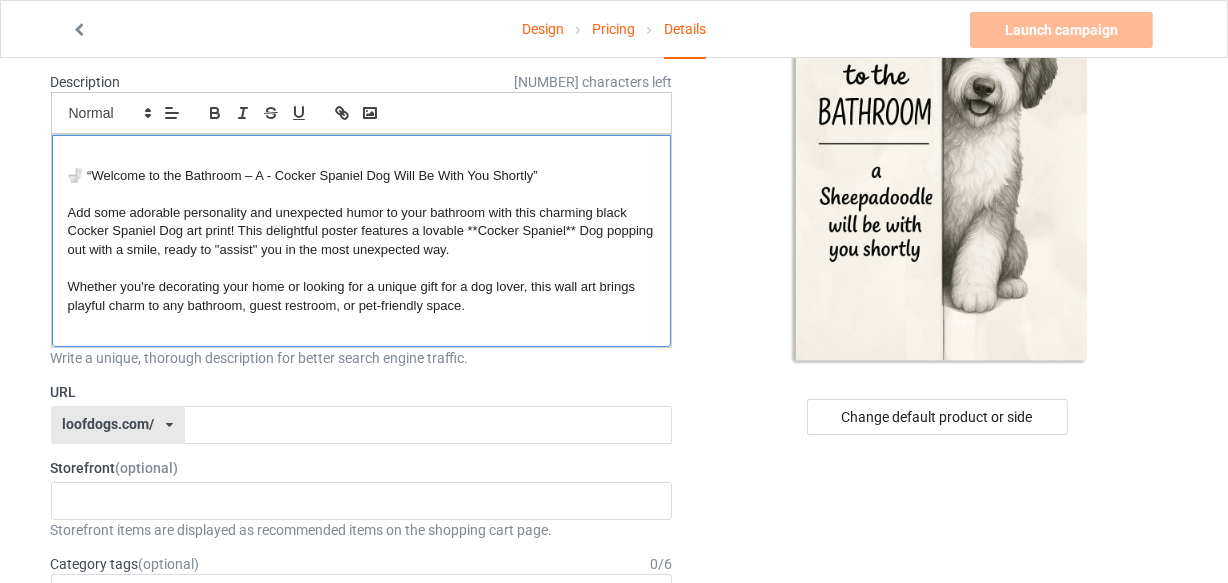 click on "🚽 “Welcome to the Bathroom – A - Cocker Spaniel Dog Will Be With You Shortly”" at bounding box center [303, 175] 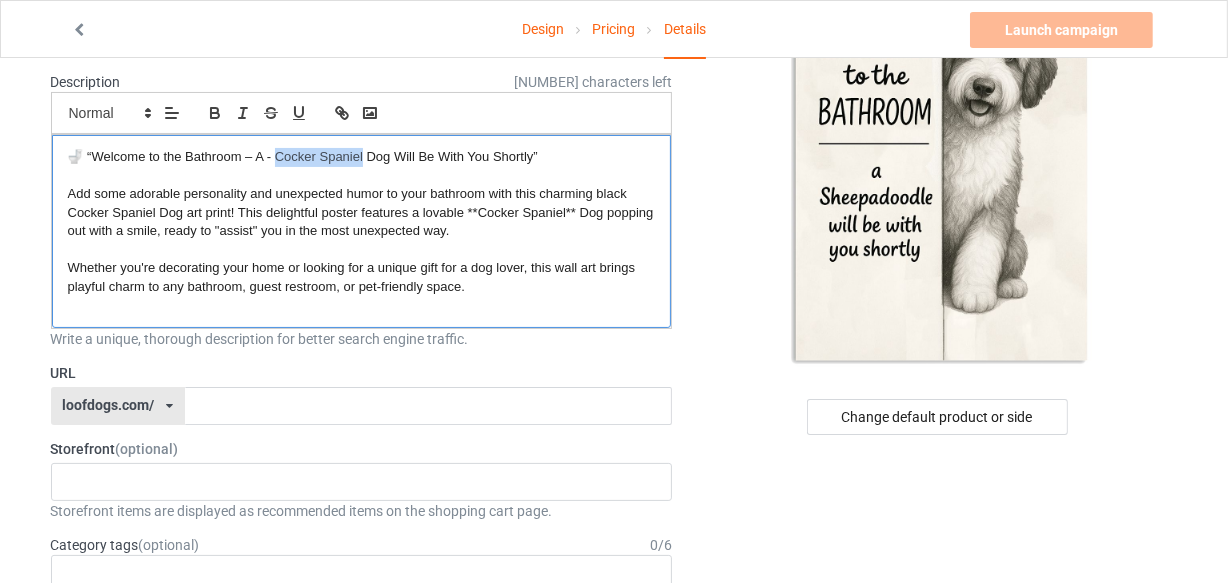 drag, startPoint x: 275, startPoint y: 154, endPoint x: 362, endPoint y: 154, distance: 87 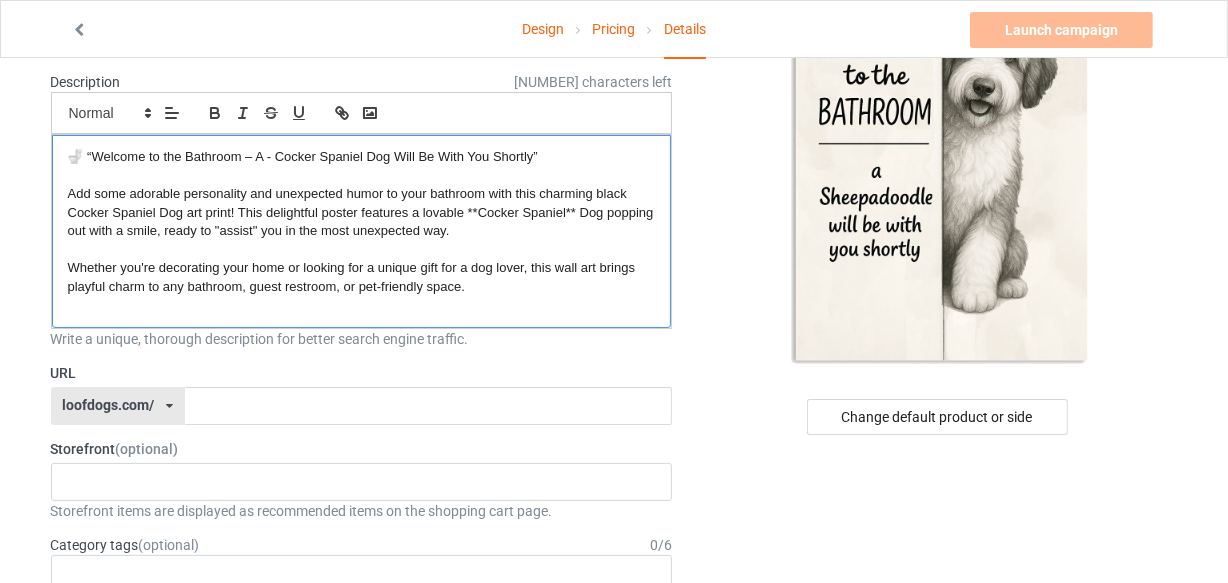 scroll, scrollTop: 0, scrollLeft: 0, axis: both 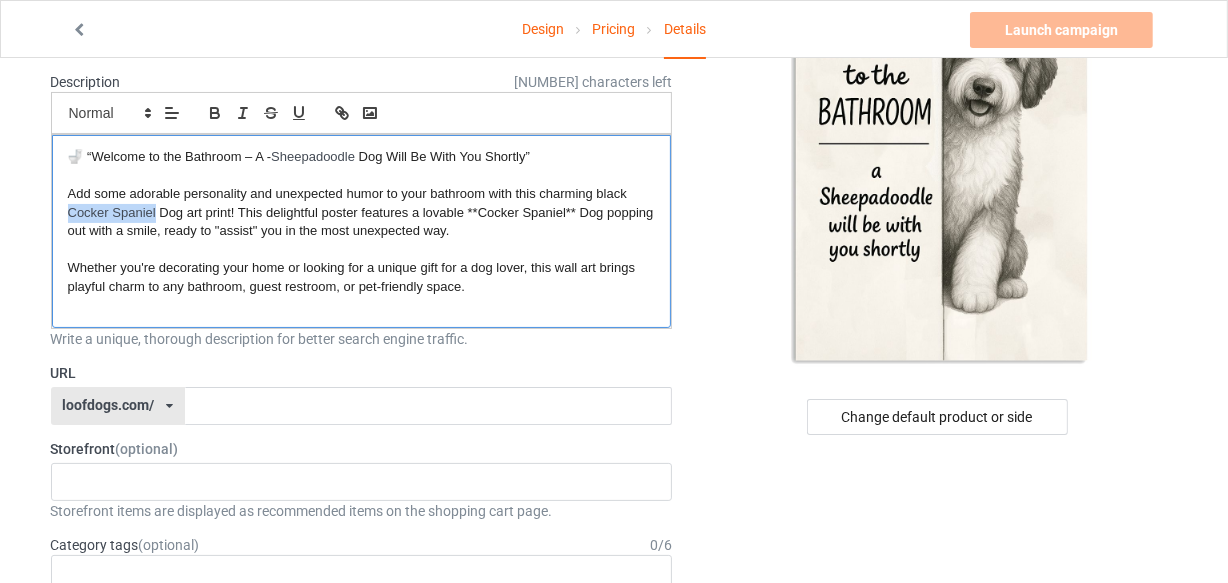 drag, startPoint x: 156, startPoint y: 208, endPoint x: 66, endPoint y: 207, distance: 90.005554 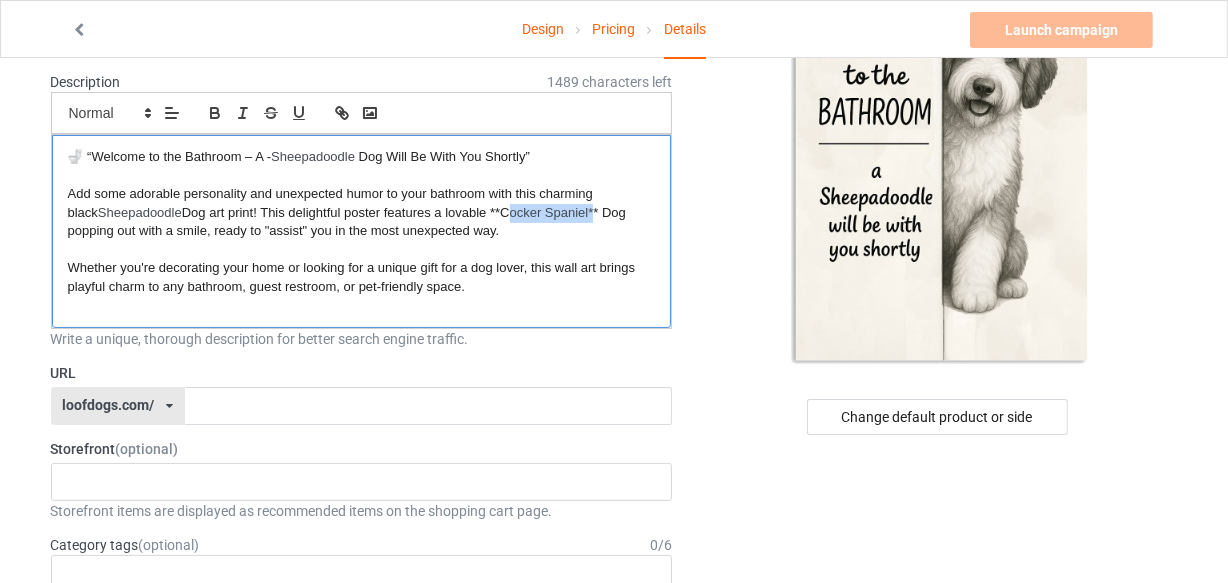 drag, startPoint x: 479, startPoint y: 208, endPoint x: 567, endPoint y: 216, distance: 88.362885 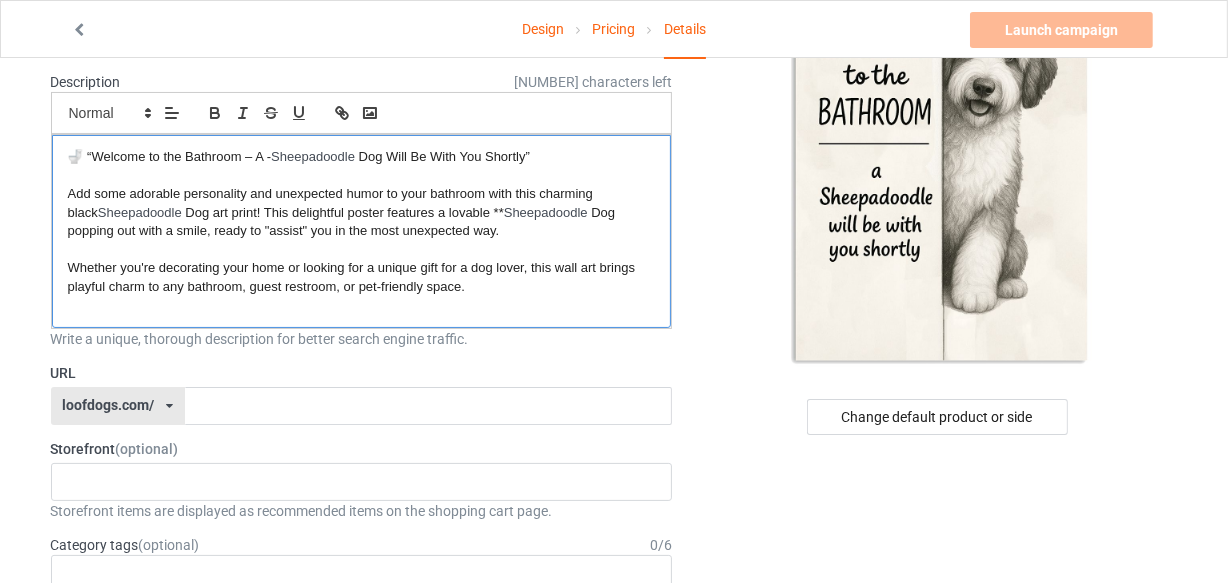 scroll, scrollTop: 0, scrollLeft: 0, axis: both 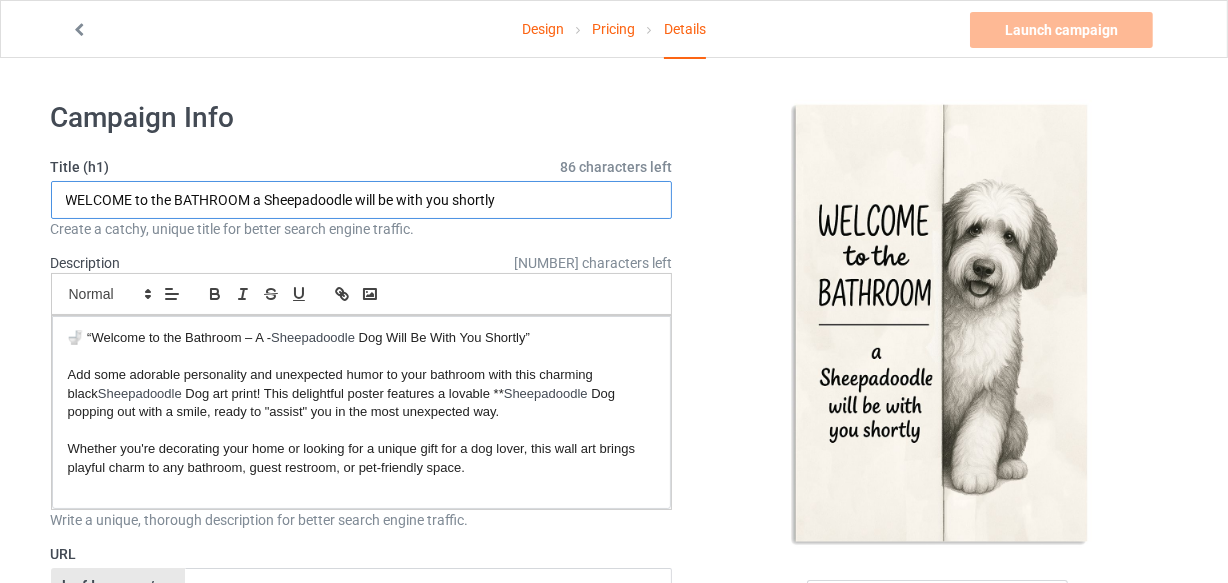 drag, startPoint x: 263, startPoint y: 194, endPoint x: 350, endPoint y: 199, distance: 87.14356 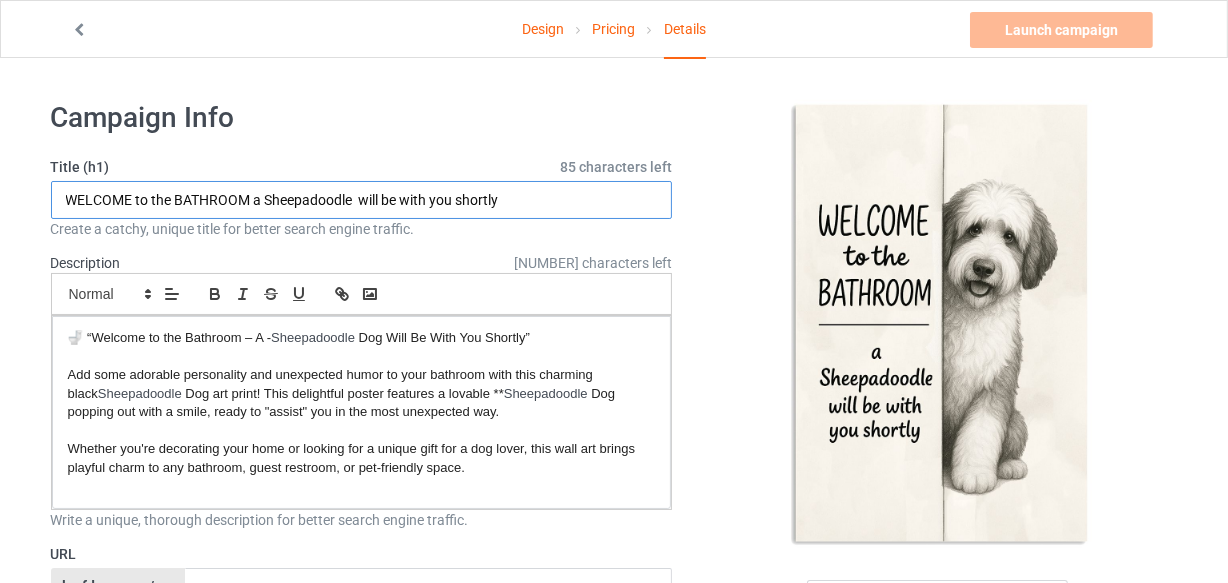 drag, startPoint x: 354, startPoint y: 196, endPoint x: 264, endPoint y: 194, distance: 90.02222 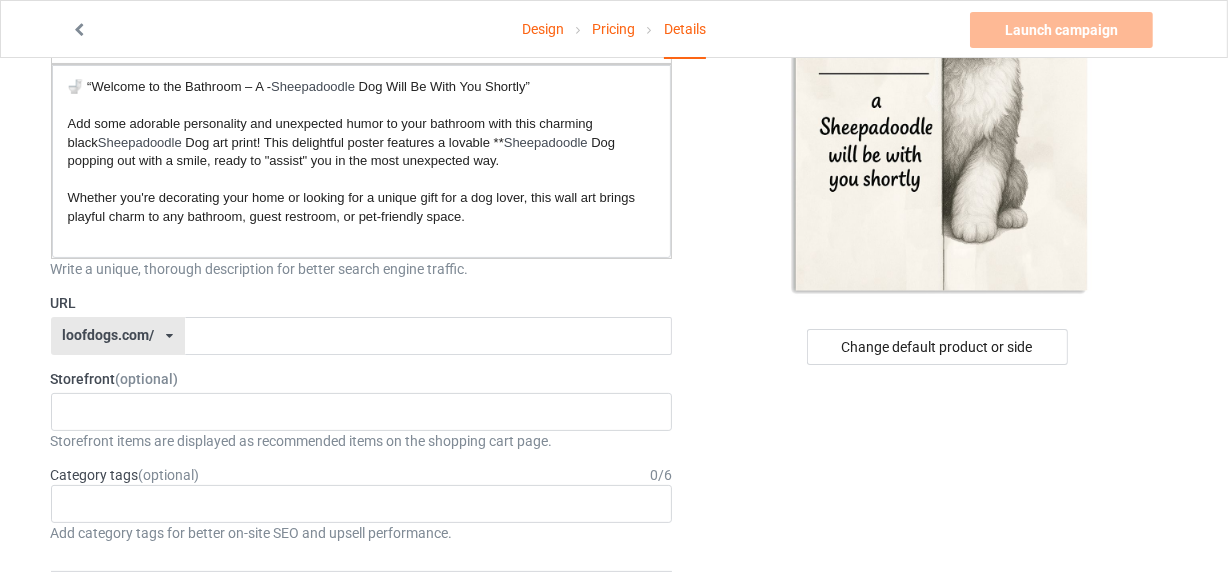 scroll, scrollTop: 272, scrollLeft: 0, axis: vertical 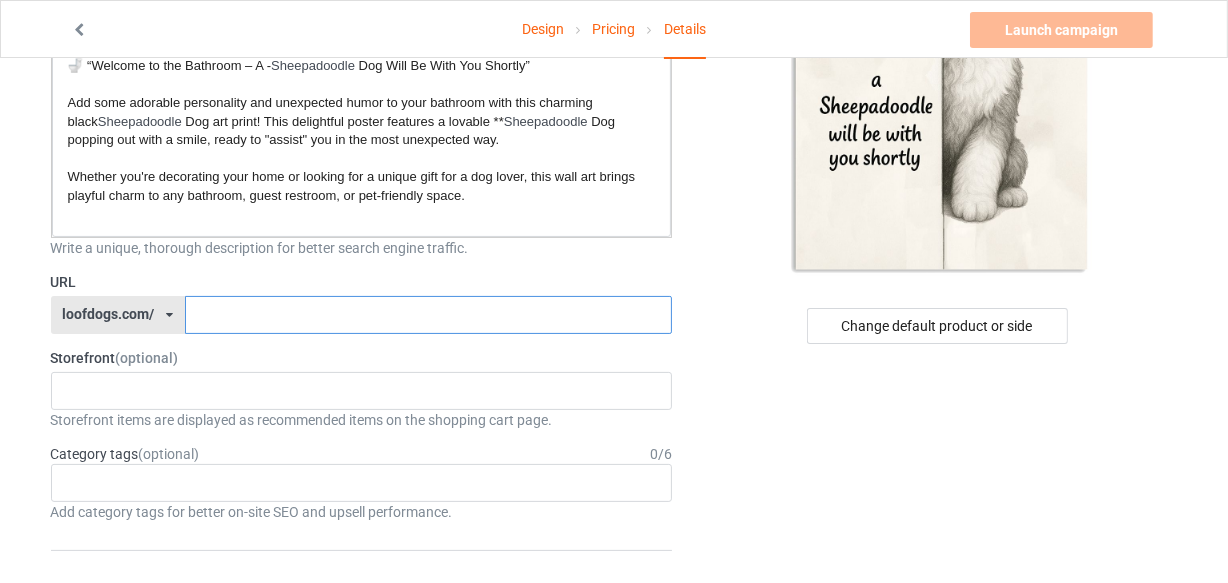 click at bounding box center (428, 315) 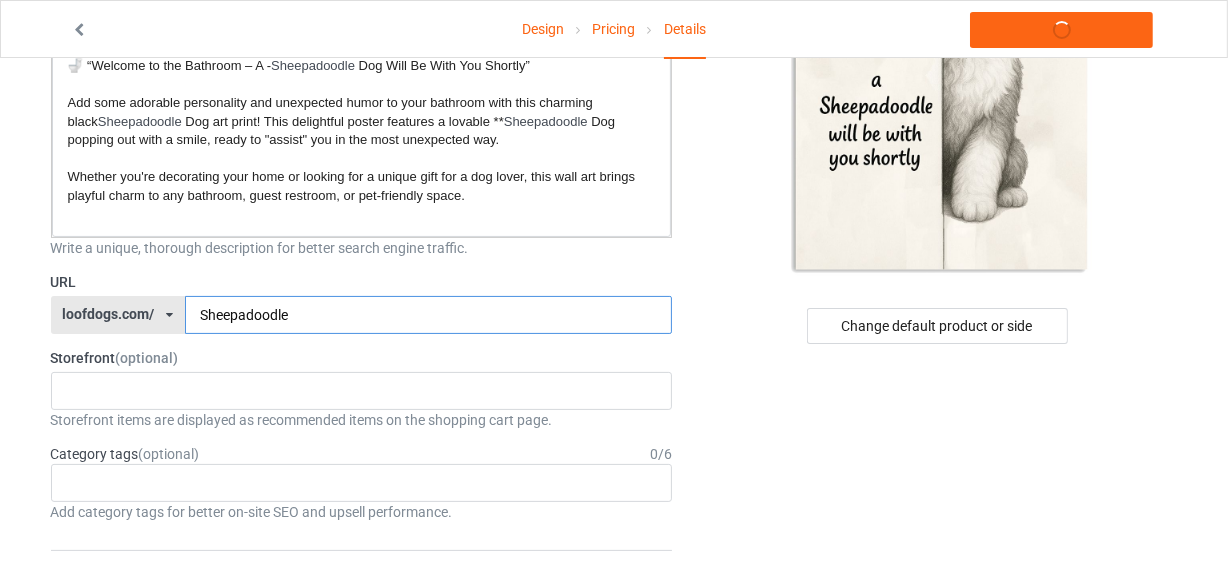 click on "Sheepadoodle" at bounding box center [428, 315] 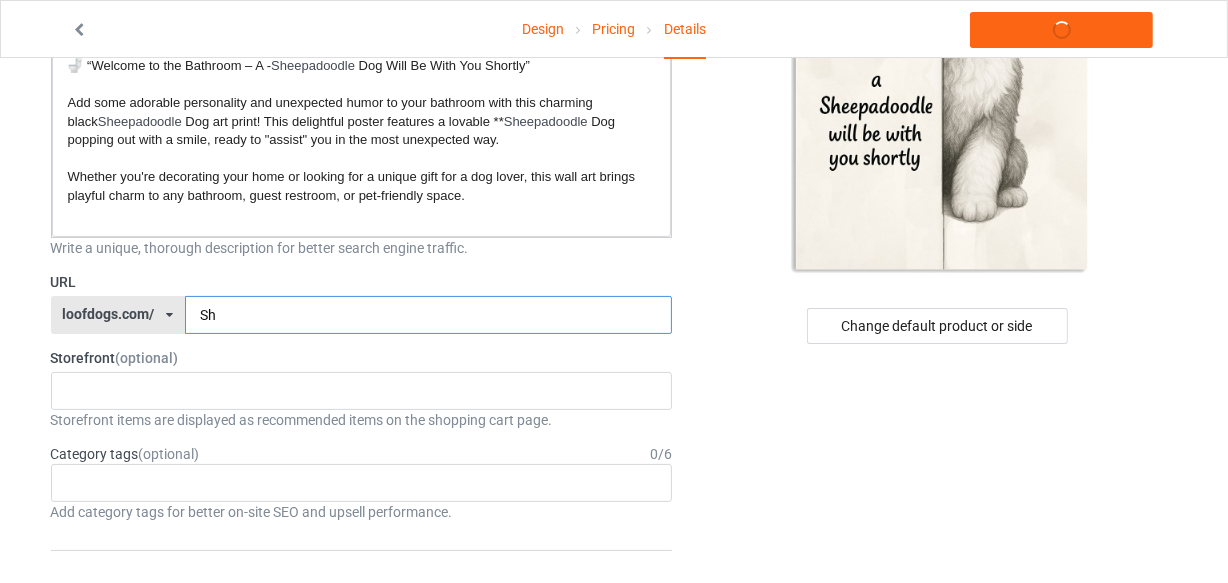 type on "S" 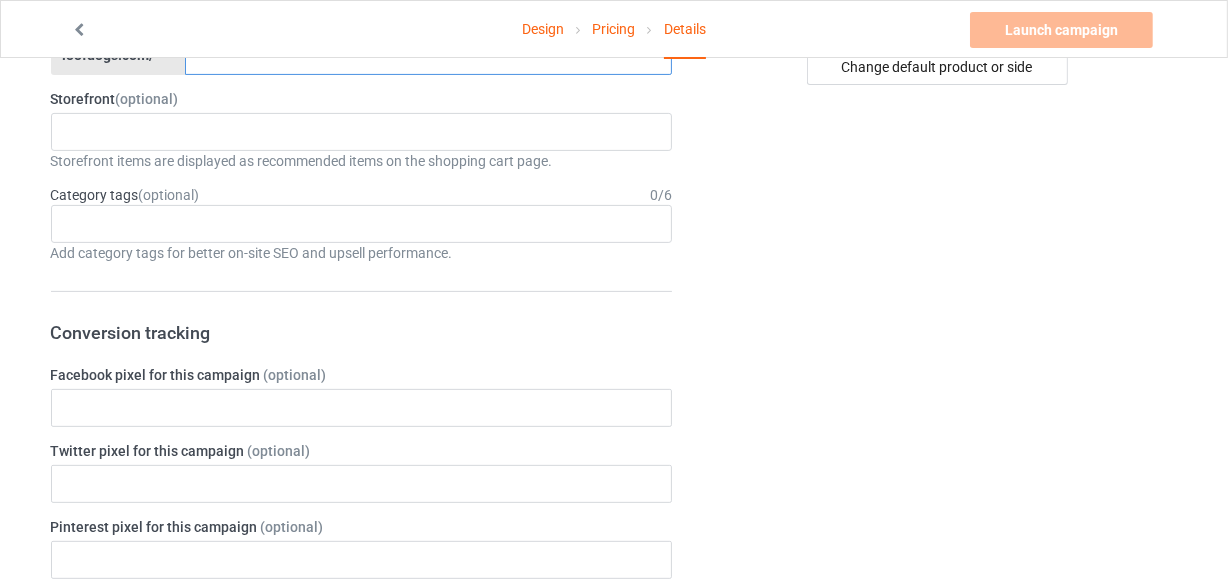 scroll, scrollTop: 181, scrollLeft: 0, axis: vertical 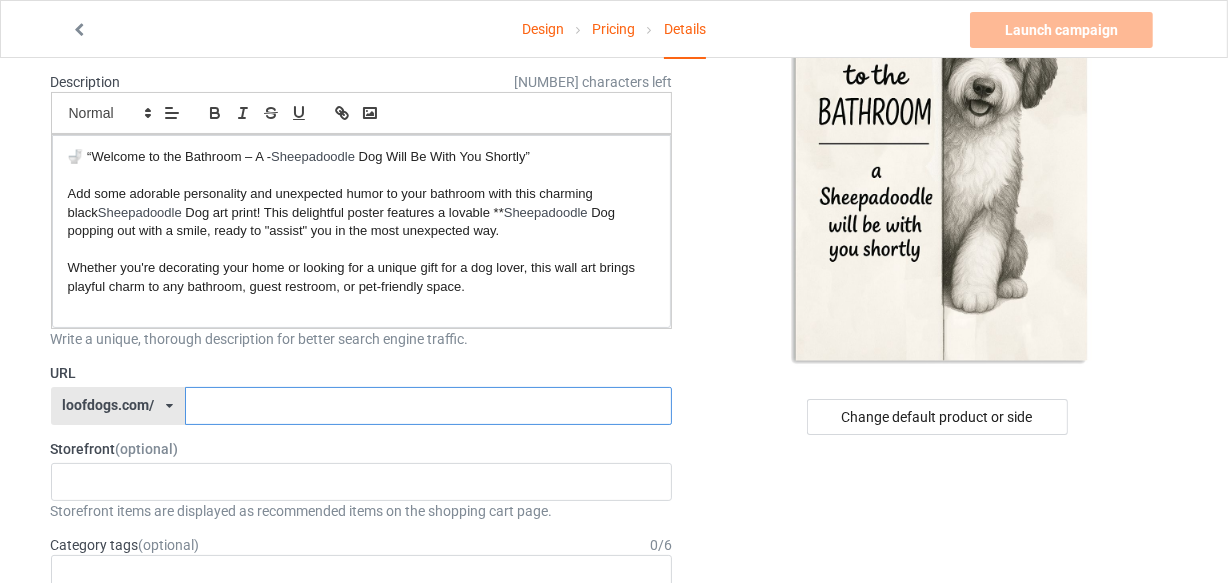 click at bounding box center [428, 406] 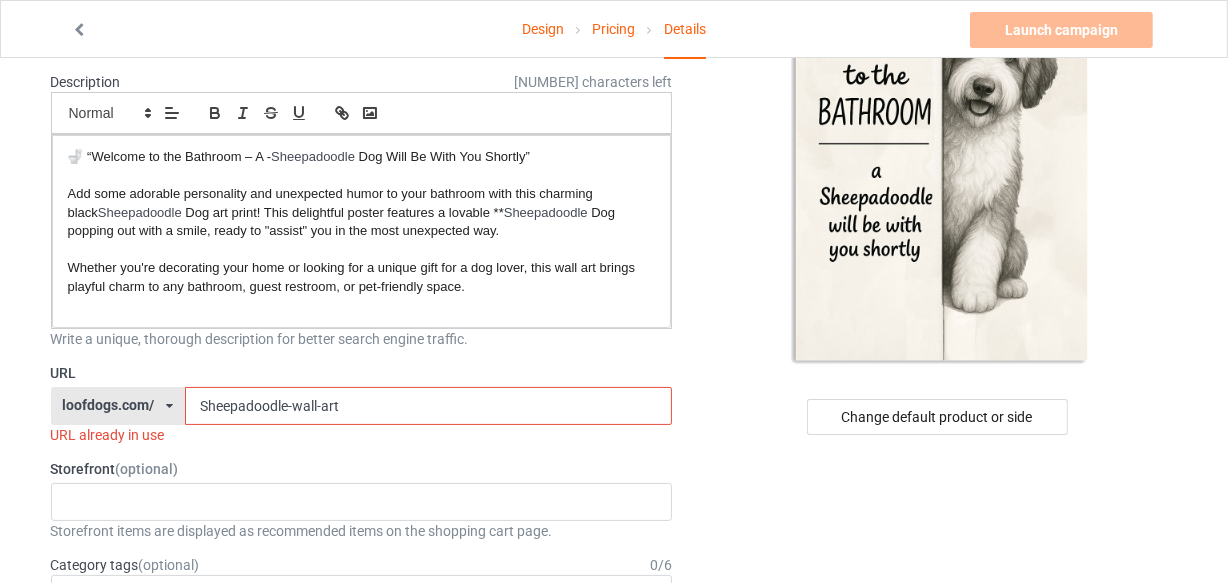 click on "Sheepadoodle-wall-art" at bounding box center [428, 406] 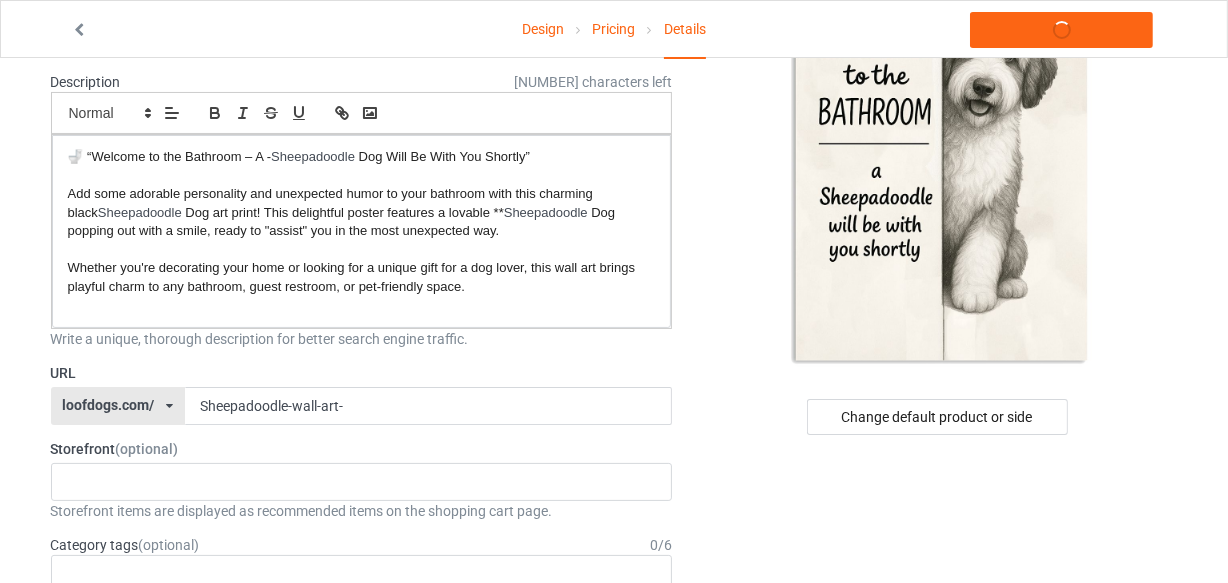 click on "Title (h1) 86   characters left WELCOME to the BATHROOM a Sheepadoodle will be with you shortly Create a catchy, unique title for better search engine traffic. Description 1490   characters left       Small Normal Large Big Huge                                                                                     🚽 “Welcome to the Bathroom – A -  Sheepadoodle   Dog Will Be With You Shortly” Add some adorable personality and unexpected humor to your bathroom with this charming black  Sheepadoodle   Dog art print! This delightful poster features a lovable ** Sheepadoodle  ** Dog popping out with a smile, ready to "assist" you in the most unexpected way. Whether you're decorating your home or looking for a unique gift for a dog lover, this wall art brings playful charm to any bathroom, guest restroom, or pet-friendly space. Write a unique, thorough description for better search engine traffic. URL loofdogs.com/ loofdogs.com/ teechip.com/ [ID] 0 / 6 1" at bounding box center [362, 937] 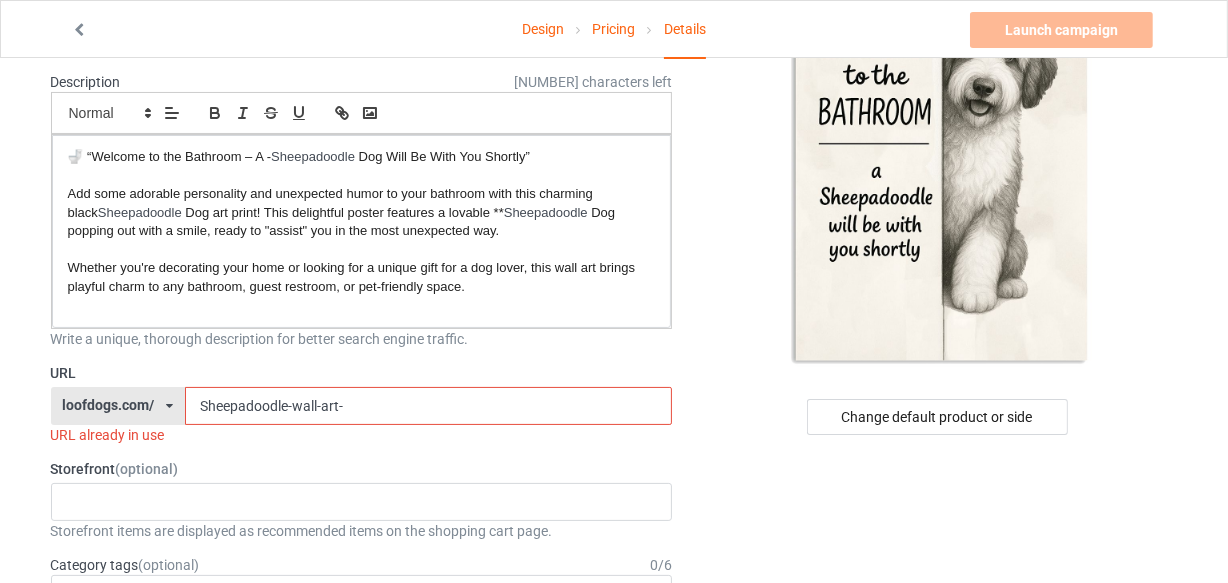 click on "Sheepadoodle-wall-art-" at bounding box center [428, 406] 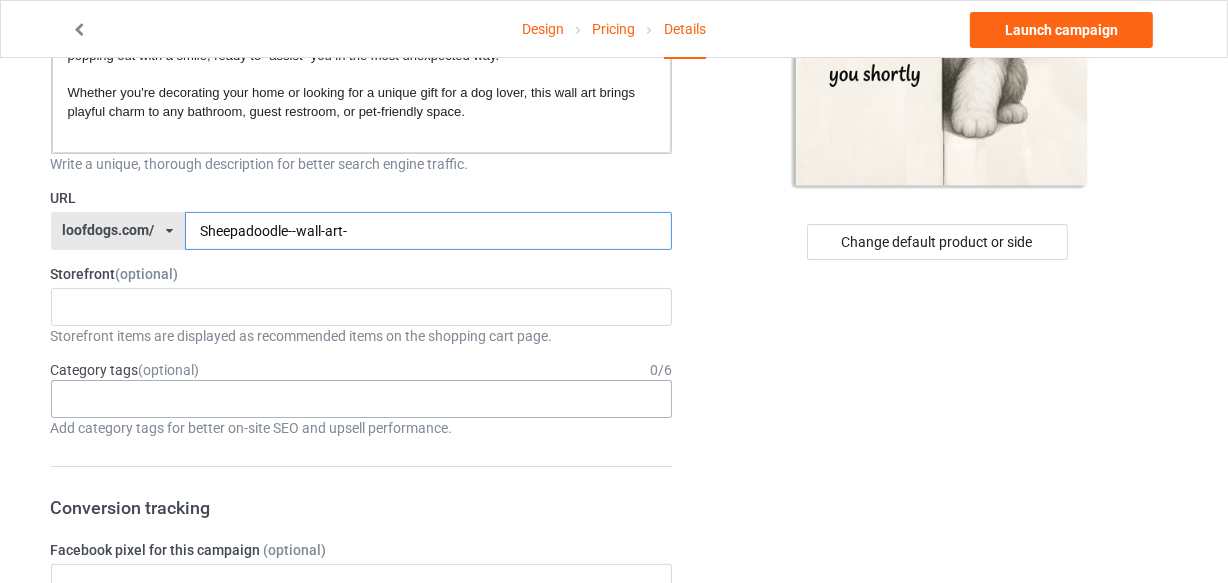 scroll, scrollTop: 363, scrollLeft: 0, axis: vertical 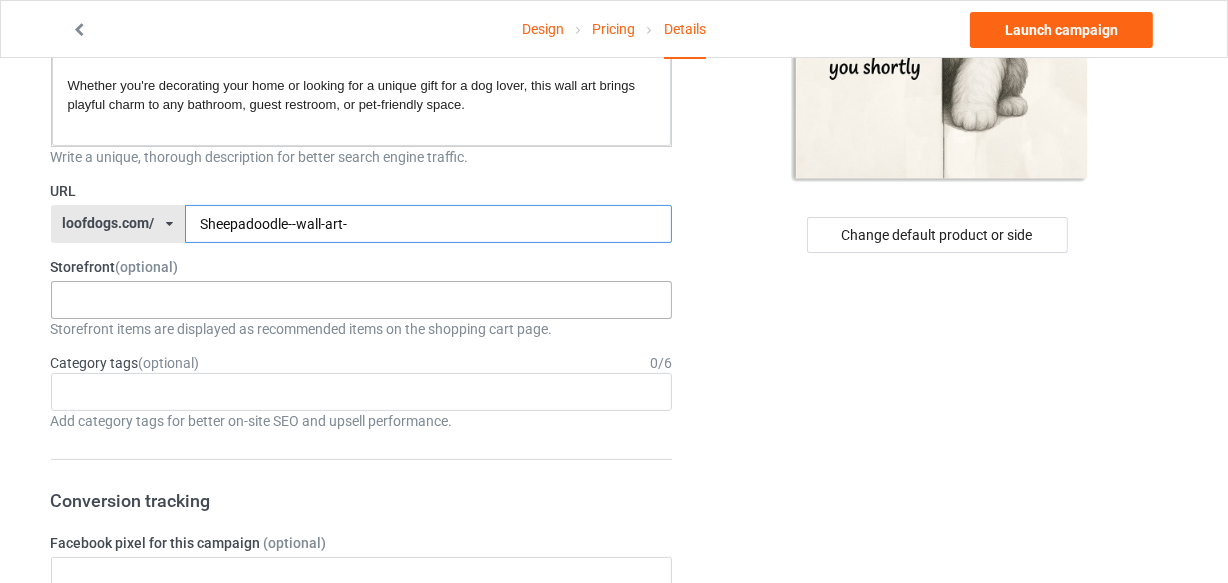 type on "Sheepadoodle--wall-art-" 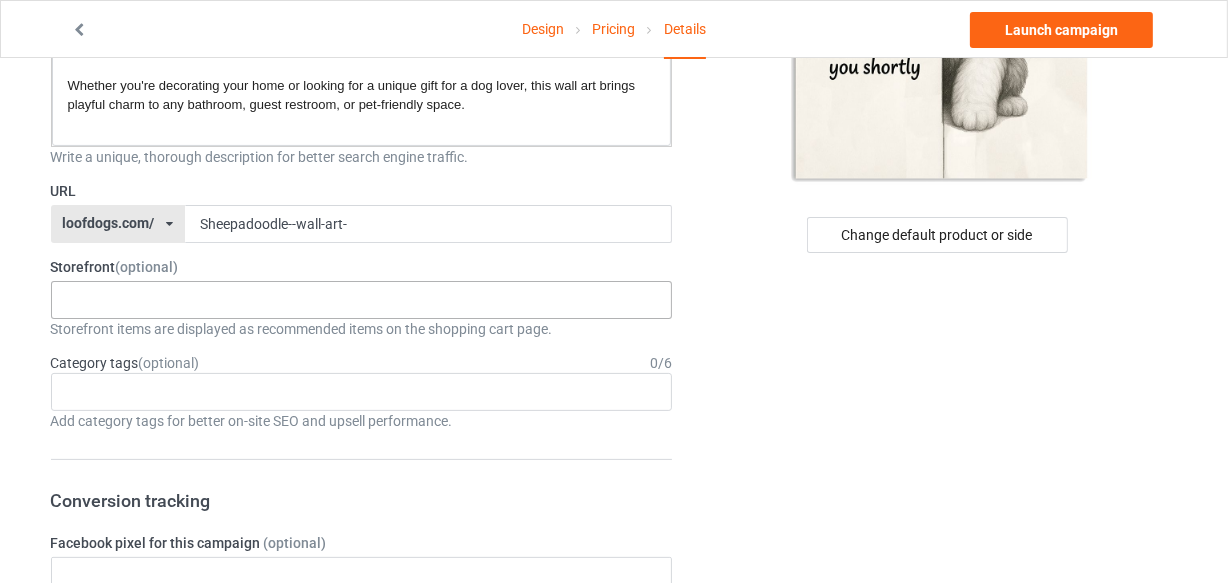 click on "LOOFDOGS  [ID]" at bounding box center (362, 300) 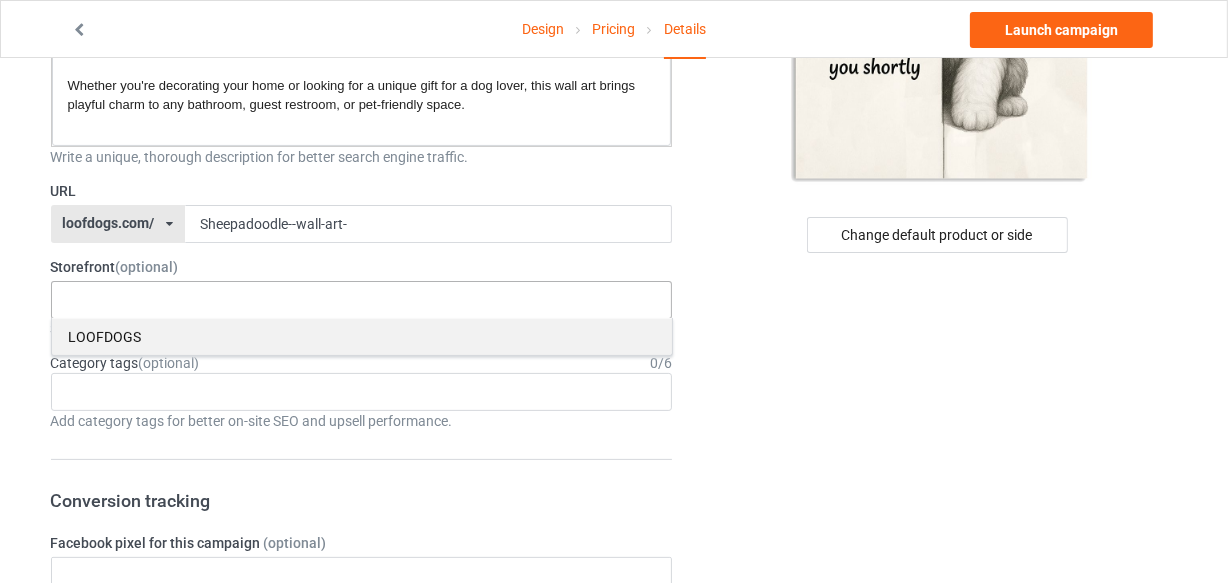 click on "LOOFDOGS" at bounding box center (362, 336) 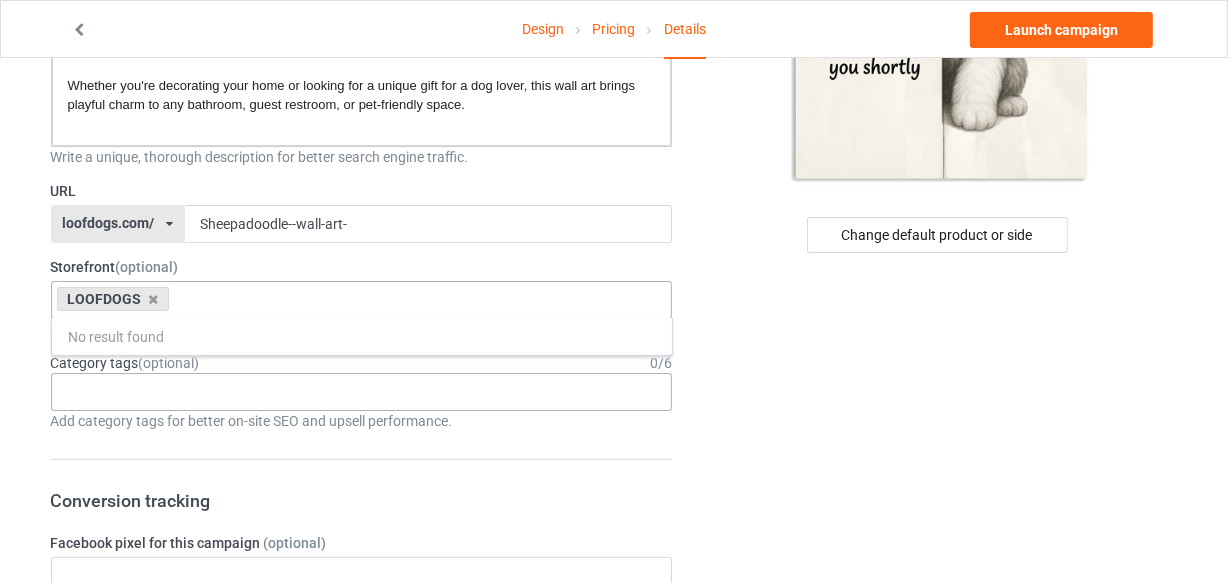 click on "Age > 1-19 > 1 Age > 1-12 Months > 1 Month Age > 1-12 Months Age > 1-19 Age > 1-19 > 10 Age > 1-12 Months > 10 Month Age > 80-100 > 100 Sports > Running > 10K Run Age > 1-19 > 11 Age > 1-12 Months > 11 Month Age > 1-19 > 12 Age > 1-12 Months > 12 Month Age > 1-19 > 13 Age > 1-19 > 14 Age > 1-19 > 15 Sports > Running > 15K Run Age > 1-19 > 16 Age > 1-19 > 17 Age > 1-19 > 18 Age > 1-19 > 19 Age > Decades > 1920s Age > Decades > 1930s Age > Decades > 1940s Age > Decades > 1950s Age > Decades > 1960s Age > Decades > 1970s Age > Decades > 1980s Age > Decades > 1990s Age > 1-19 > 2 Age > 1-12 Months > 2 Month Age > 20-39 > 20 Age > 20-39 Age > Decades > 2000s Age > Decades > 2010s Age > 20-39 > 21 Age > 20-39 > 22 Age > 20-39 > 23 Age > 20-39 > 24 Age > 20-39 > 25 Age > 20-39 > 26 Age > 20-39 > 27 Age > 20-39 > 28 Age > 20-39 > 29 Age > 1-19 > 3 Age > 1-12 Months > 3 Month Sports > Basketball > 3-Pointer Age > 20-39 > 30 Age > 20-39 > 31 Age > 20-39 > 32 Age > 20-39 > 33 Age > 20-39 > 34 Age > 20-39 > 35 Age Jobs 1" at bounding box center (362, 392) 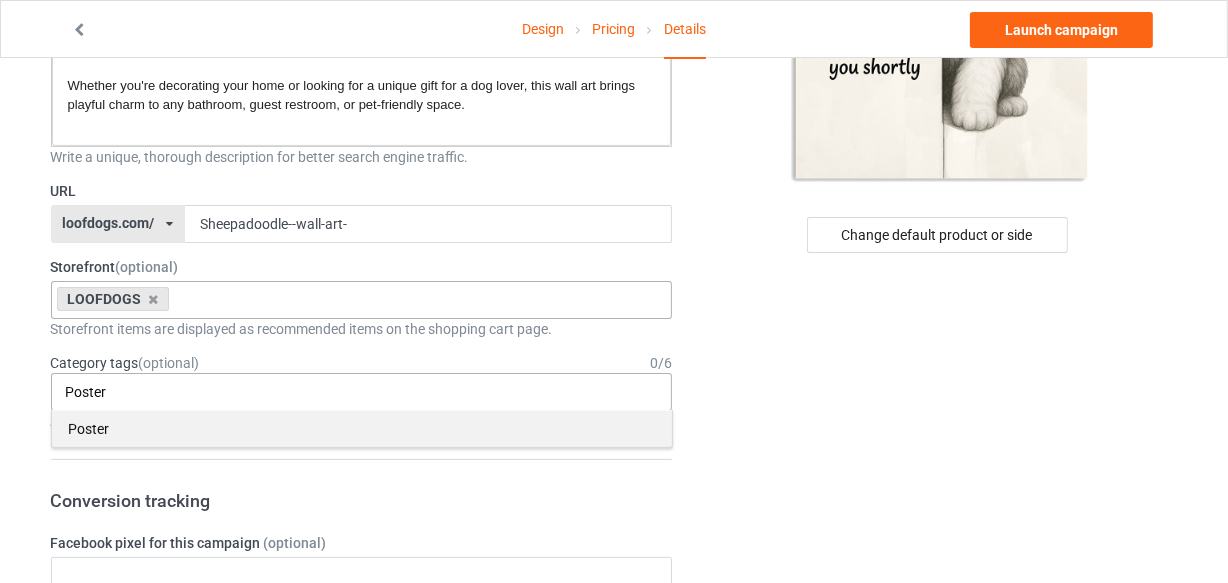 type on "Poster" 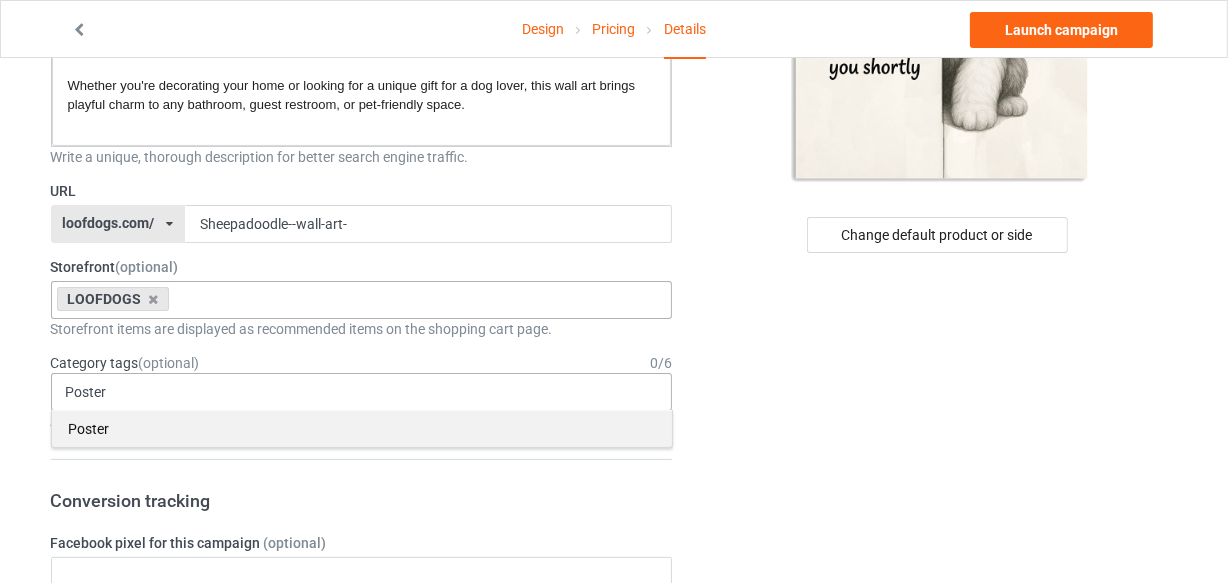 click on "Poster" at bounding box center [362, 428] 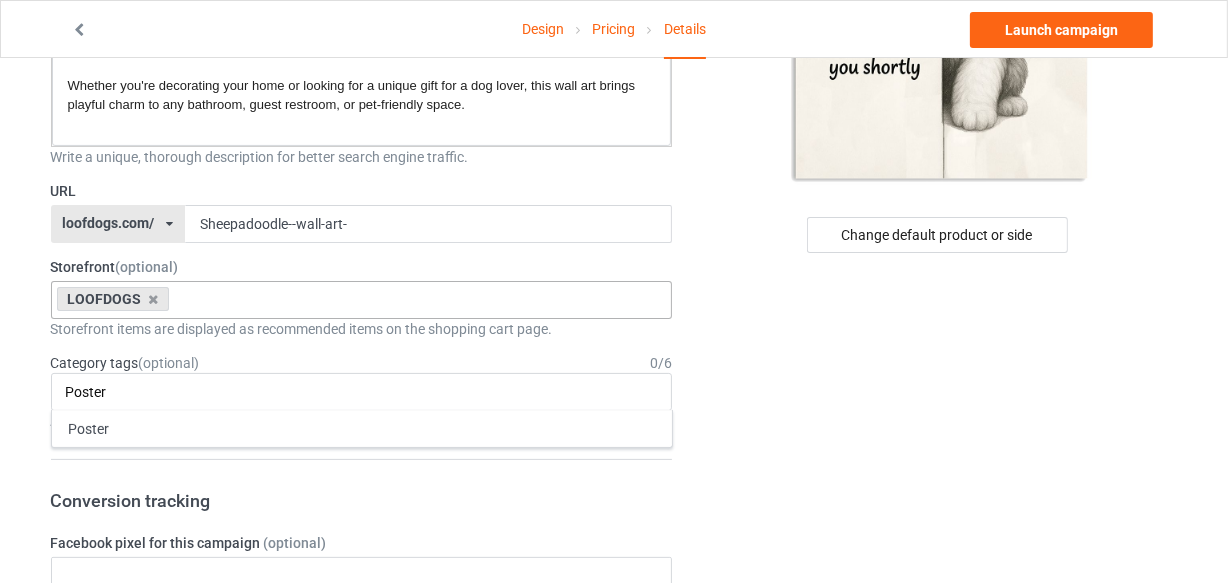type 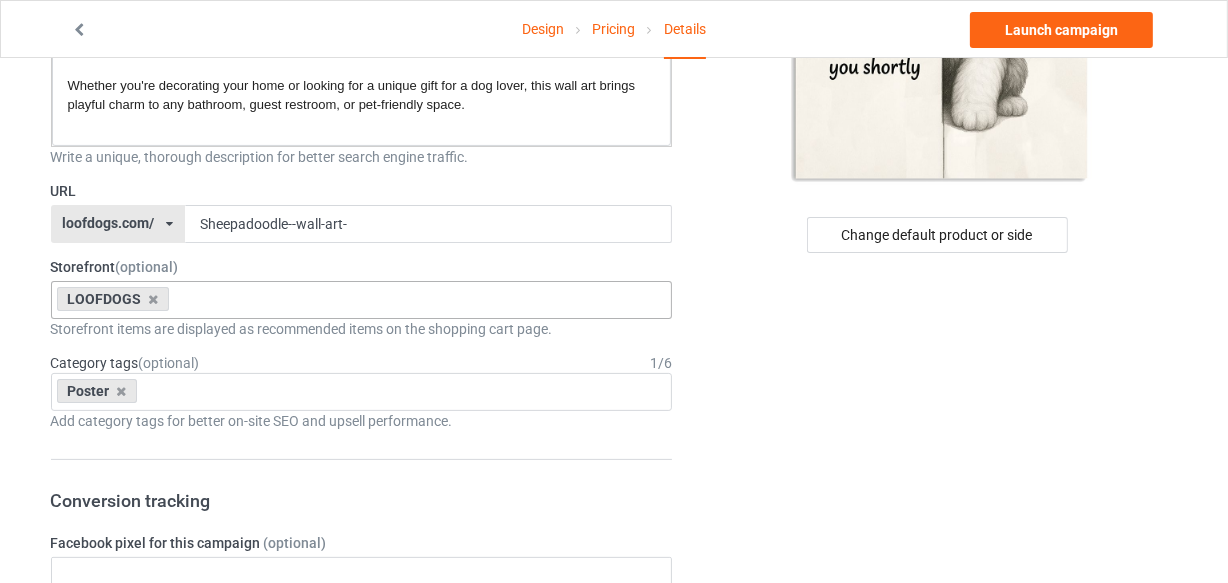 click on "Change default product or side" at bounding box center [938, 786] 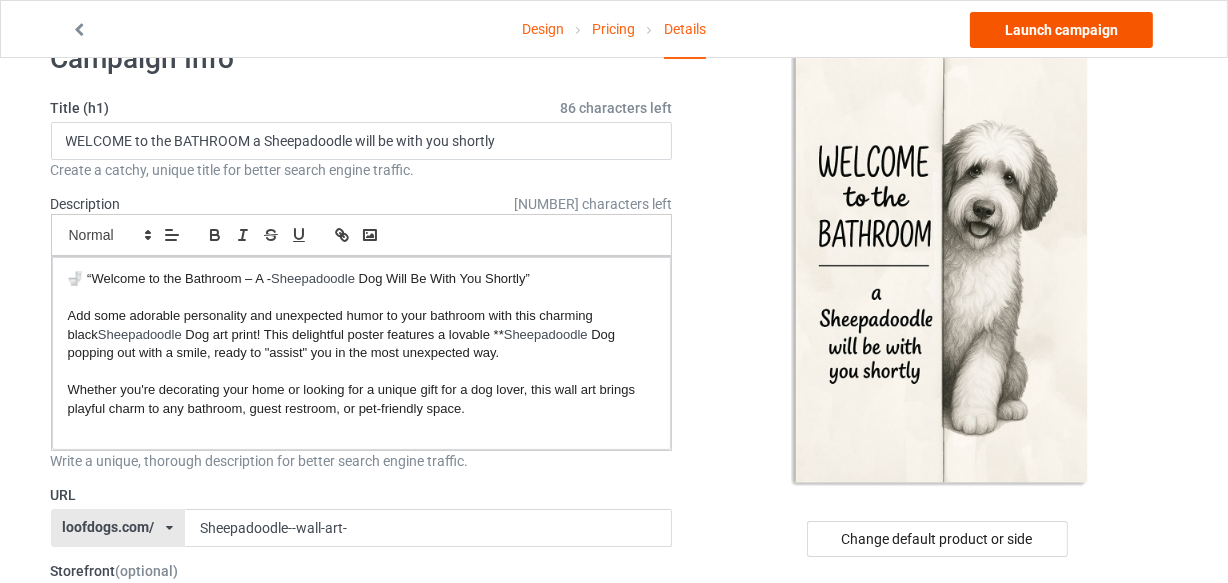 scroll, scrollTop: 90, scrollLeft: 0, axis: vertical 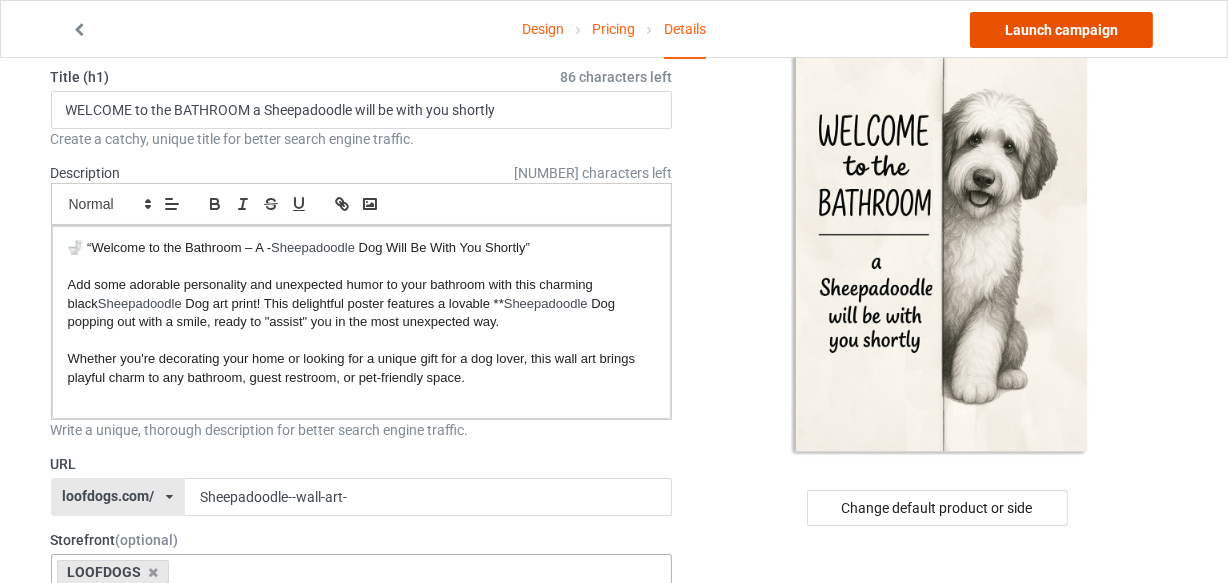 click on "Launch campaign" at bounding box center [1061, 30] 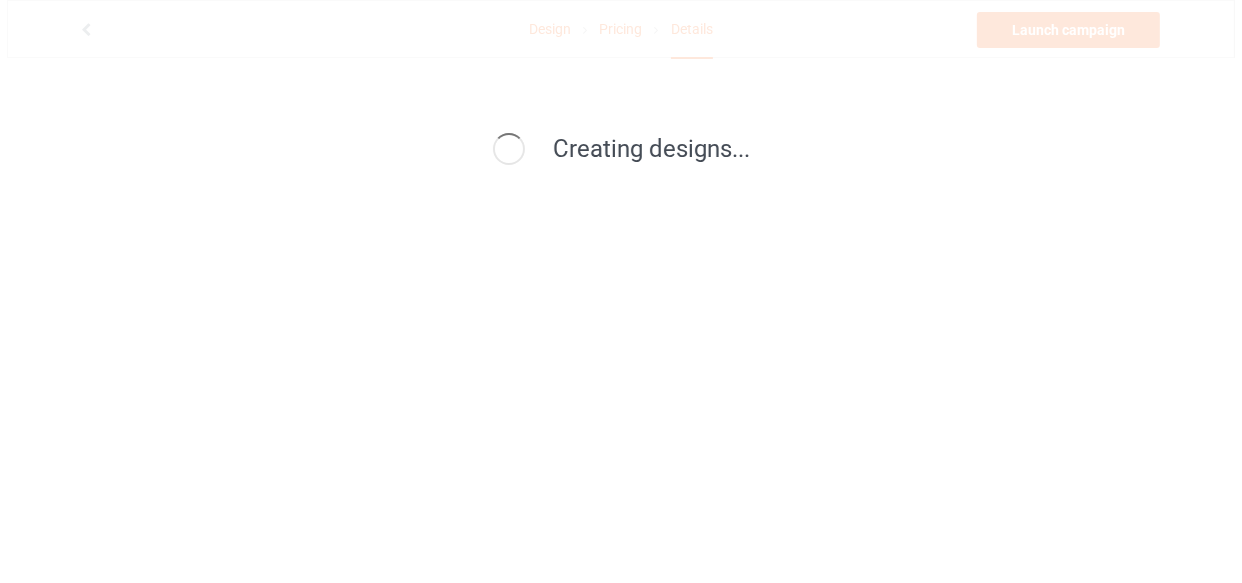 scroll, scrollTop: 0, scrollLeft: 0, axis: both 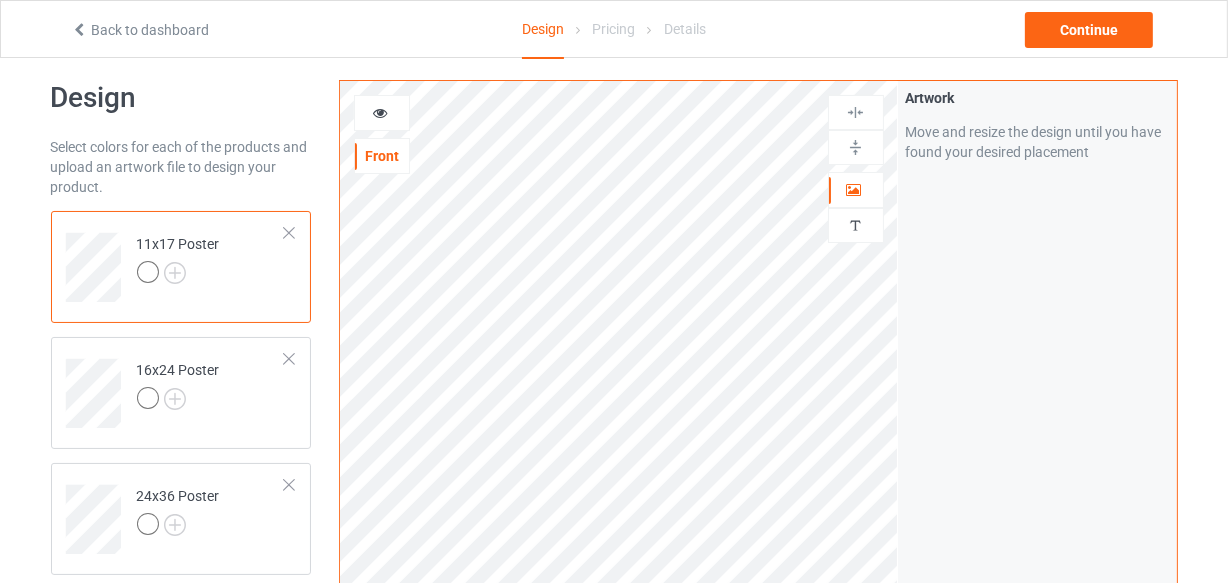 click on "Back to dashboard" at bounding box center (242, 30) 